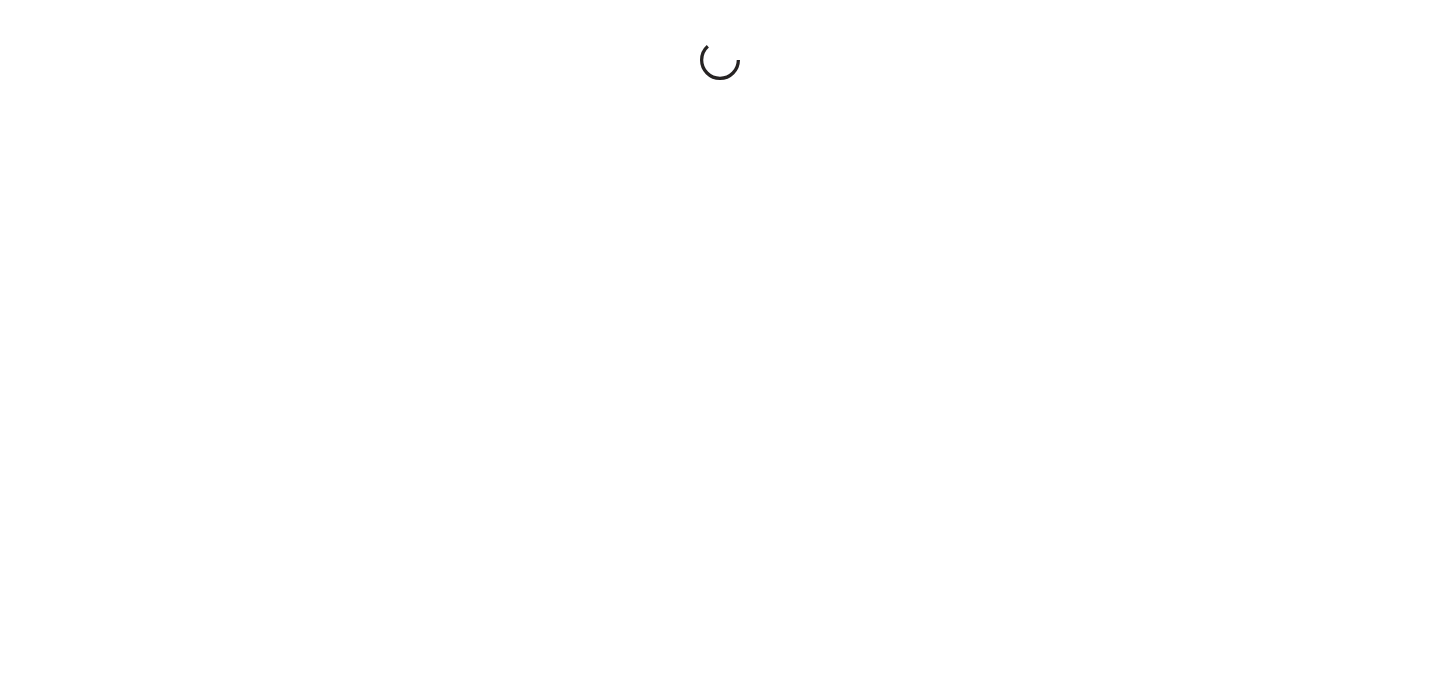 scroll, scrollTop: 0, scrollLeft: 0, axis: both 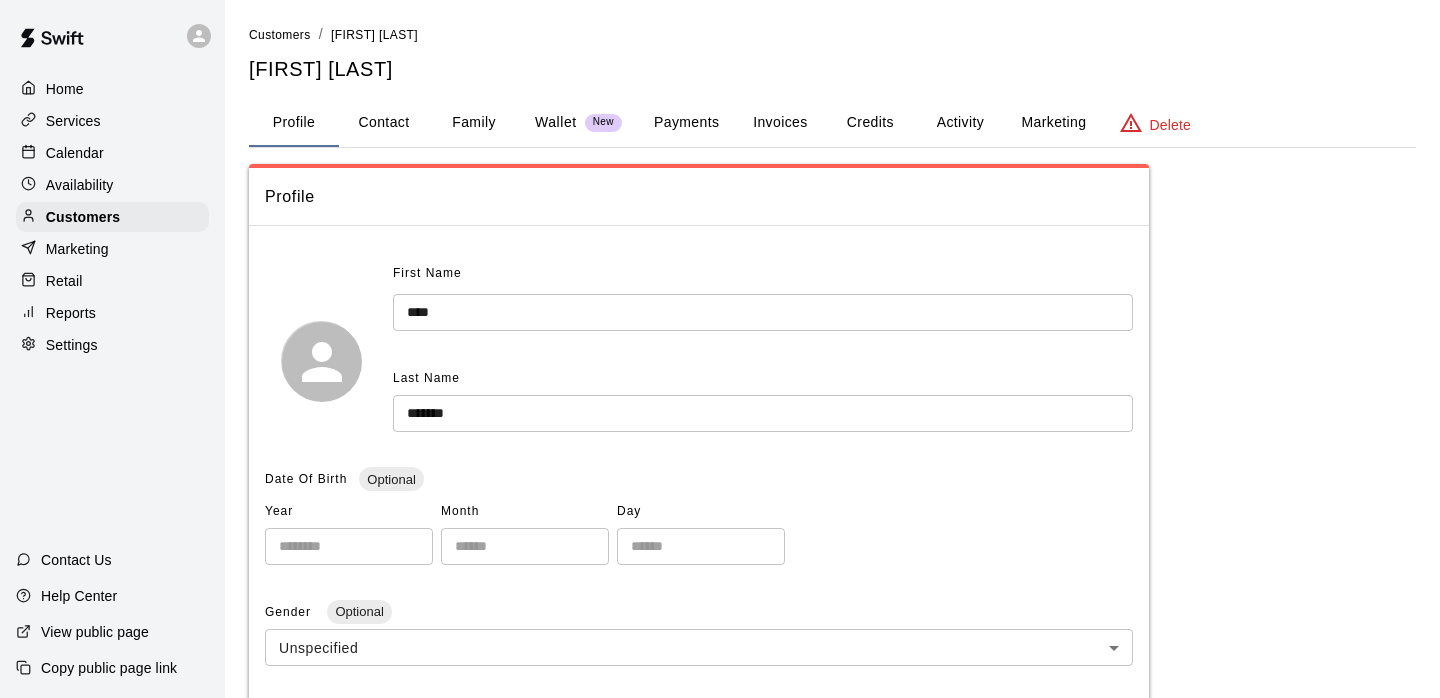 click on "Calendar" at bounding box center [112, 153] 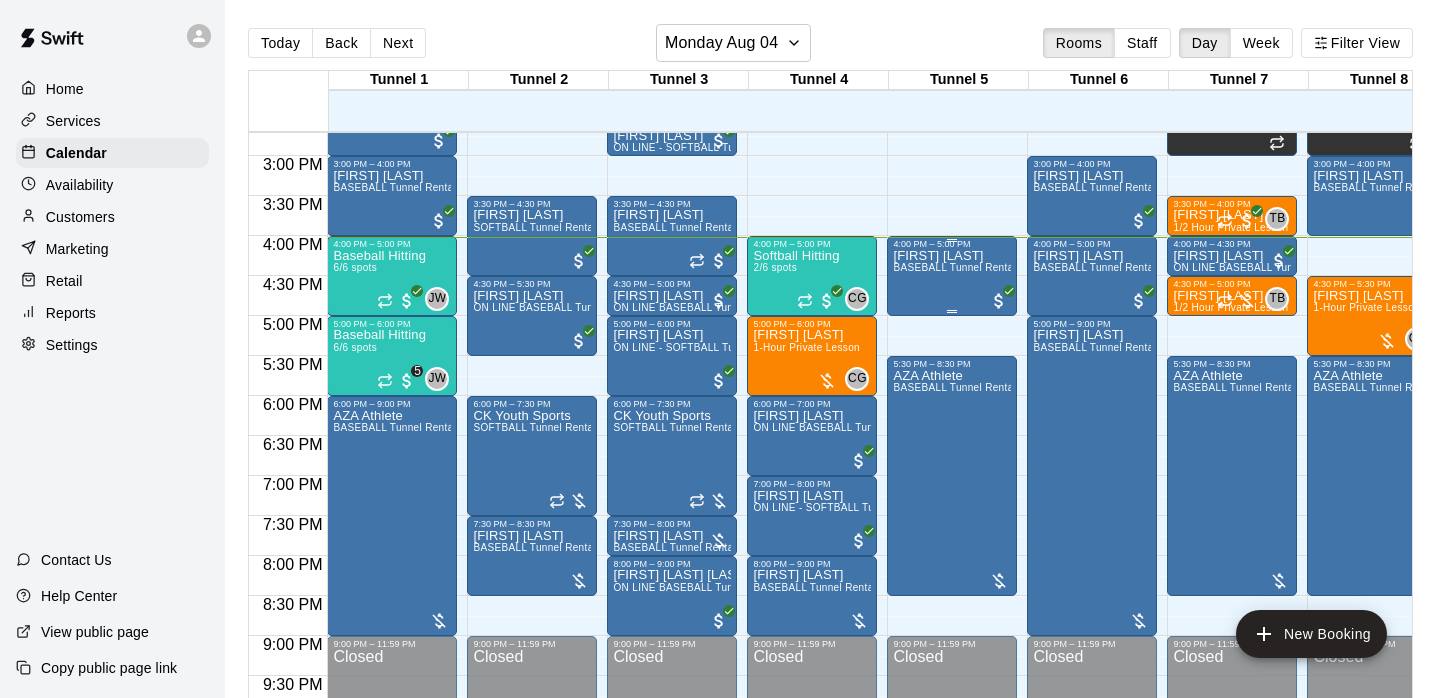 scroll, scrollTop: 1175, scrollLeft: 0, axis: vertical 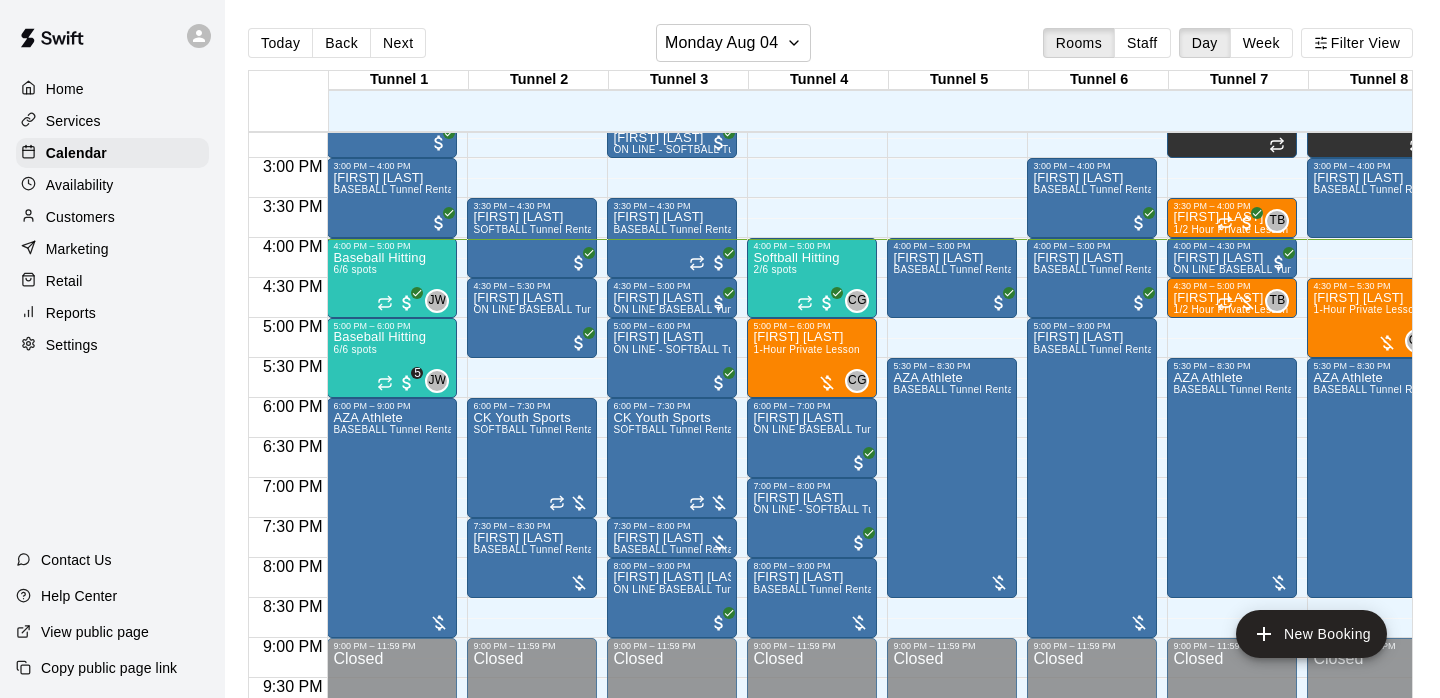 click on "Today Back Next Monday [MONTH] [DAY] Rooms Staff Day Week Filter View Tunnel 1 [DAY] Mon Tunnel 2 [DAY] Mon Tunnel 3 [DAY] Mon Tunnel 4 [DAY] Mon Tunnel 5 [DAY] Mon Tunnel 6 [DAY] Mon Tunnel 7 [DAY] Mon Tunnel 8 [DAY] Mon Tunnel 9 [DAY] Mon Fitness Center [DAY] Mon [HOUR]:[MINUTE] [AM/PM] [HOUR]:[MINUTE] [AM/PM] [HOUR]:[MINUTE] [AM/PM] [HOUR]:[MINUTE] [AM/PM] [HOUR]:[MINUTE] [AM/PM] [HOUR]:[MINUTE] [AM/PM] [HOUR]:[MINUTE] [AM/PM] [HOUR]:[MINUTE] [AM/PM] [HOUR]:[MINUTE] [AM/PM] [HOUR]:[MINUTE] [AM/PM] [HOUR]:[MINUTE] [AM/PM] [HOUR]:[MINUTE] [AM/PM] [HOUR]:[MINUTE] [AM/PM] [HOUR]:[MINUTE] [AM/PM] [HOUR]:[MINUTE] [AM/PM] [HOUR]:[MINUTE] [AM/PM] [HOUR]:[MINUTE] [AM/PM] [HOUR]:[MINUTE] [AM/PM] [HOUR]:[MINUTE] [AM/PM] [HOUR]:[MINUTE] [AM/PM] [HOUR]:[MINUTE] [AM/PM] [HOUR]:[MINUTE] [AM/PM] [HOUR]:[MINUTE] [AM/PM] [HOUR]:[MINUTE] [AM/PM] [HOUR]:[MINUTE] [AM/PM] [HOUR]:[MINUTE] [AM/PM] [HOUR]:[MINUTE] [AM/PM] [HOUR]:[MINUTE] [AM/PM] [HOUR]:[MINUTE] [AM/PM] [HOUR]:[MINUTE] [AM/PM] [HOUR]:[MINUTE] [AM/PM] [HOUR]:[MINUTE] [AM/PM] [HOUR]:[MINUTE] [AM/PM] [HOUR]:[MINUTE] [AM/PM] [HOUR]:[MINUTE] [AM/PM] [HOUR]:[MINUTE] [AM/PM] [HOUR]:[MINUTE] [AM/PM] [HOUR]:[MINUTE] [AM/PM] [HOUR]:[MINUTE] [AM/PM] [HOUR]:[MINUTE] [AM/PM] [HOUR]:[MINUTE] [AM/PM] [HOUR]:[MINUTE] [AM/PM] [HOUR]:[MINUTE] [AM/PM] [HOUR]:[MINUTE] [AM/PM] [HOUR]:[MINUTE] [AM/PM] [HOUR]:[MINUTE] [AM/PM] [HOUR]:[MINUTE] [AM/PM] [HOUR]:[MINUTE] [AM/PM] [HOUR]:[MINUTE] [AM/PM] [HOUR]:[MINUTE] [AM/PM] [HOUR]:[MINUTE] [AM/PM] [HOUR]:[MINUTE] [AM/PM] [HOUR]:[MINUTE] [AM/PM] [HOUR]:[MINUTE] [AM/PM] – [HOUR]:[MINUTE] [AM/PM] Closed [HOUR]:[MINUTE] [AM/PM] – [HOUR]:[MINUTE] [AM/PM] [FIRST] [LAST] HitTrax [HOUR]:[MINUTE] [AM/PM] – [HOUR]:[MINUTE] [AM/PM] [FIRST] [LAST] BASEBALL Tunnel Rental [HOUR]:[MINUTE] [AM/PM] – [HOUR]:[MINUTE] [AM/PM] [FIRST] [LAST] HitTrax [HOUR]:[MINUTE] [AM/PM] – [HOUR]:[MINUTE] [AM/PM] [FIRST] [LAST] BASEBALL Tunnel Rental [HOUR]:[MINUTE] [AM/PM] – [HOUR]:[MINUTE] [AM/PM] Baseball Hitting 6/[NUMBER] spots [FIRST] [LAST] [HOUR]:[MINUTE] [AM/PM] – [HOUR]:[MINUTE] [AM/PM] Baseball Hitting 6/[NUMBER] spots [FIRST] [LAST] [NUMBER] [HOUR]:[MINUTE] [AM/PM] – [HOUR]:[MINUTE] [AM/PM] AZA Athlete BASEBALL Tunnel Rental Closed Closed" at bounding box center (832, 365) 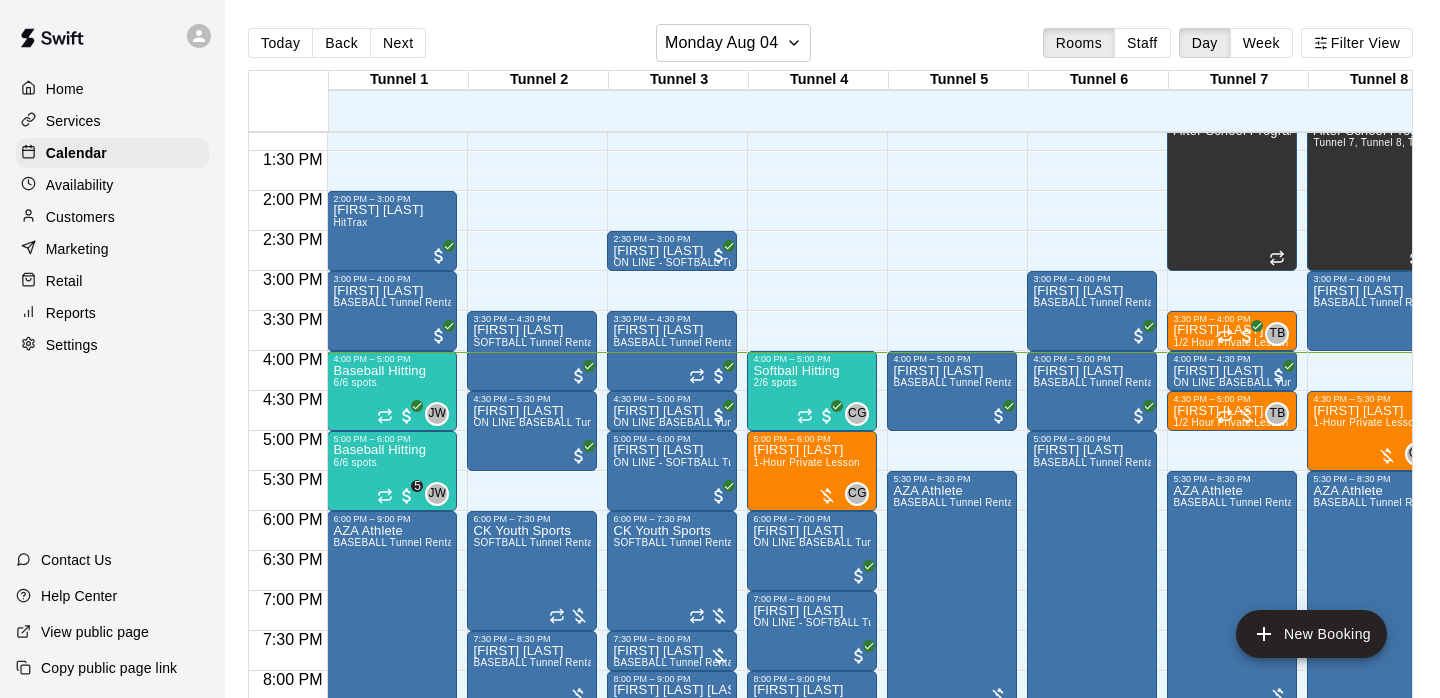 scroll, scrollTop: 1051, scrollLeft: 0, axis: vertical 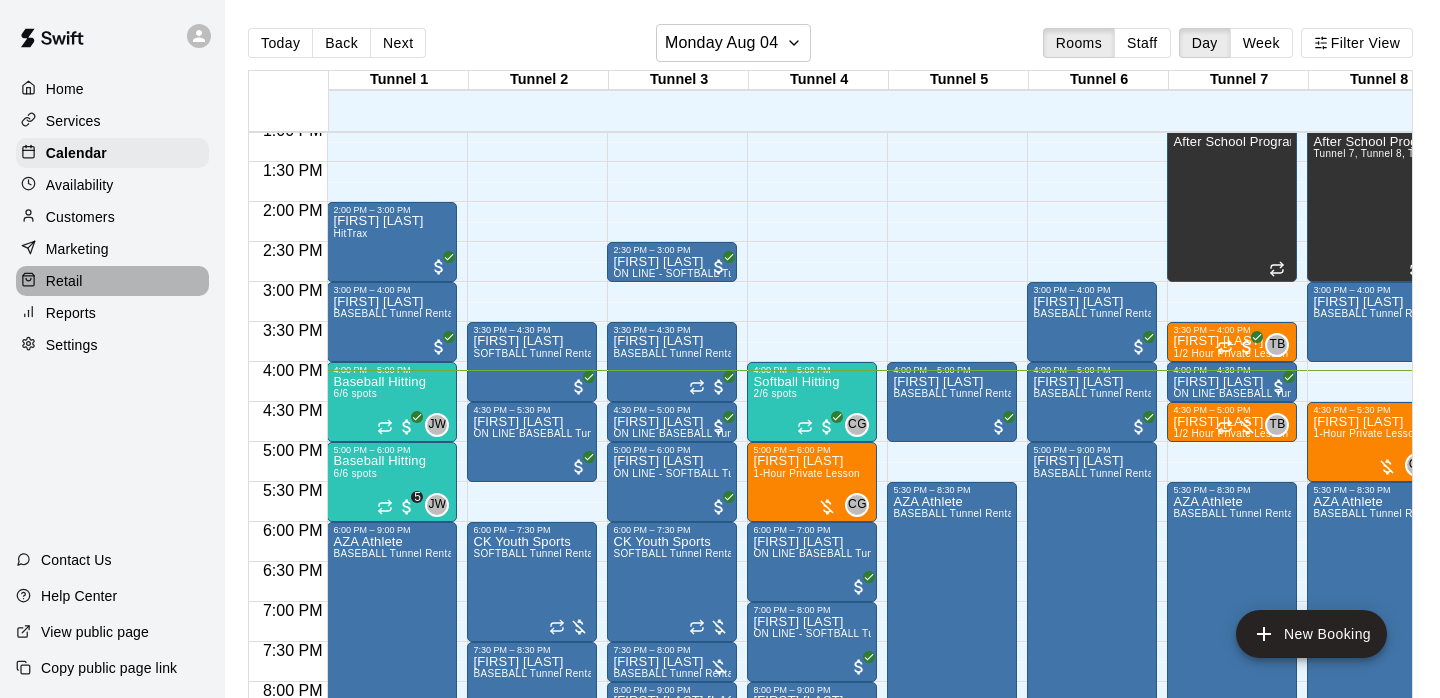 click on "Retail" at bounding box center (112, 281) 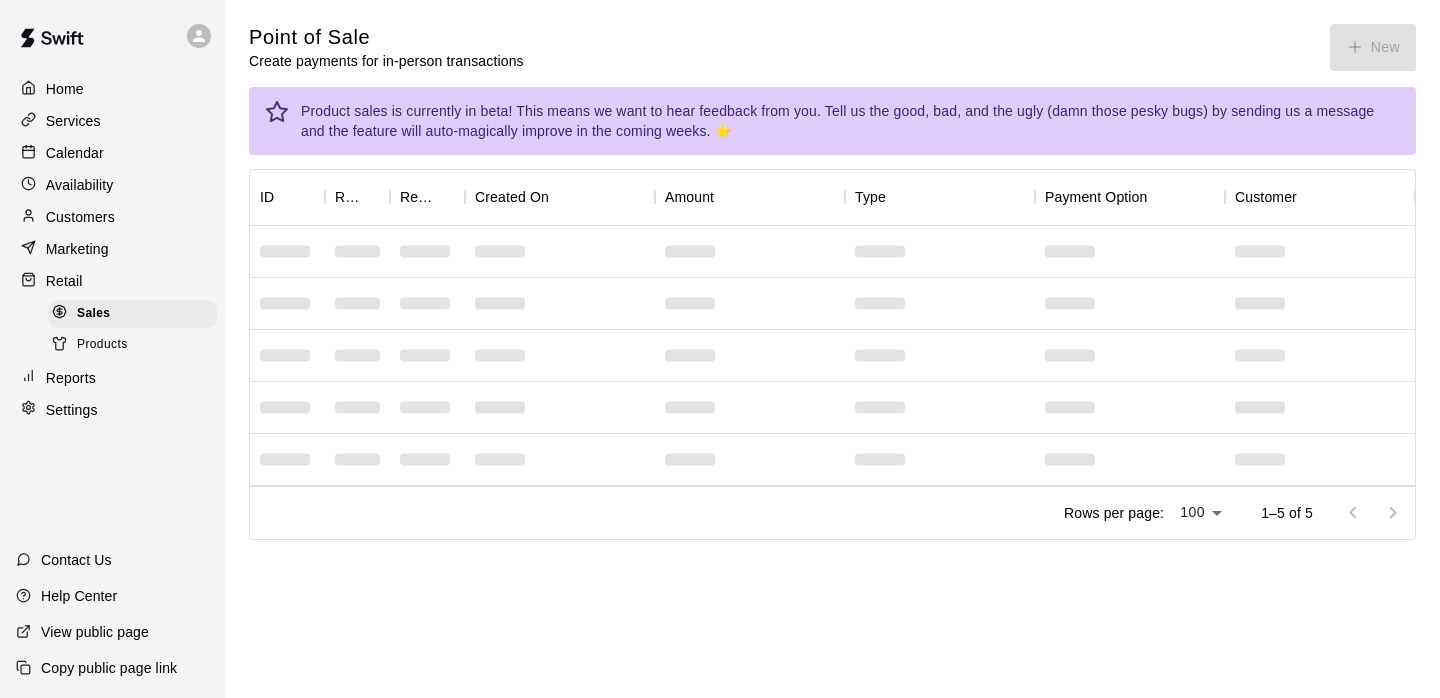 click on "Point of Sale Create payments for in-person transactions  New" at bounding box center [832, 47] 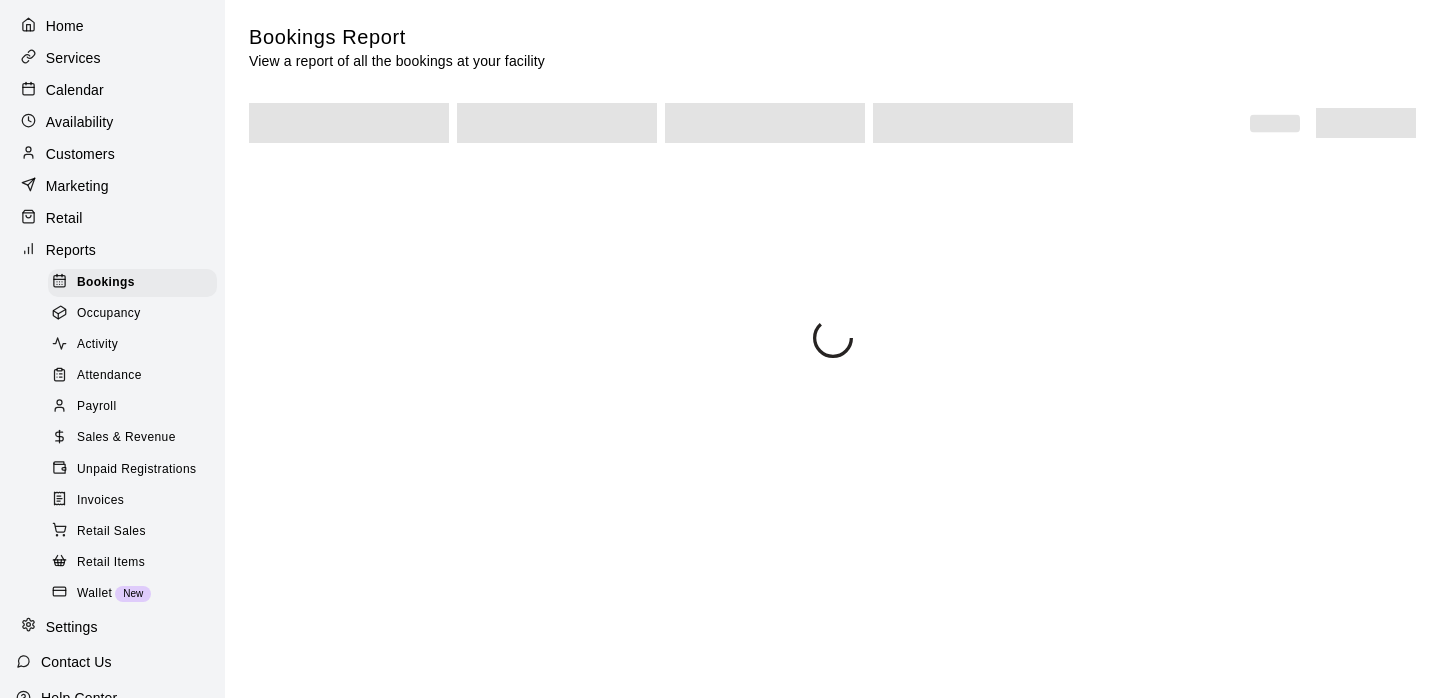 scroll, scrollTop: 84, scrollLeft: 0, axis: vertical 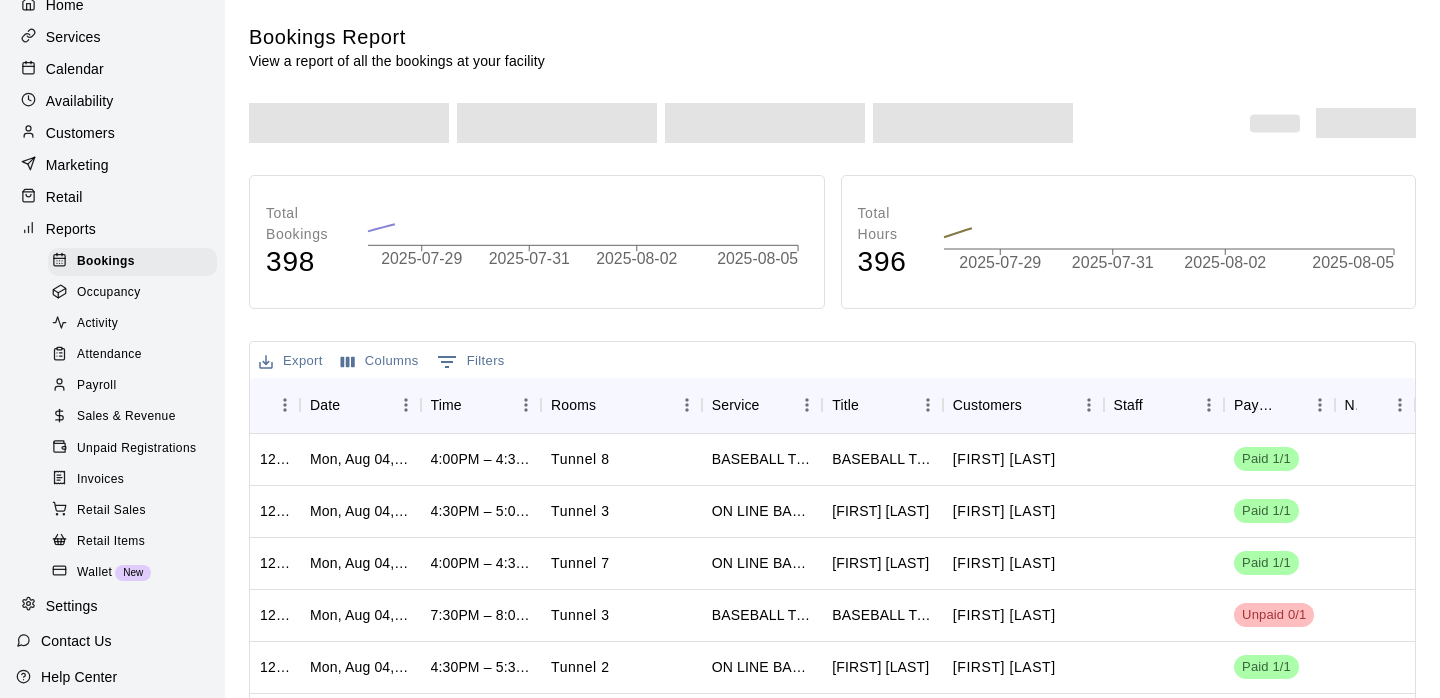 click on "Sales & Revenue" at bounding box center (126, 417) 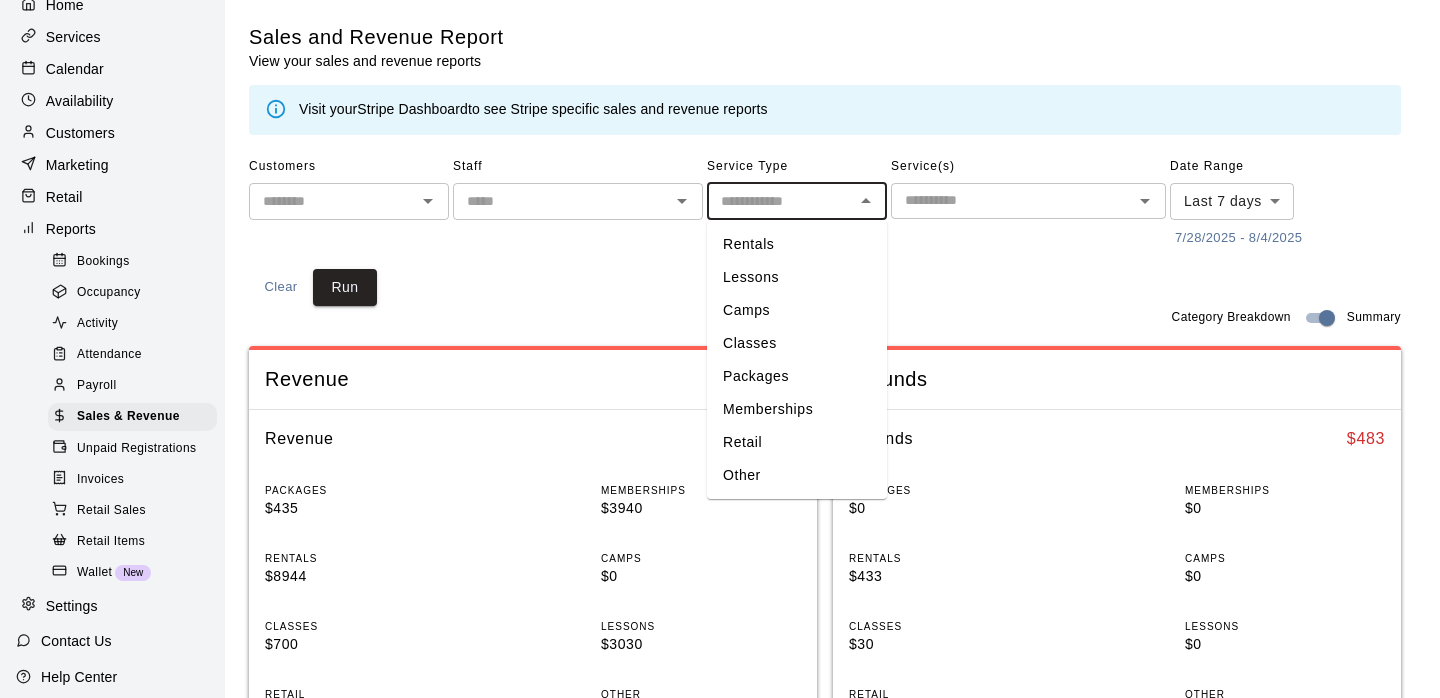 click at bounding box center [780, 201] 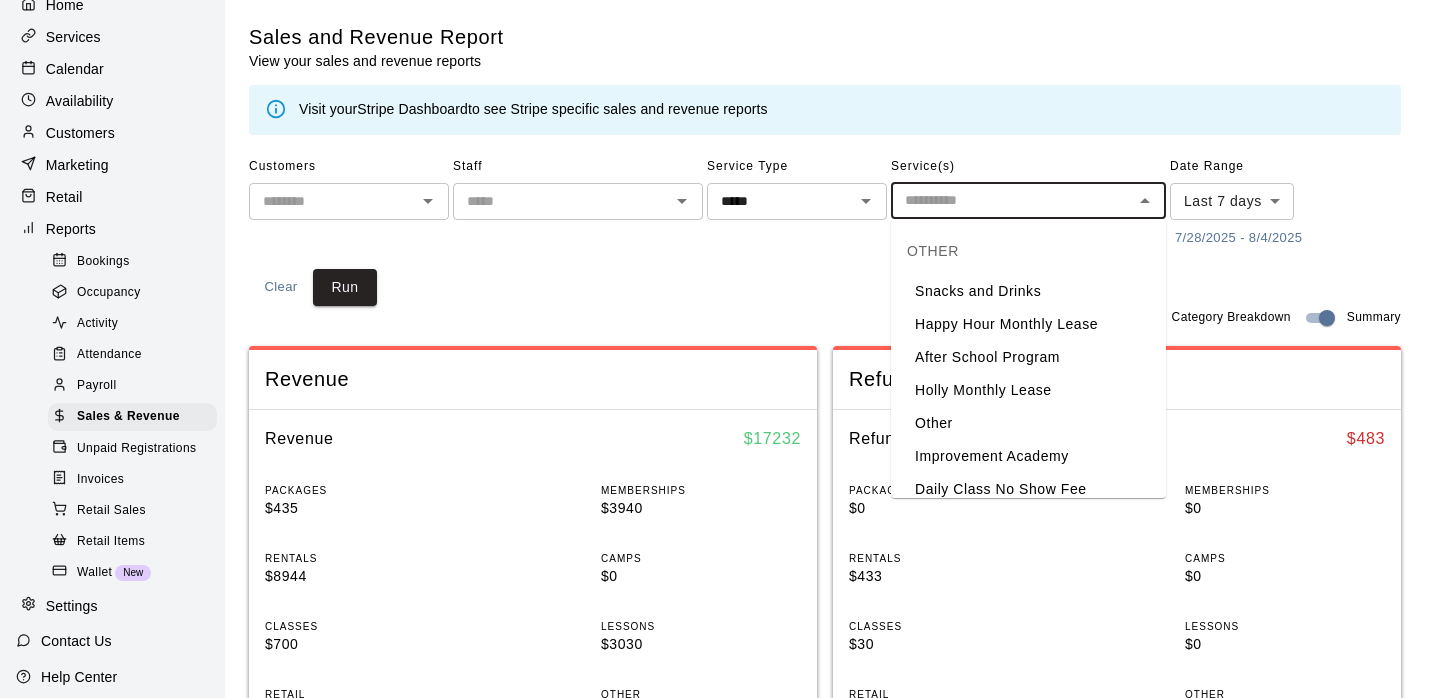 click at bounding box center (1012, 200) 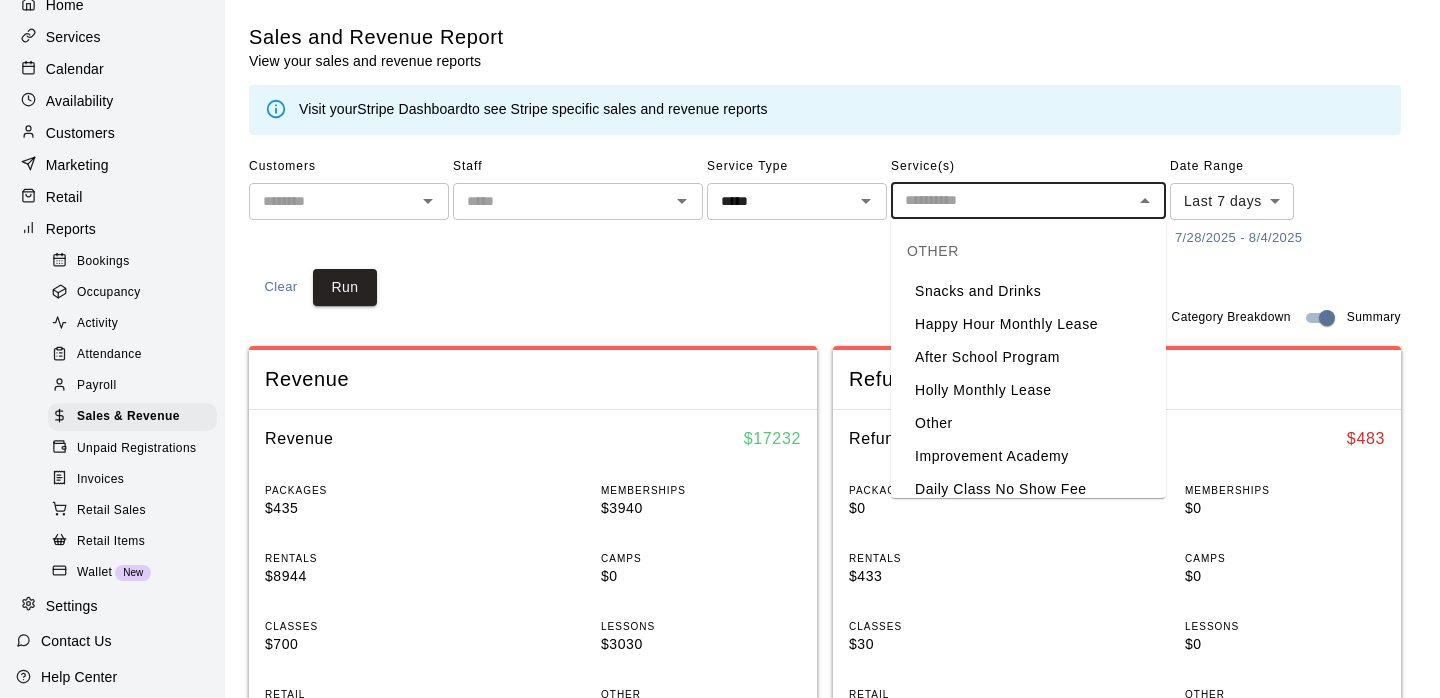 click on "After School Program" at bounding box center [1028, 357] 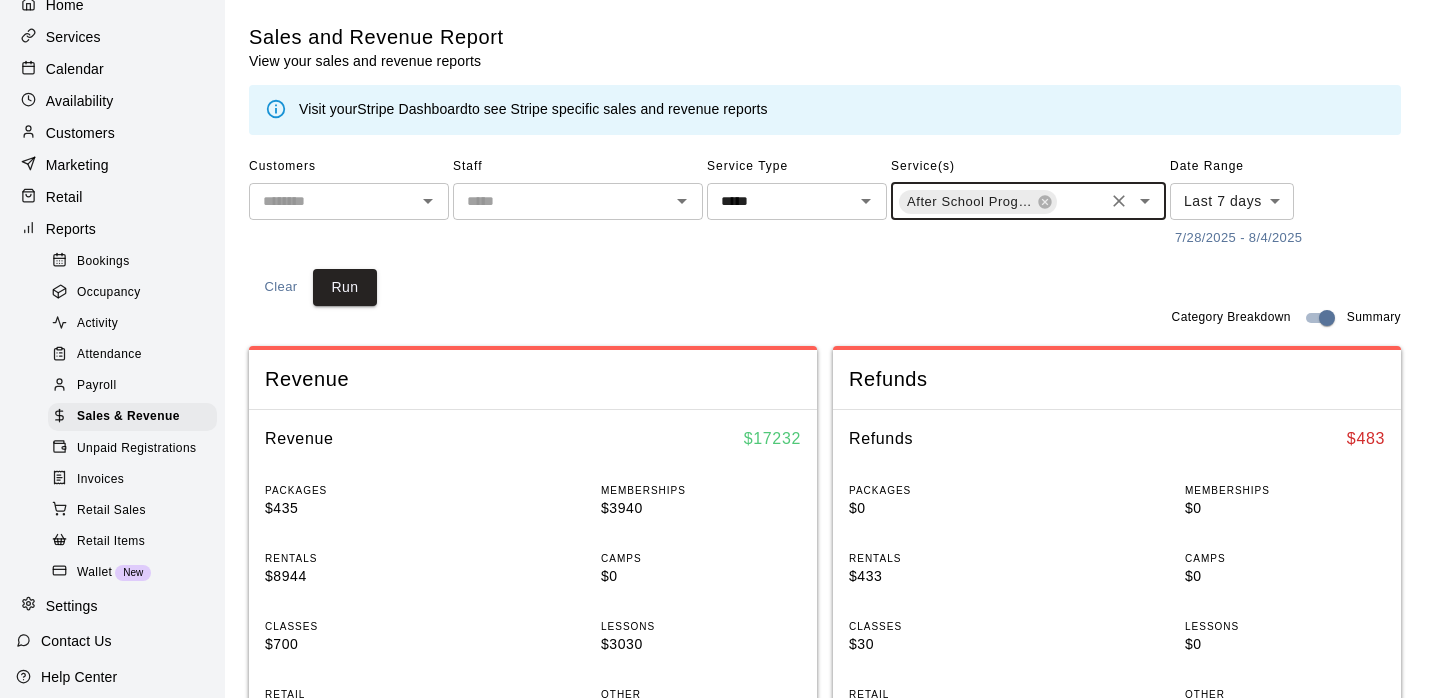 click on "Home Services Calendar Availability Customers Marketing Retail Reports Bookings Occupancy Activity Attendance Payroll Sales & Revenue Unpaid Registrations Invoices Retail Sales Retail Items Wallet New Settings Contact Us Help Center View public page Copy public page link Sales and Revenue Report View your sales and revenue reports Visit your  Stripe Dashboard  to see Stripe specific sales and revenue reports Customers ​ Staff ​ Service Type ***** ​ Service(s) After School Program ​ Date Range Last 7 days **** ​ 7/[DAY]/[YEAR] - 8/[DAY]/[YEAR] Clear Run Category Breakdown Summary   Revenue Revenue $ [NUMBER] PACKAGES $[NUMBER] MEMBERSHIPS $[NUMBER] RENTALS $[NUMBER] CAMPS $0 CLASSES $[NUMBER] LESSONS $[NUMBER] RETAIL $0 OTHER $[NUMBER]   Refunds Refunds $ [NUMBER] PACKAGES $0 MEMBERSHIPS $0 RENTALS $[NUMBER] CAMPS $0 CLASSES $[NUMBER] LESSONS $0 RETAIL $0 OTHER $[NUMBER] Export Columns 0 Filters InvoiceId Date Service Name Revenue Category Payment Method Type Stripe Payment Id Coupon Status Subtotal [NUMBER] [MONTH] [DAY], [YEAR], [HOUR]:[MINUTE] [AM/PM] SOFTBALL Tunnel Rental Rentals N/A" at bounding box center (720, 747) 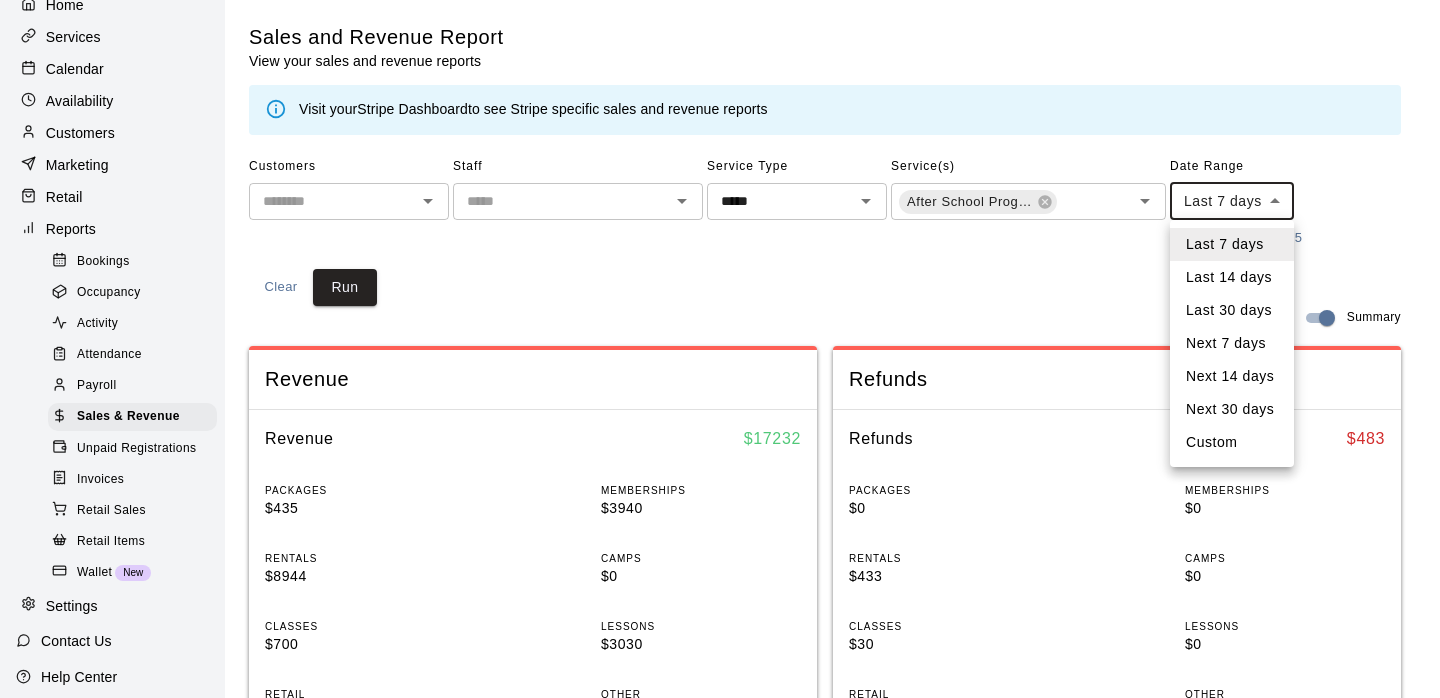click on "Last 30 days" at bounding box center (1232, 310) 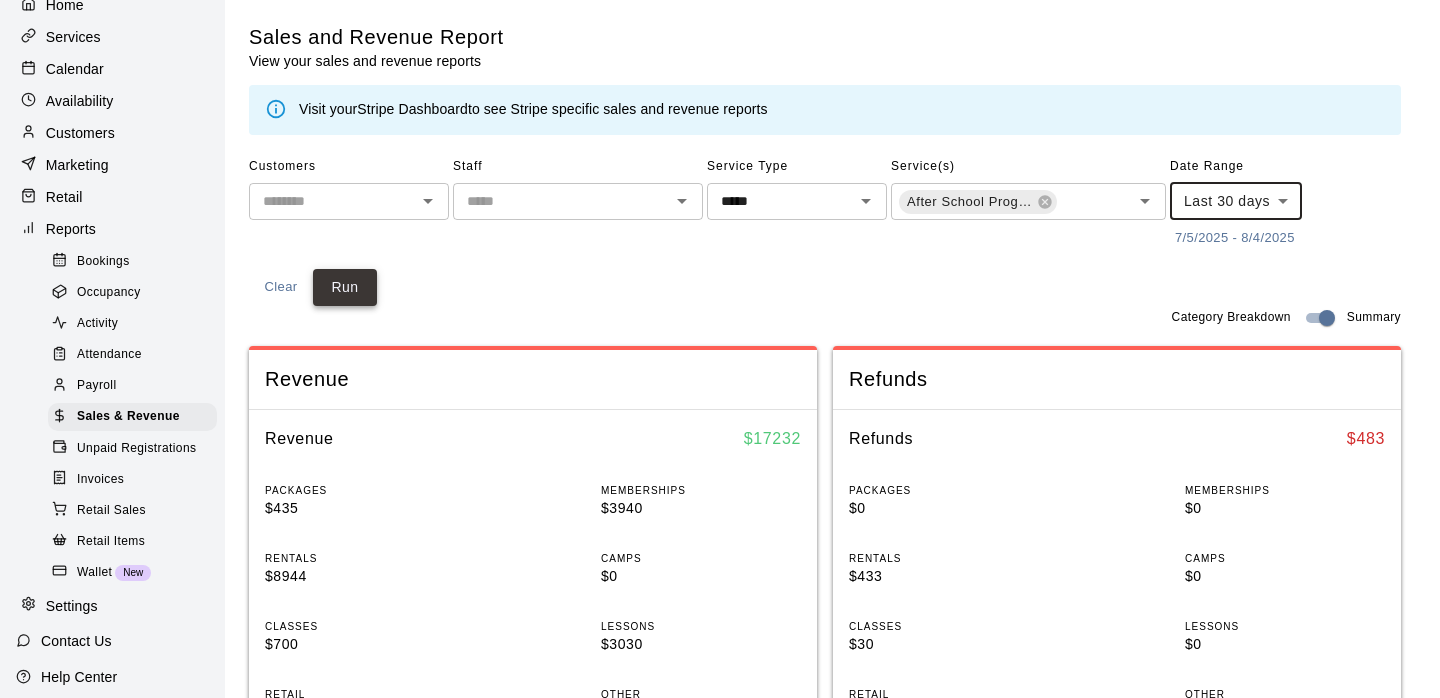 click on "Run" at bounding box center [345, 287] 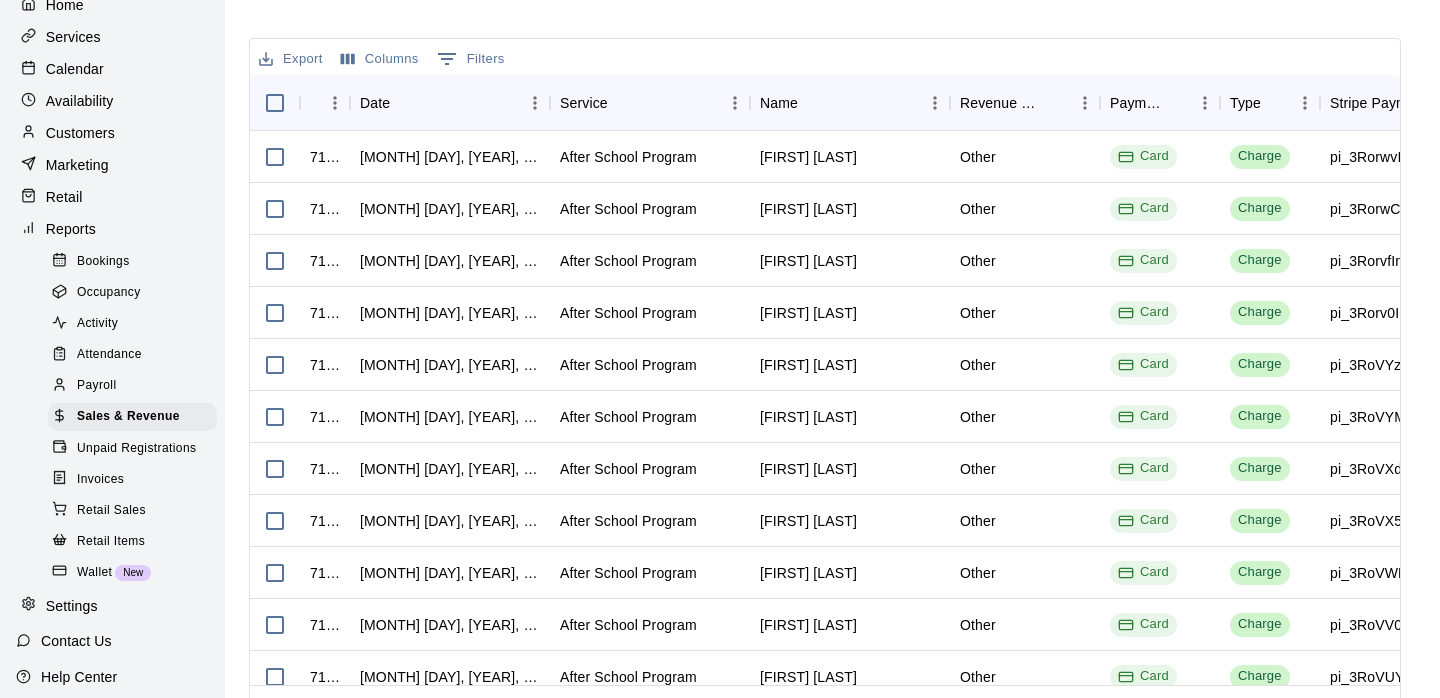 scroll, scrollTop: 797, scrollLeft: 0, axis: vertical 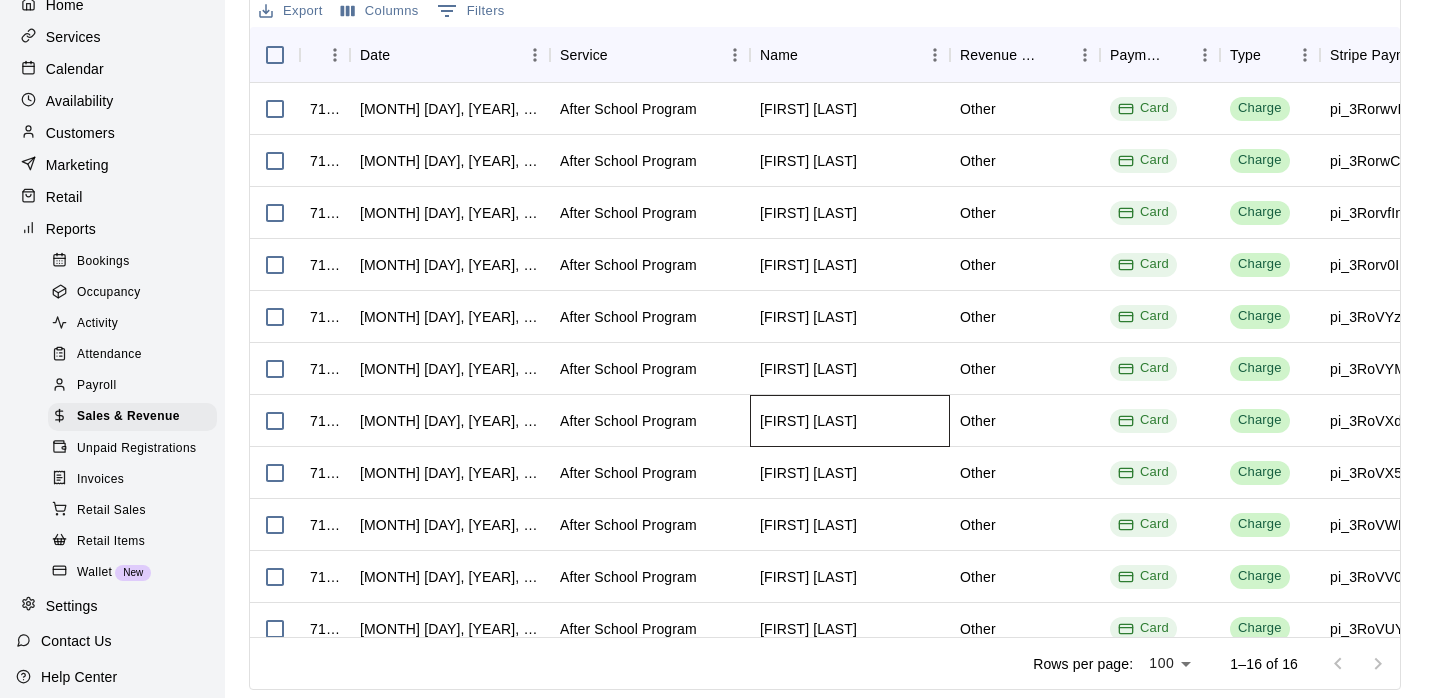 click on "[FIRST] [LAST]" at bounding box center (808, 421) 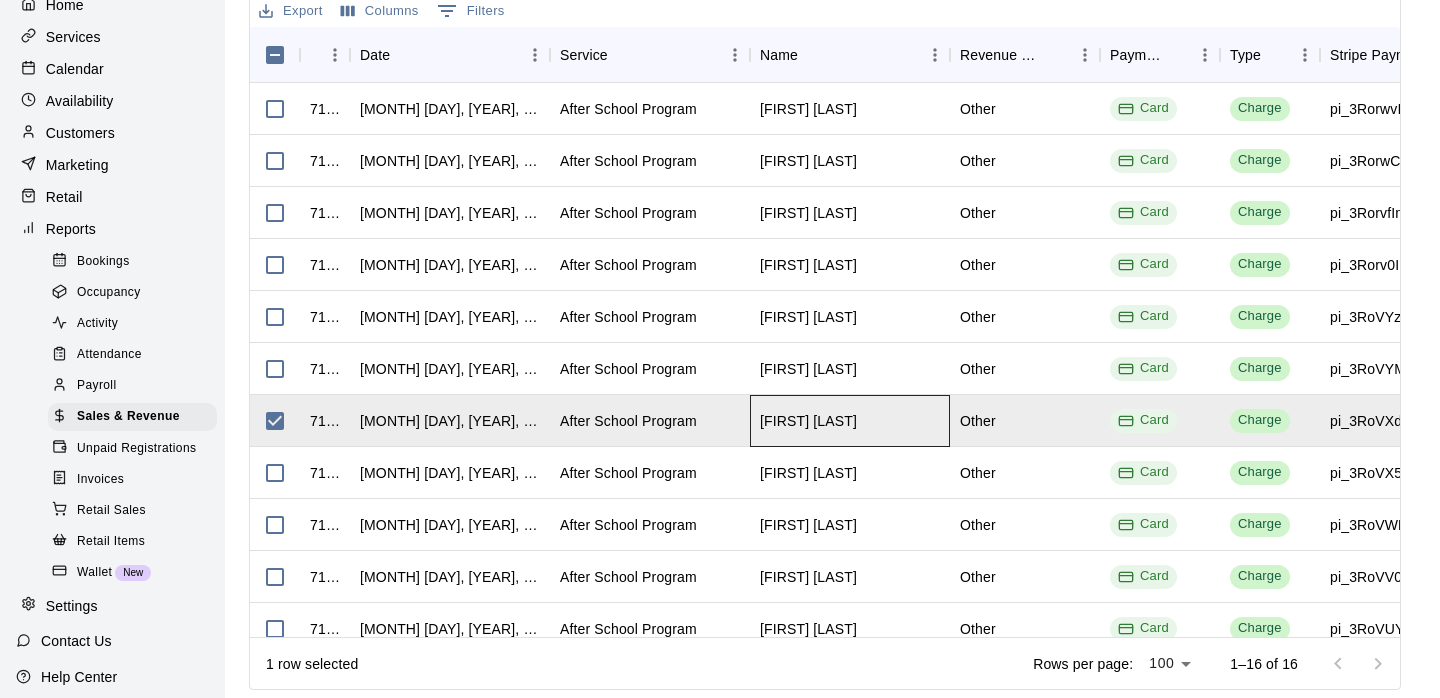 click on "[FIRST] [LAST]" at bounding box center (808, 421) 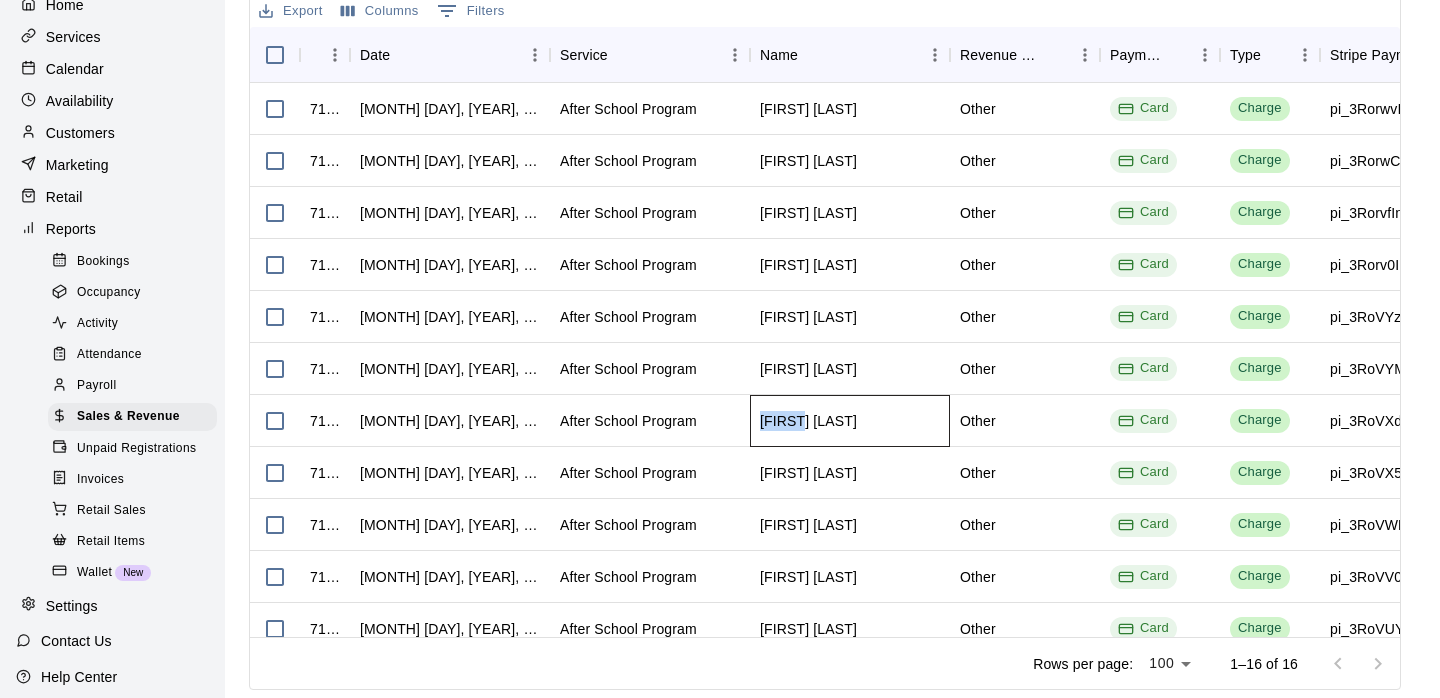 click on "[FIRST] [LAST]" at bounding box center (808, 421) 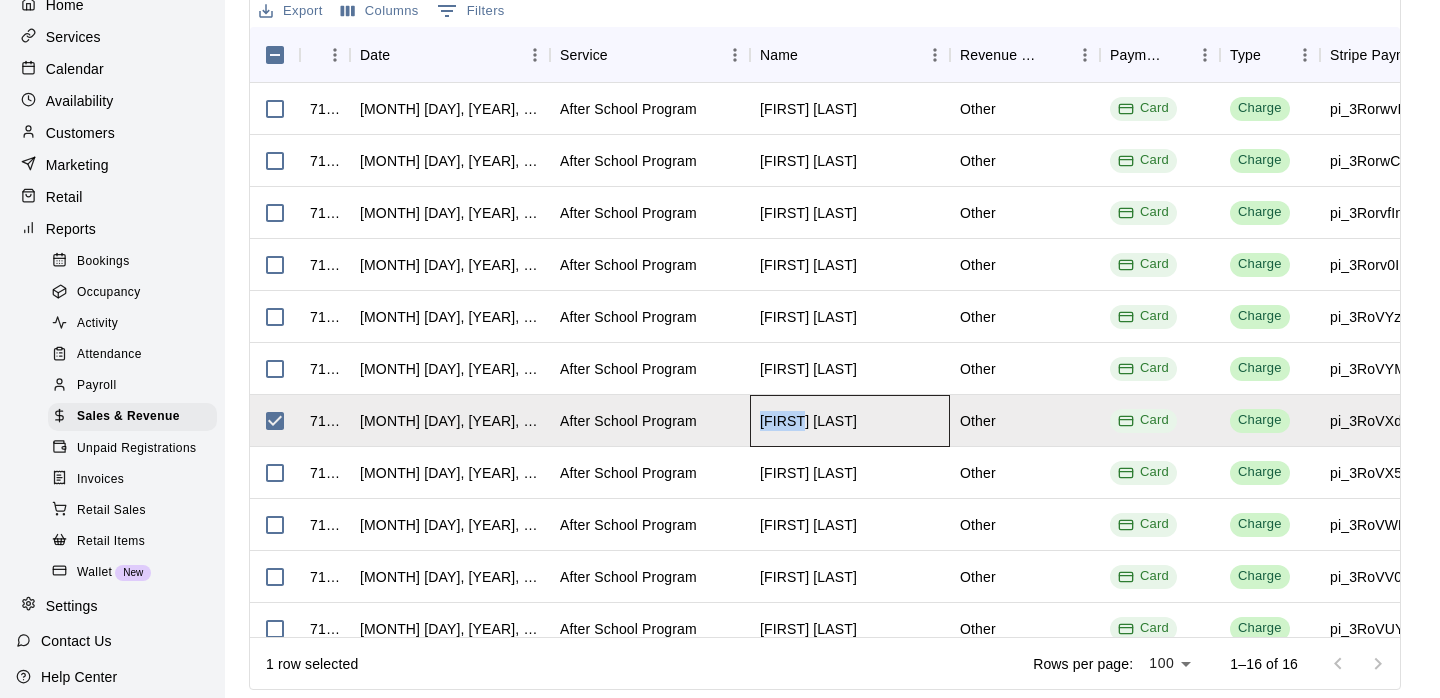 click on "[FIRST] [LAST]" at bounding box center (808, 421) 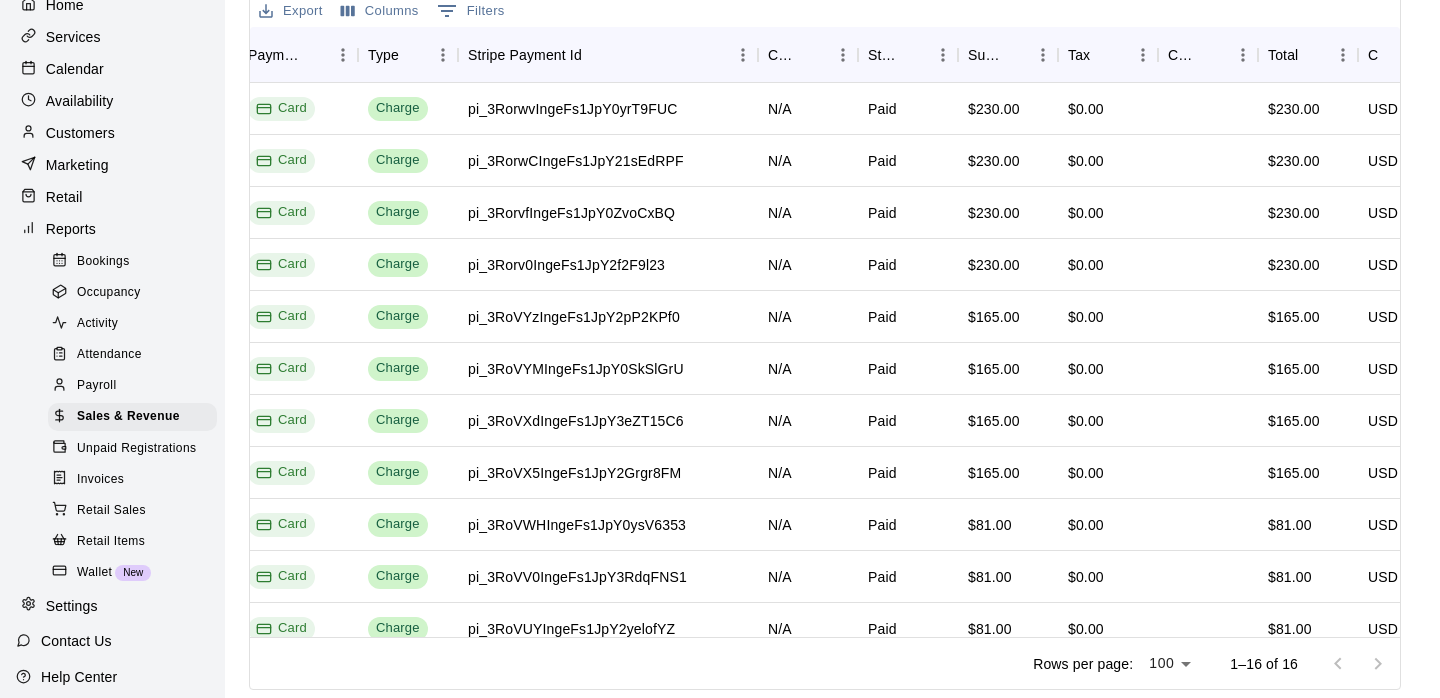 scroll, scrollTop: 0, scrollLeft: 900, axis: horizontal 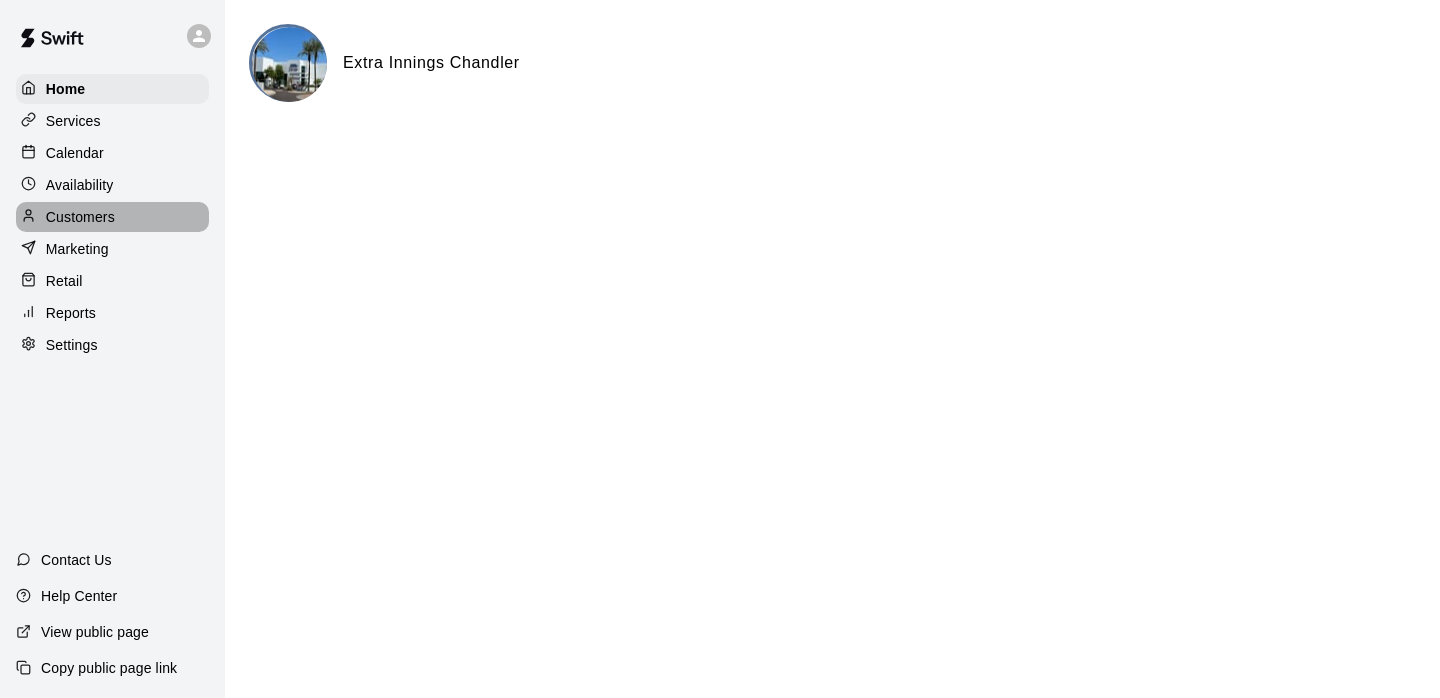 click on "Customers" at bounding box center (80, 217) 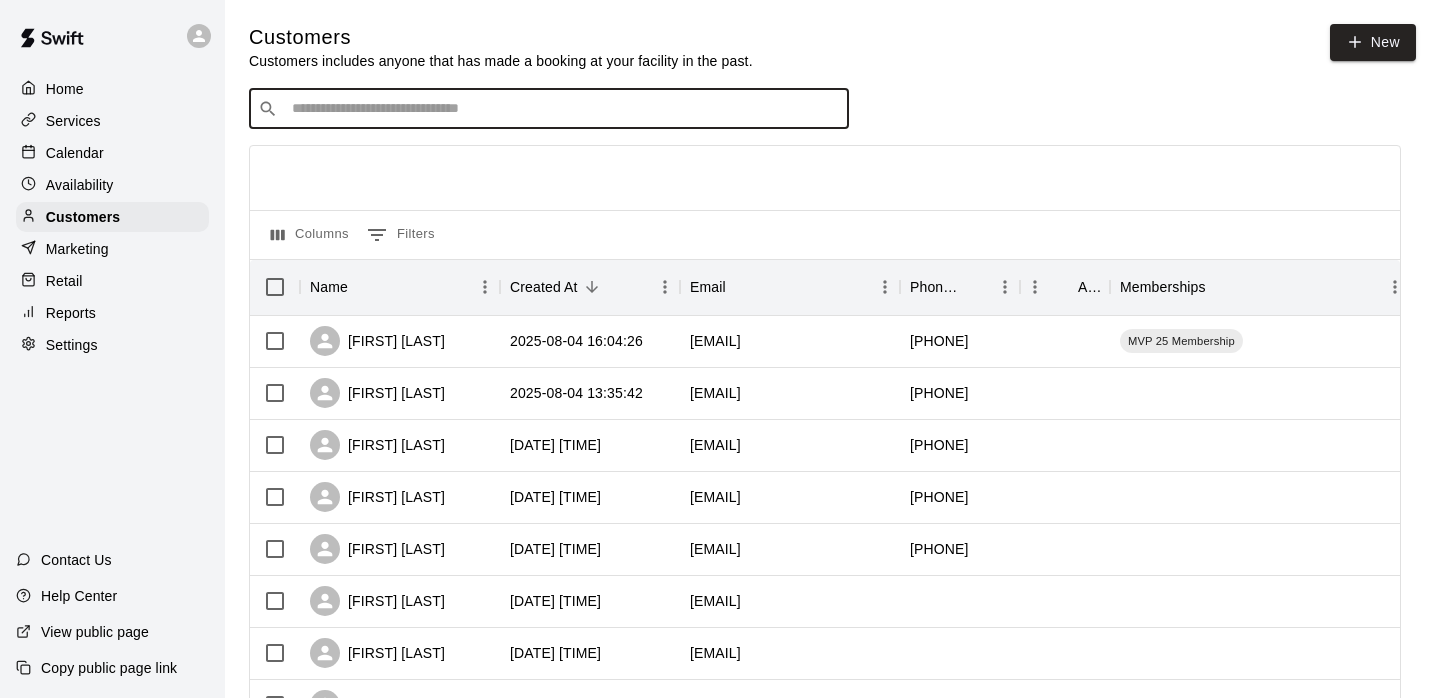 click at bounding box center [563, 109] 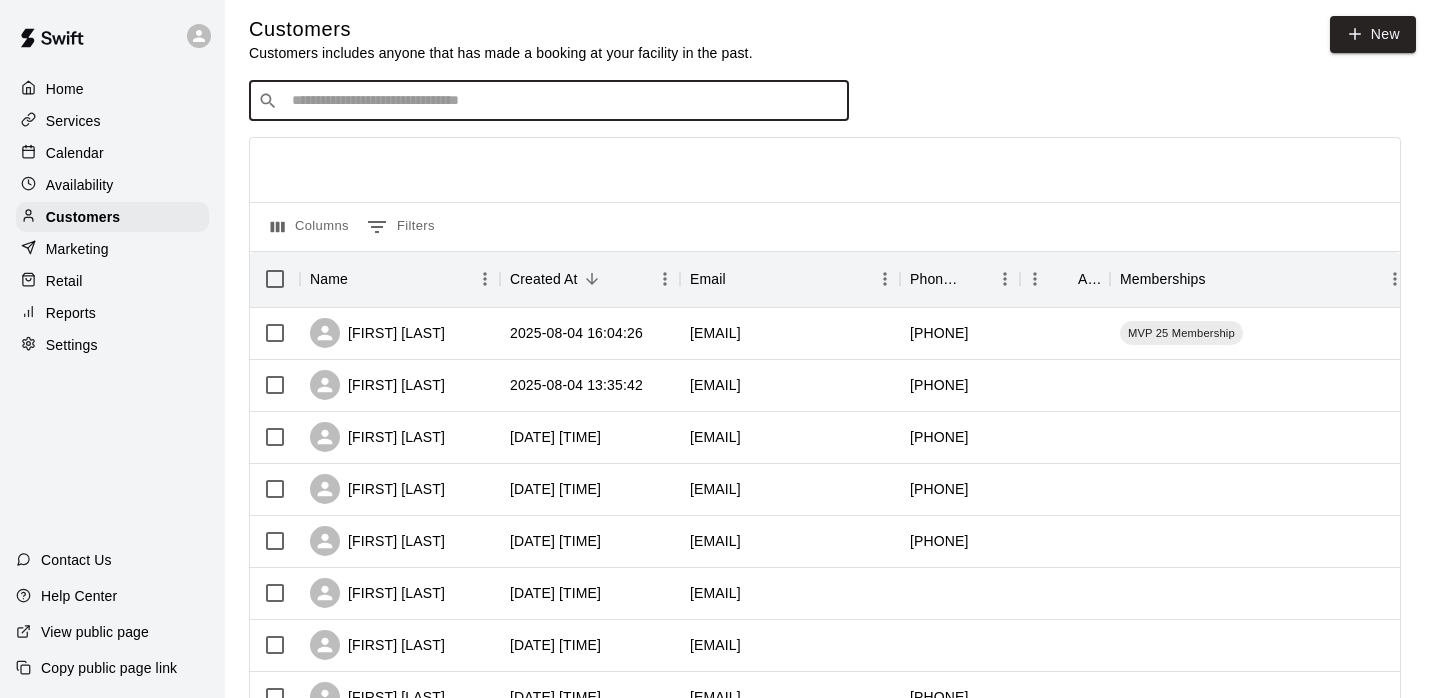 click at bounding box center [563, 101] 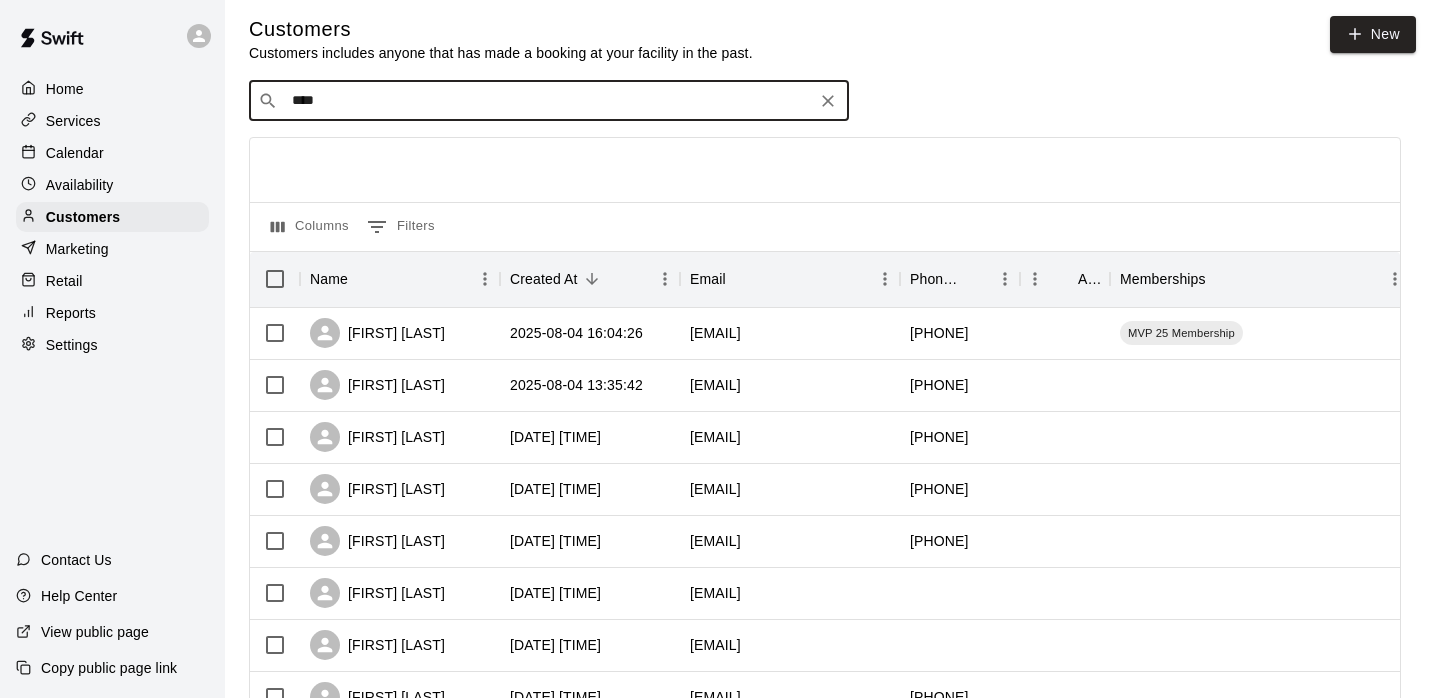type on "*****" 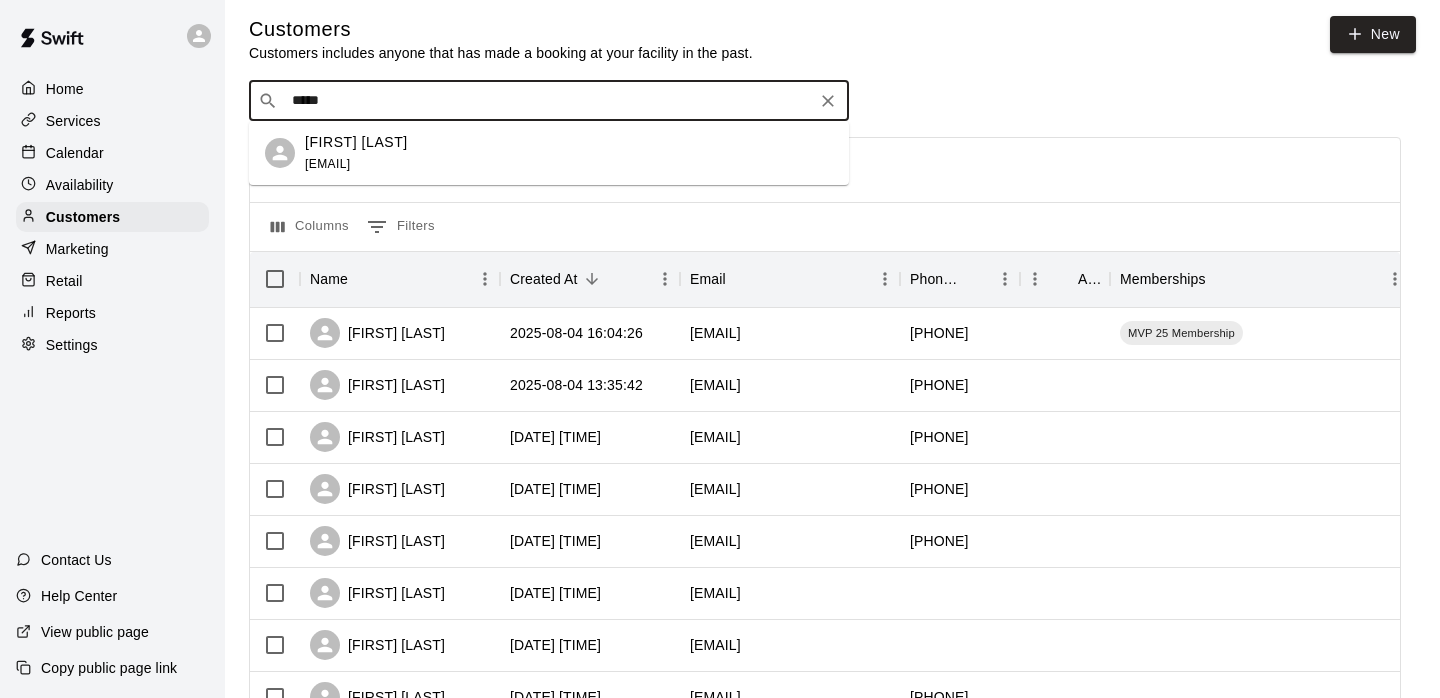 click on "kabattan@hotmail.com" at bounding box center (327, 164) 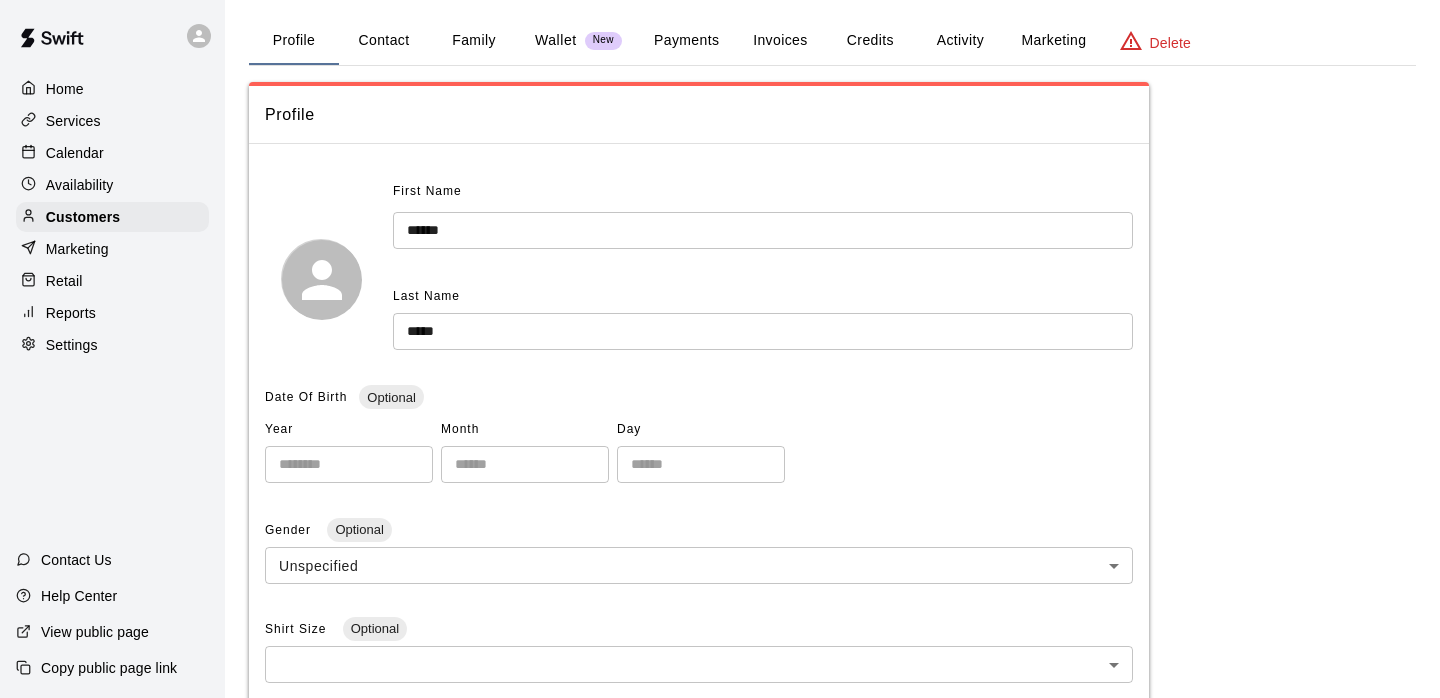 scroll, scrollTop: 96, scrollLeft: 0, axis: vertical 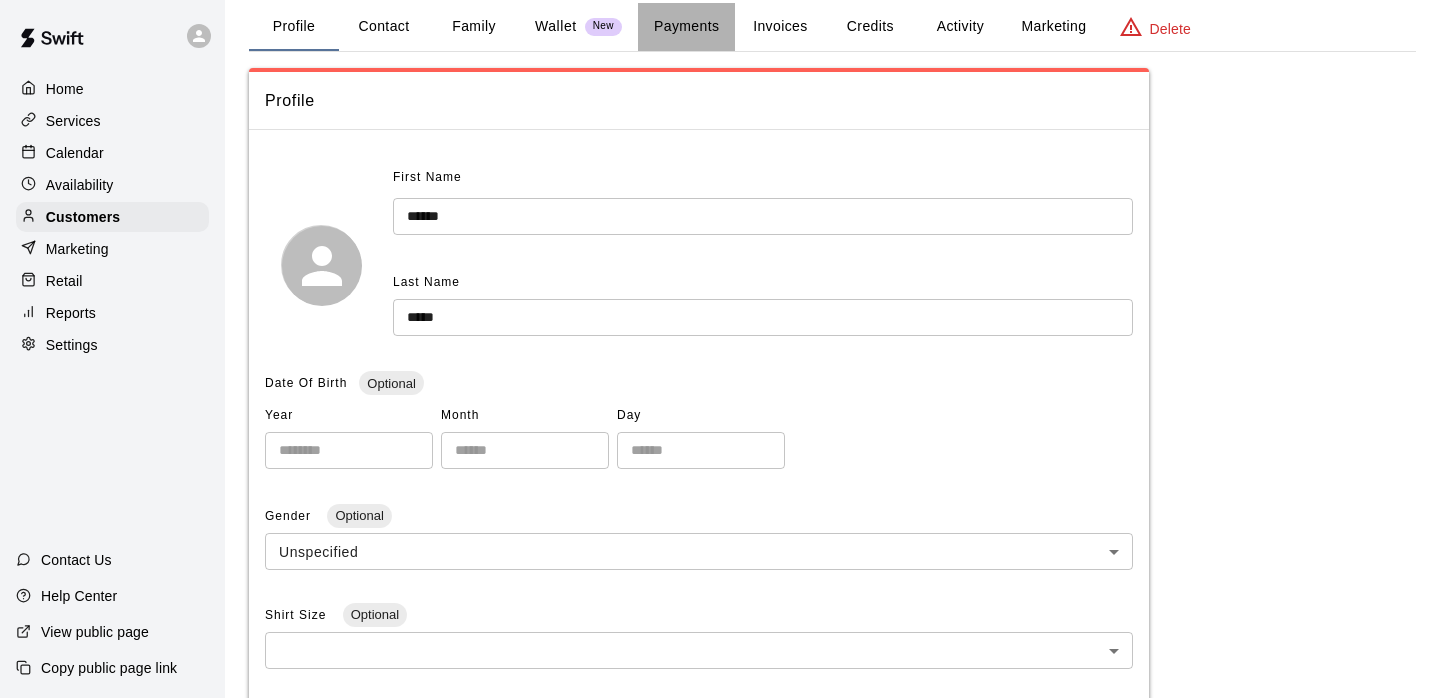 click on "Payments" at bounding box center [686, 27] 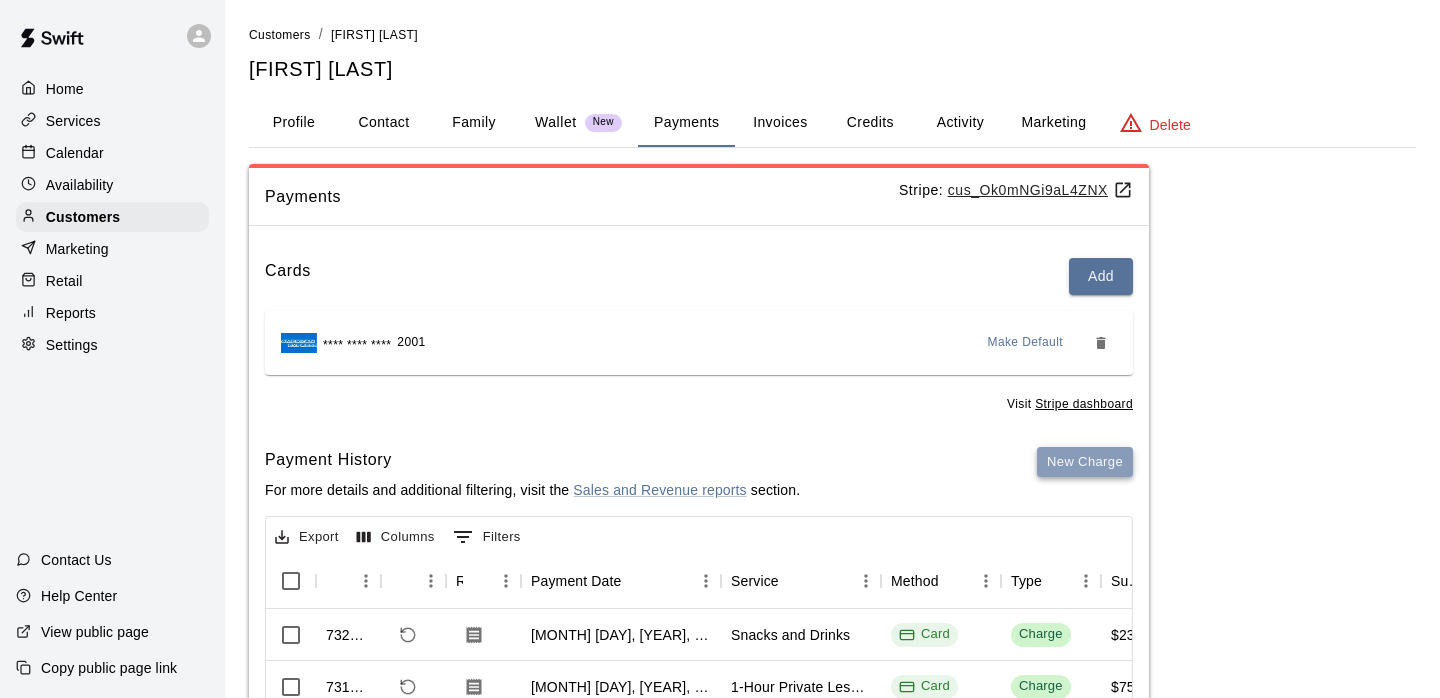 click on "New Charge" at bounding box center [1085, 462] 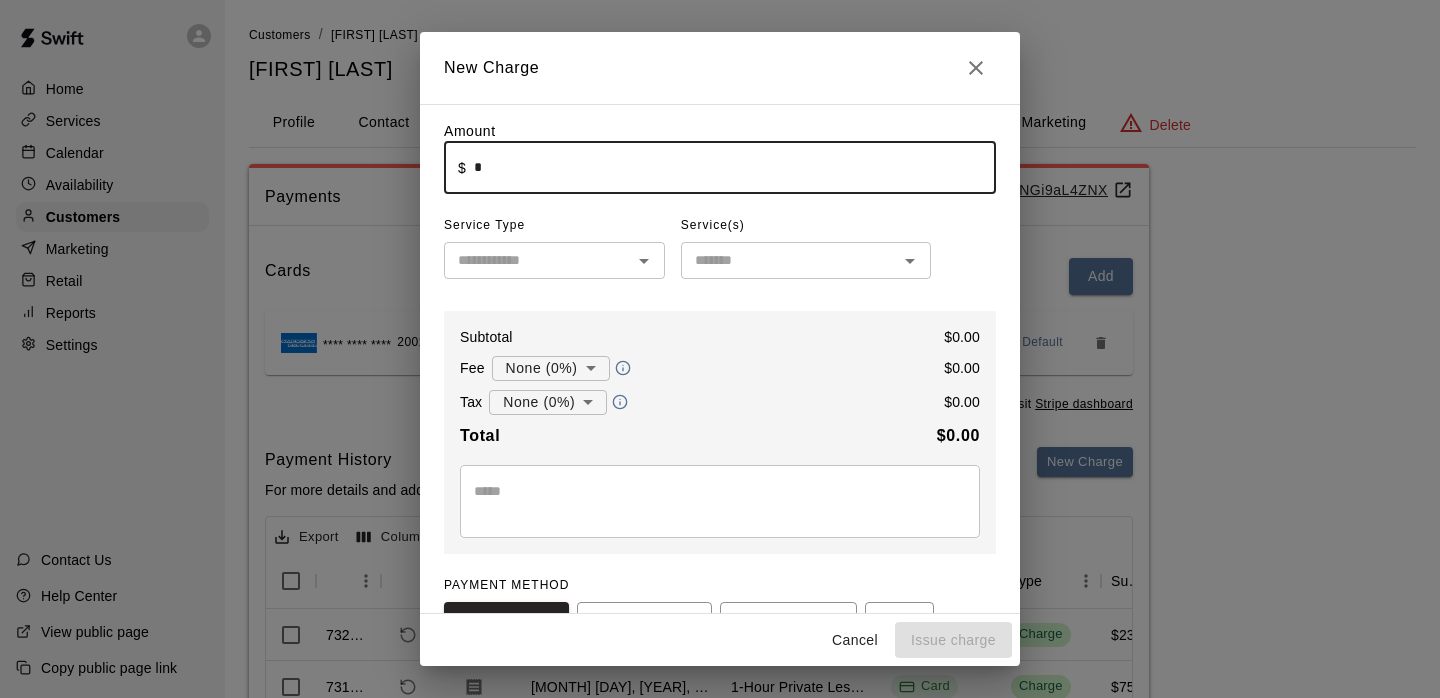 click on "*" at bounding box center [735, 167] 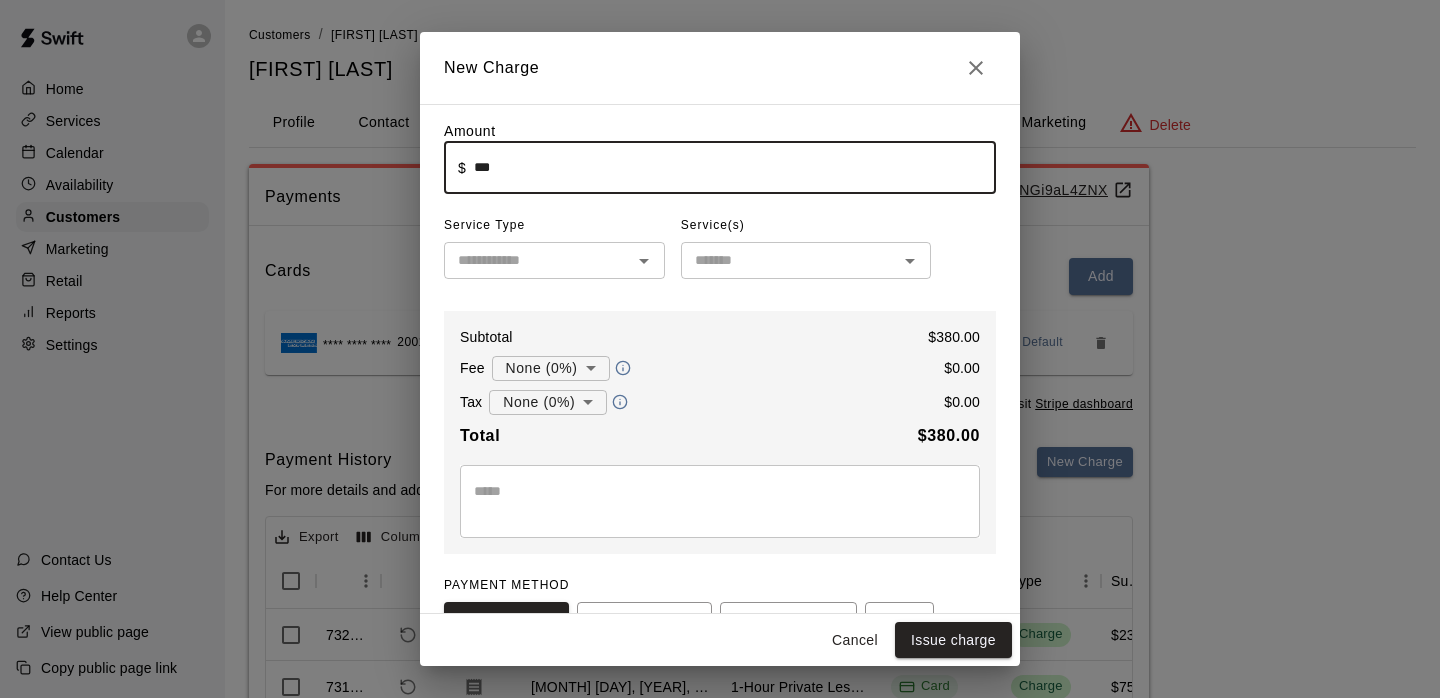 type on "******" 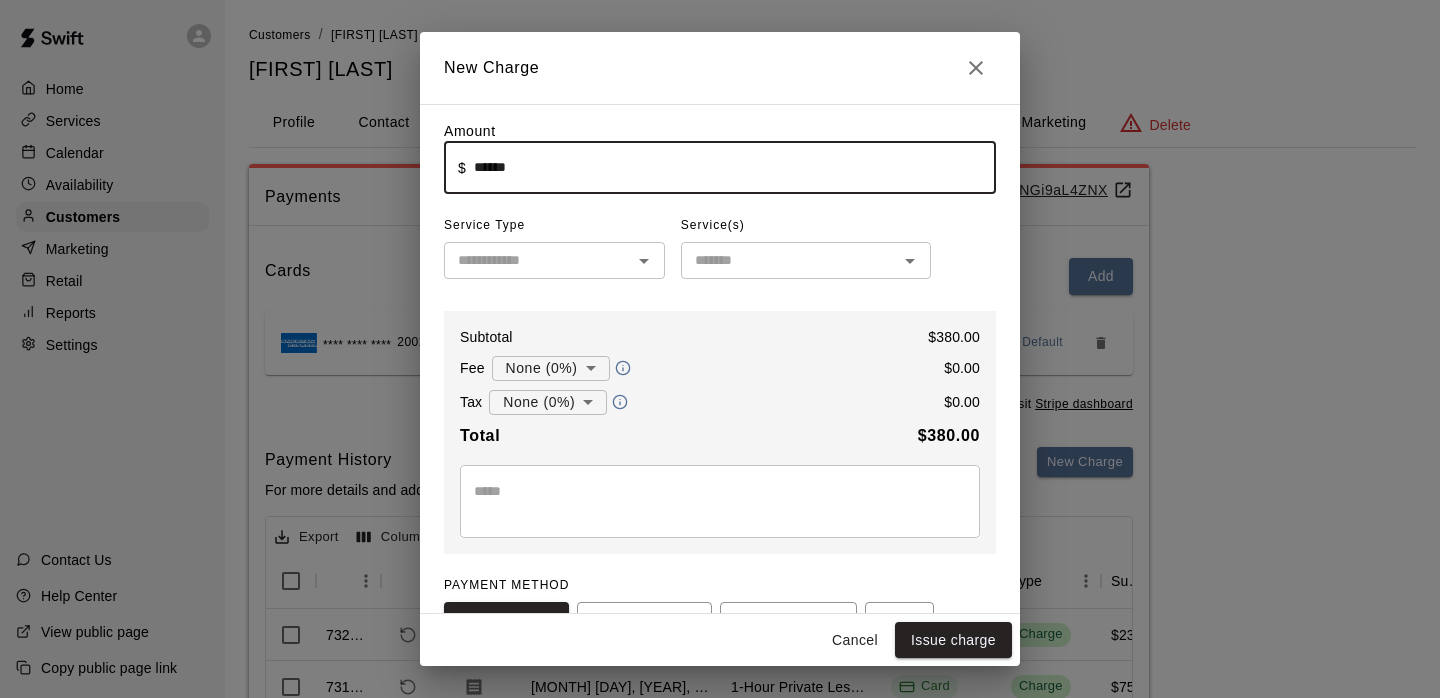 click at bounding box center (538, 260) 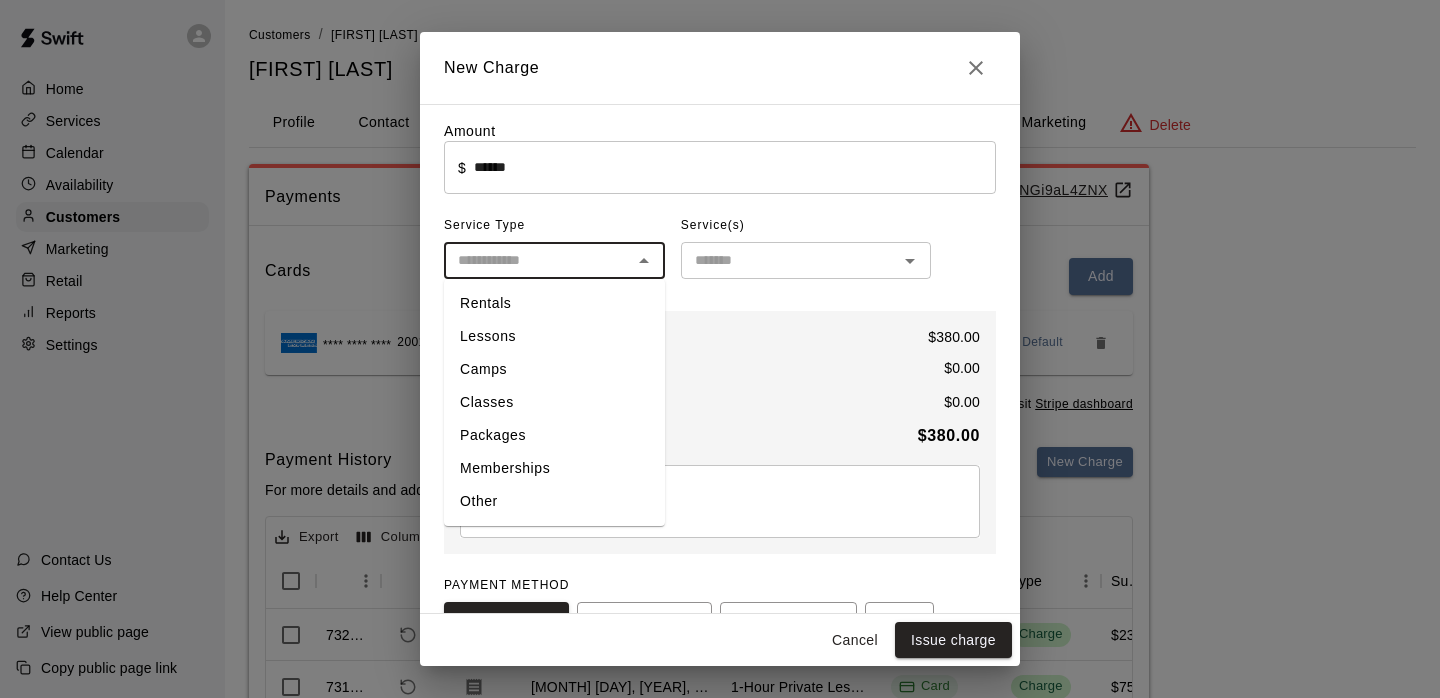 click on "Other" at bounding box center [554, 501] 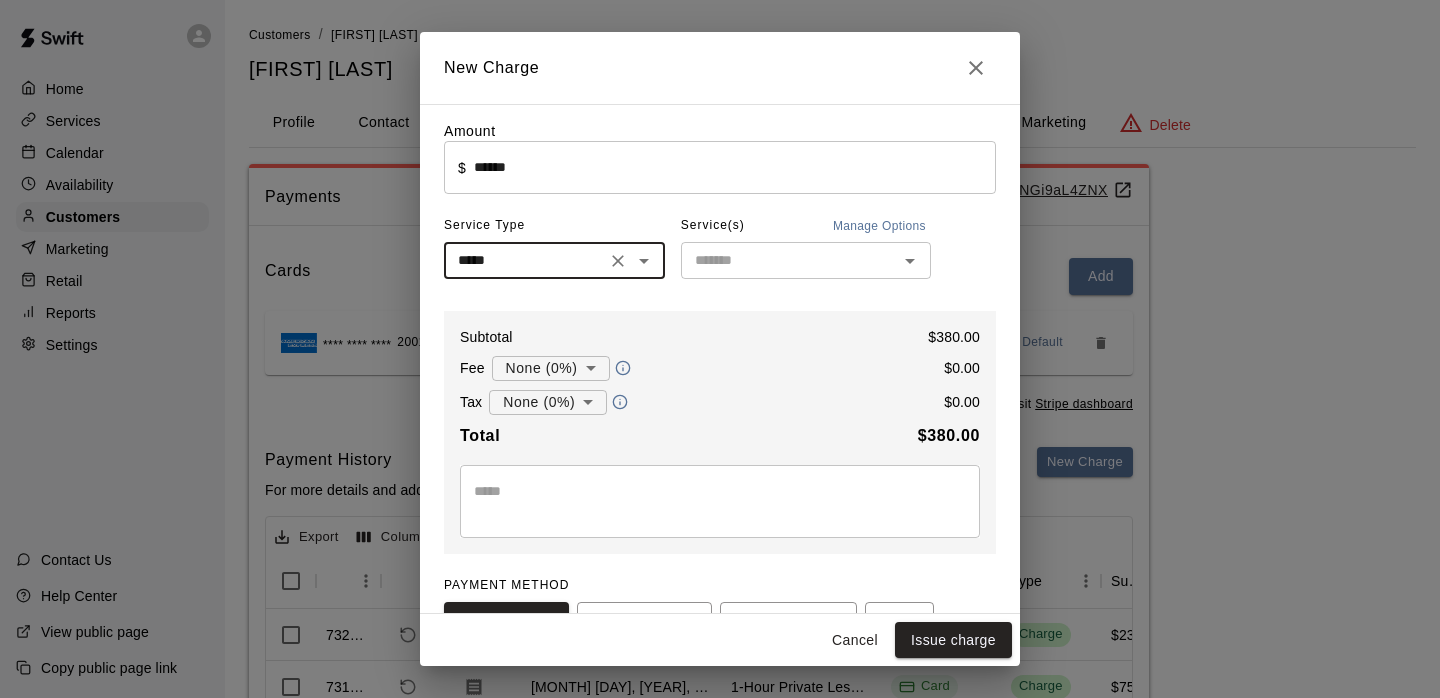 click at bounding box center [789, 260] 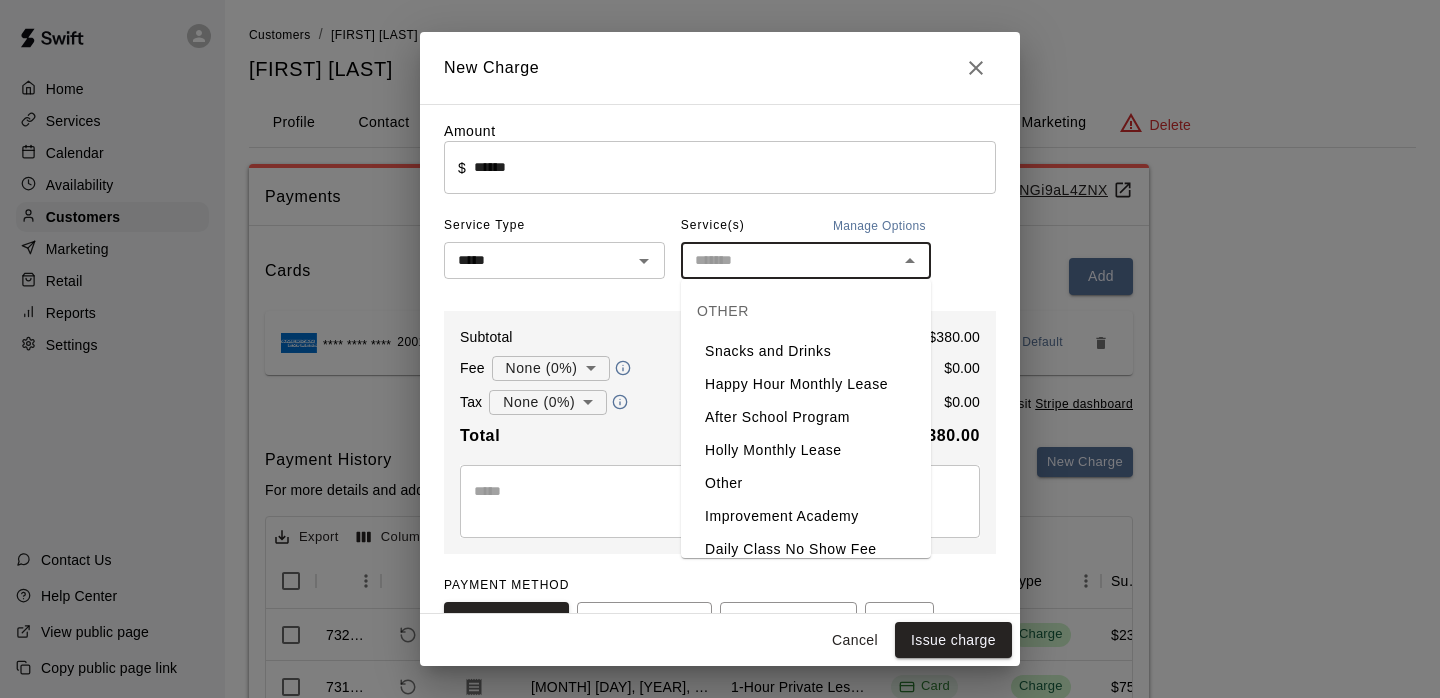 click on "After School Program" at bounding box center (806, 417) 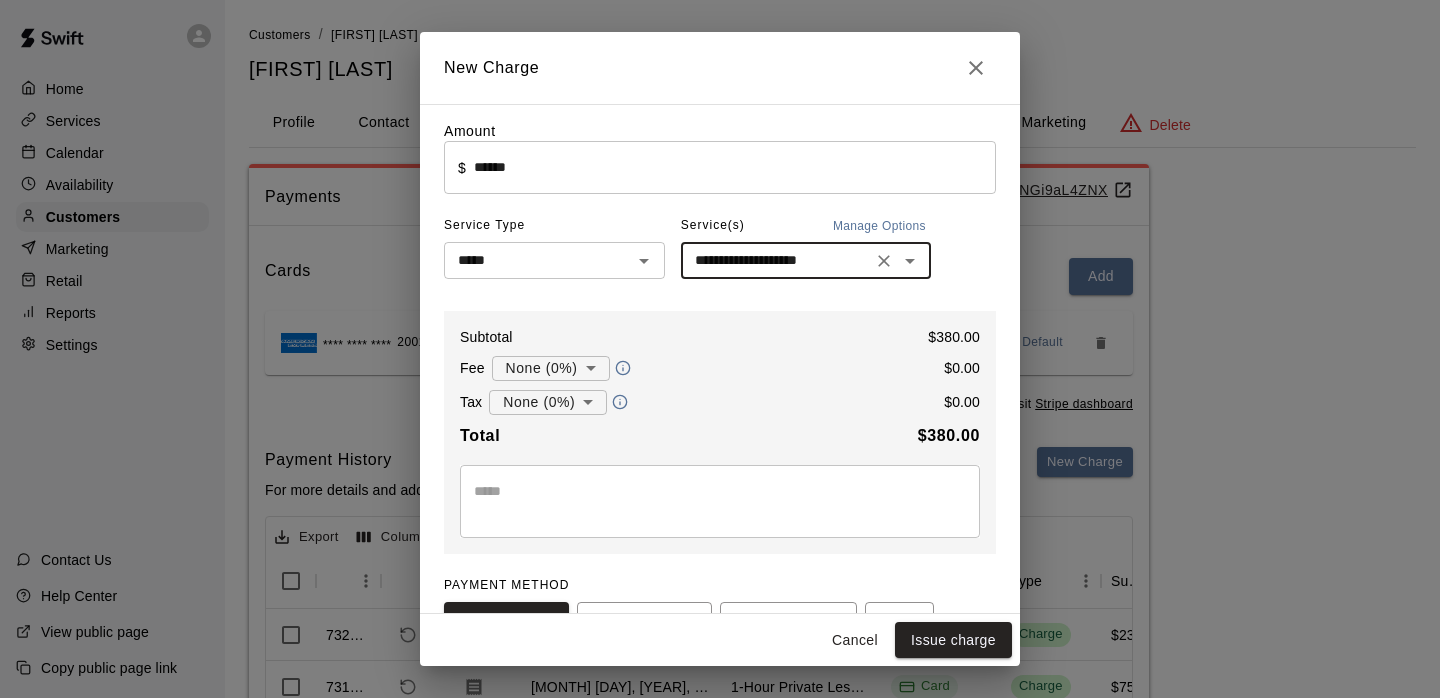 click at bounding box center [720, 501] 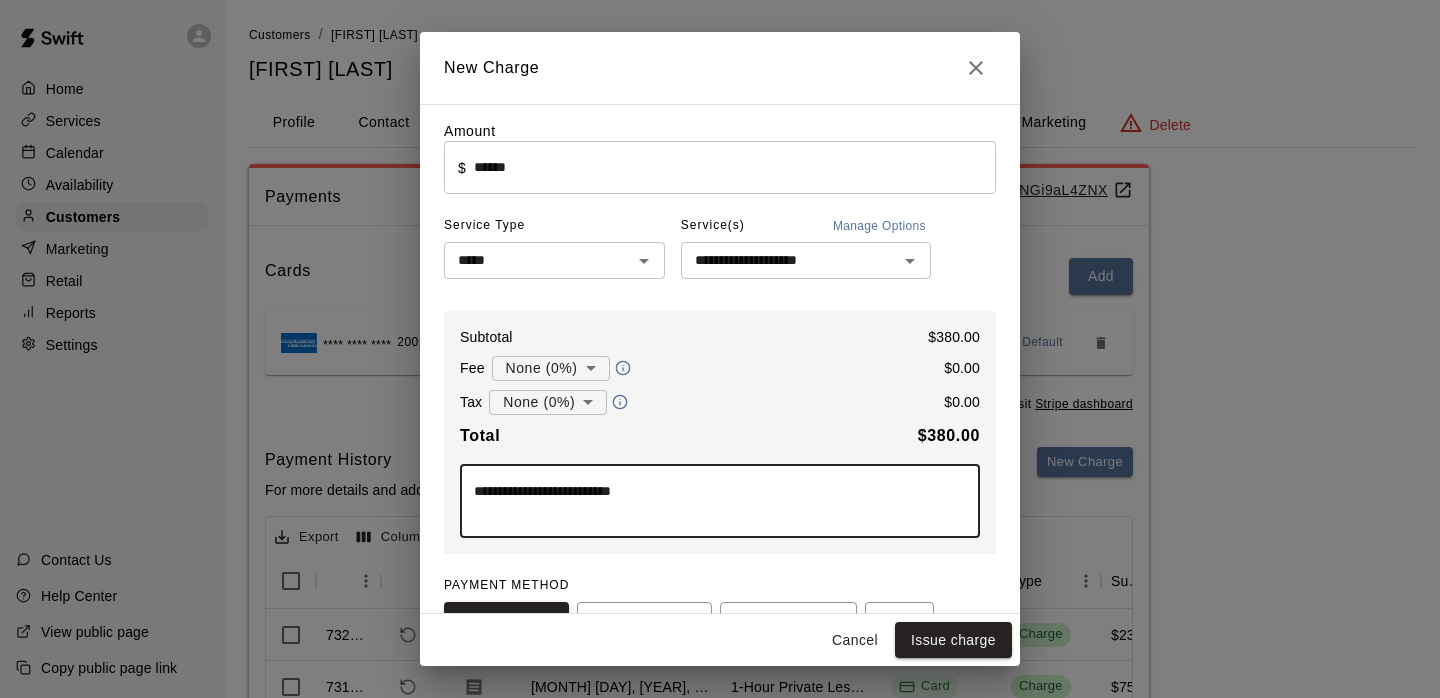 drag, startPoint x: 694, startPoint y: 501, endPoint x: 423, endPoint y: 486, distance: 271.41483 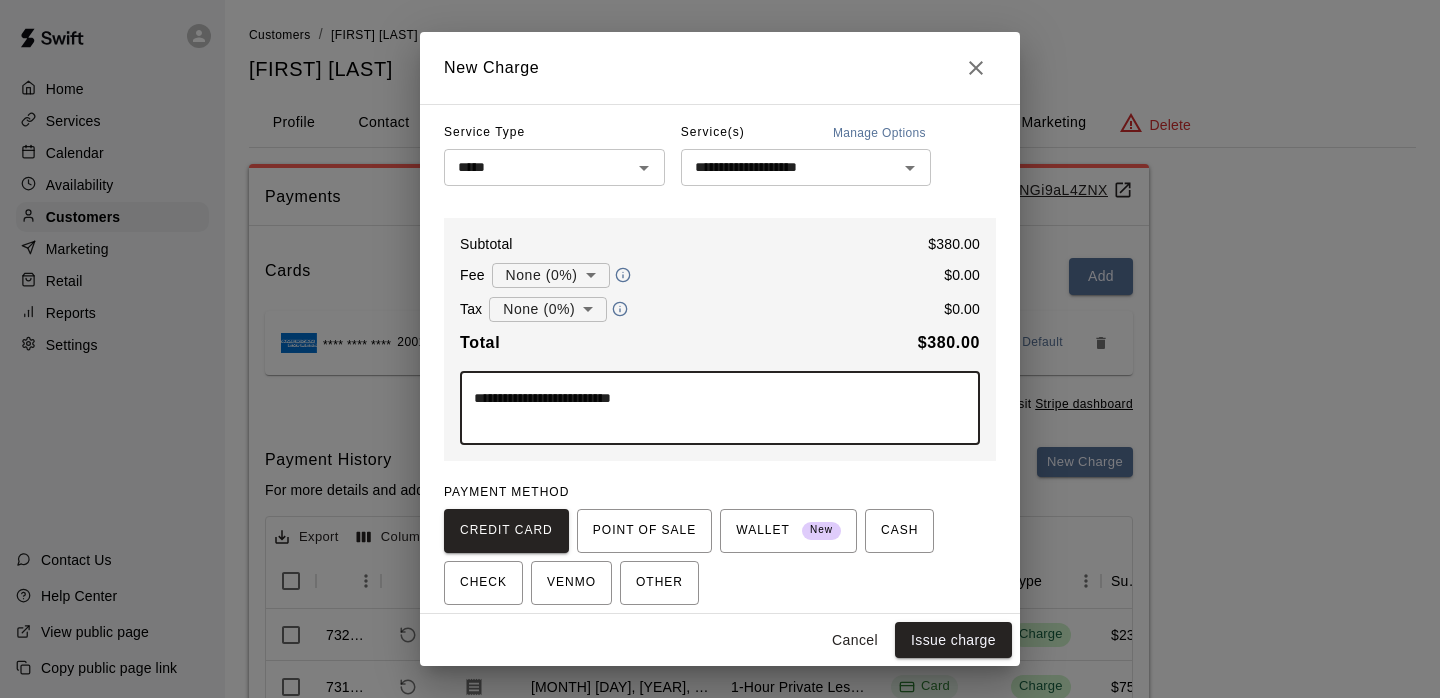 scroll, scrollTop: 0, scrollLeft: 0, axis: both 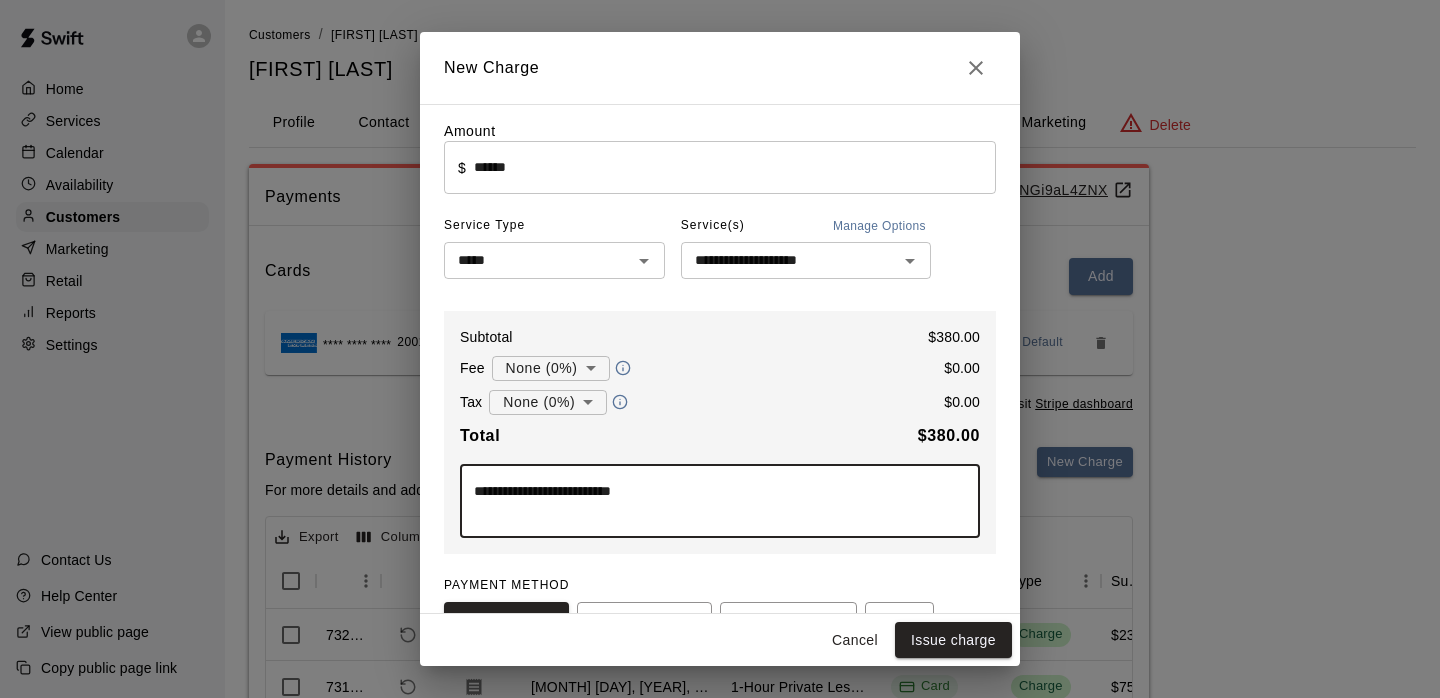 click on "**********" at bounding box center (720, 501) 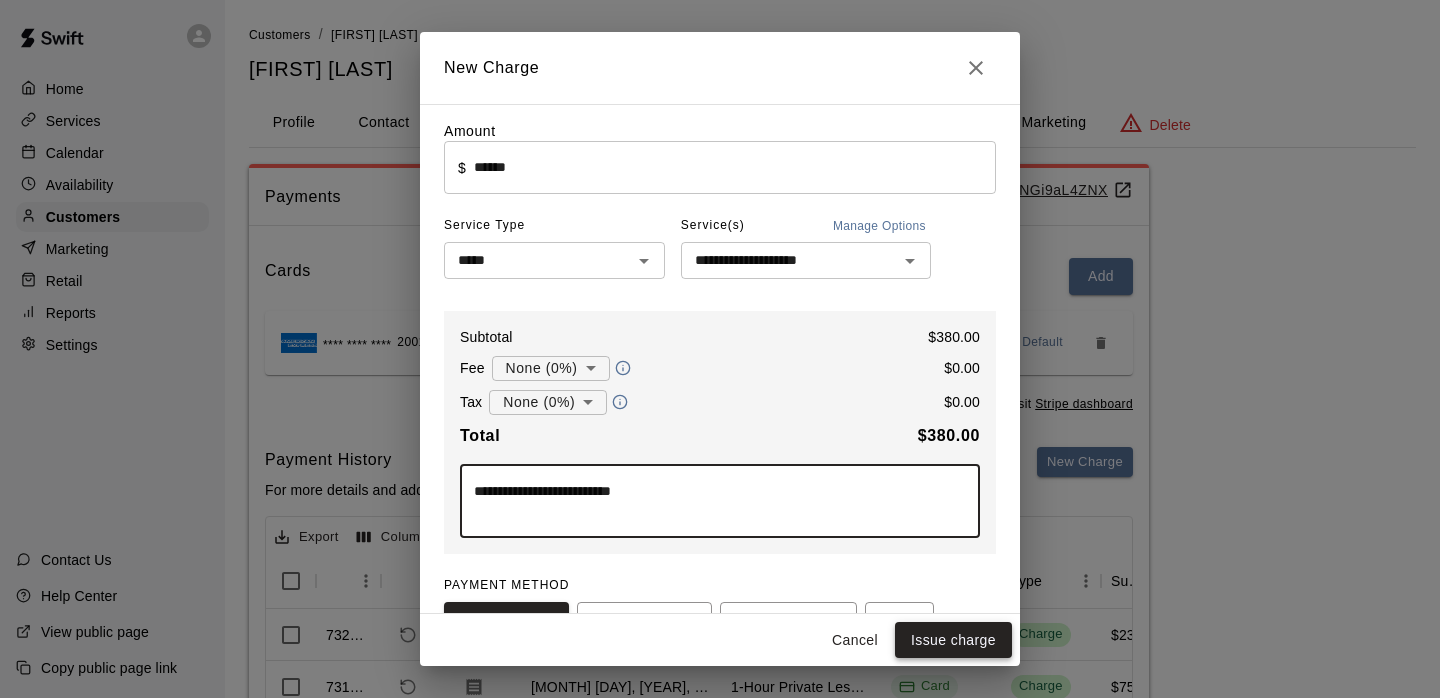type on "**********" 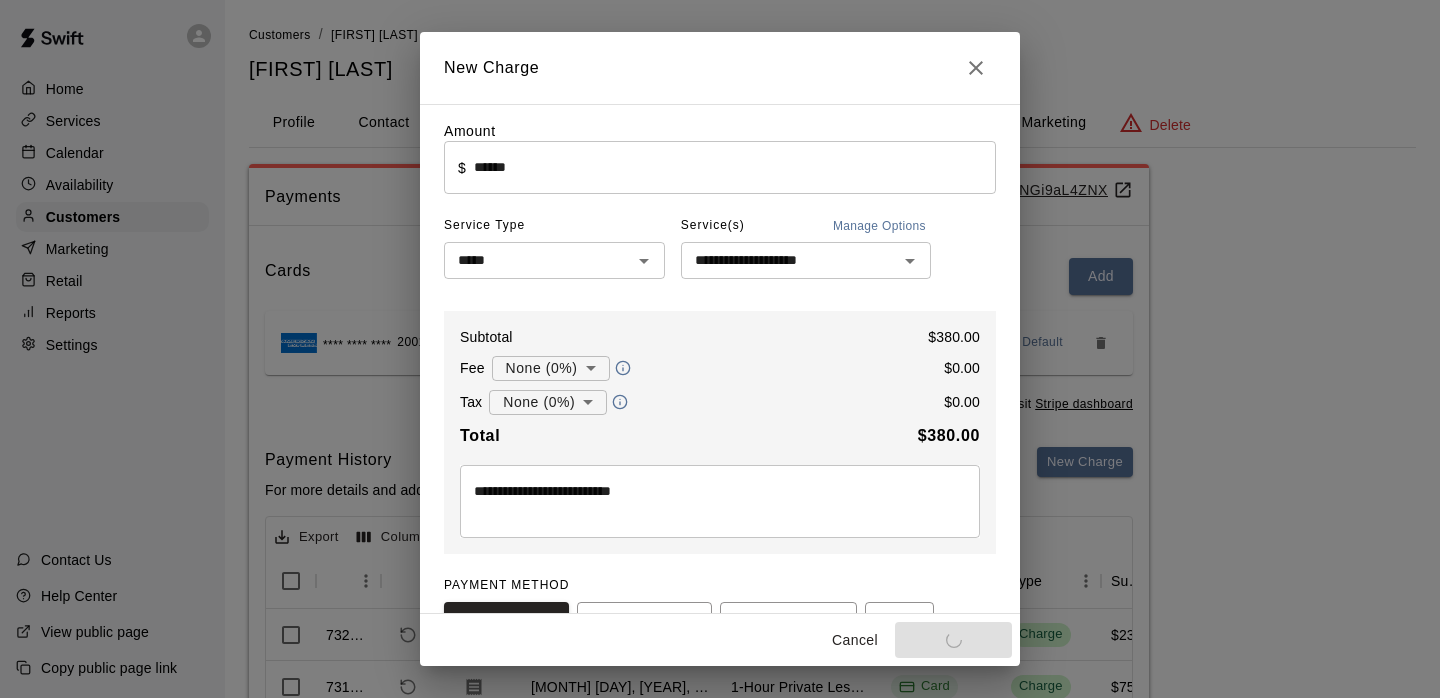 type on "*" 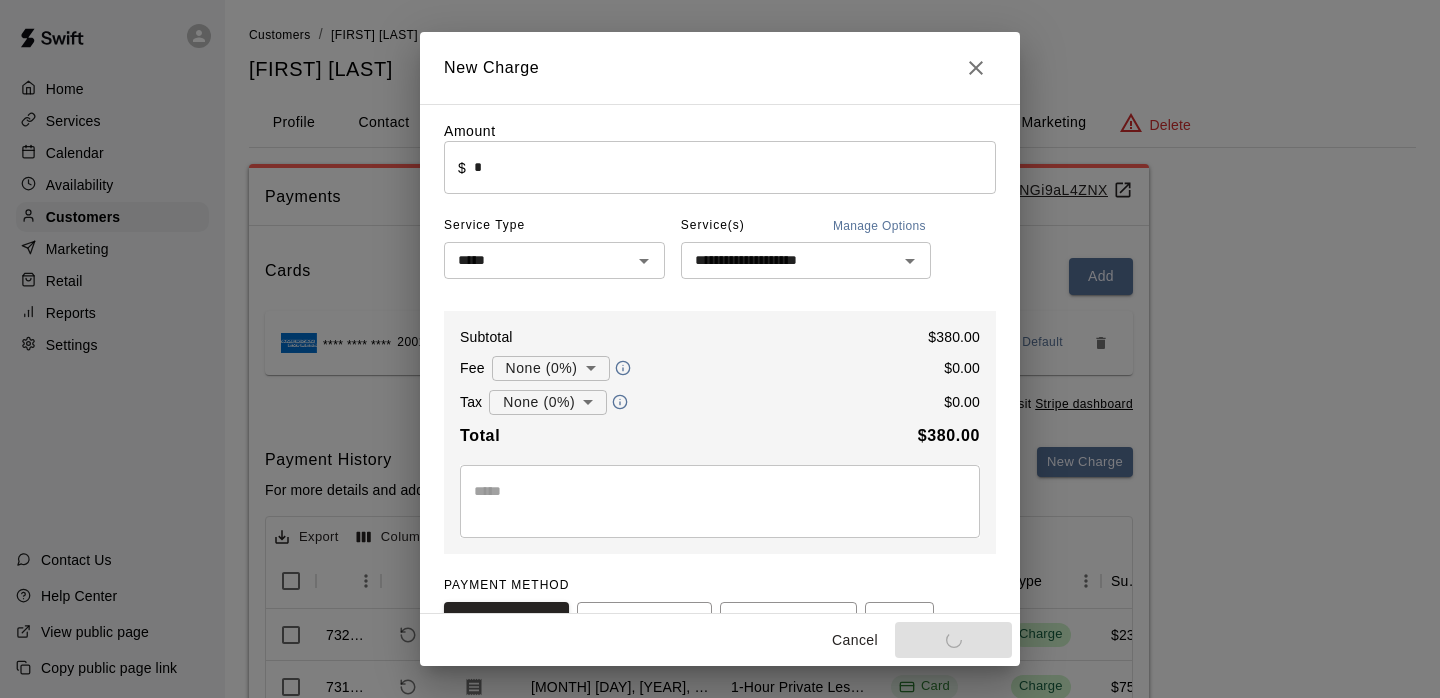 type 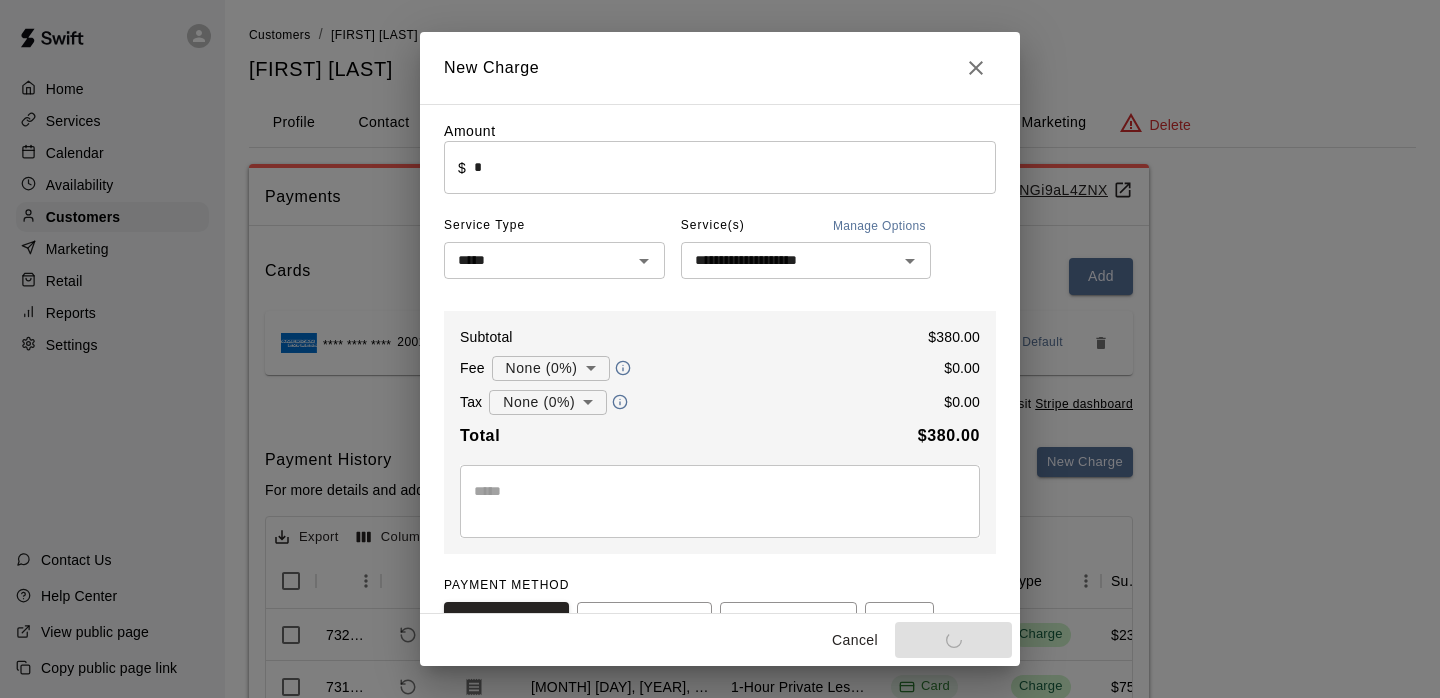 type 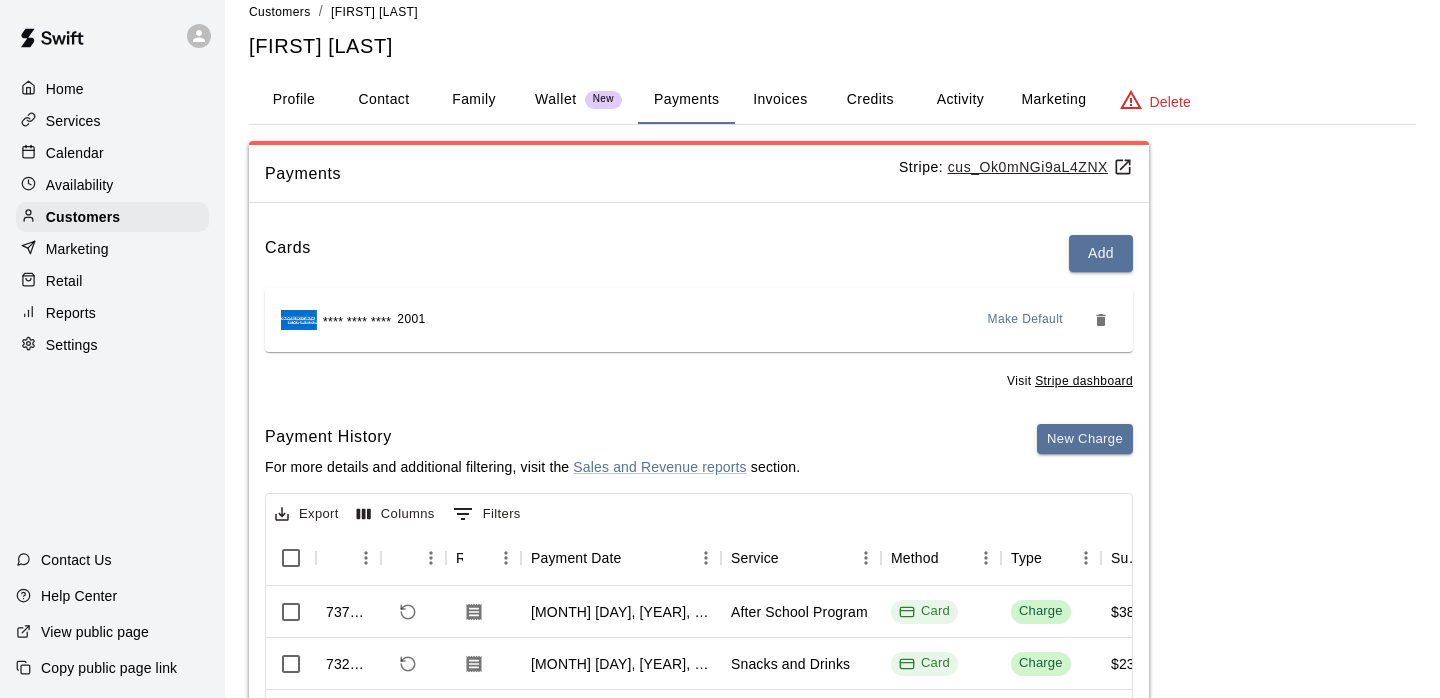 scroll, scrollTop: 0, scrollLeft: 0, axis: both 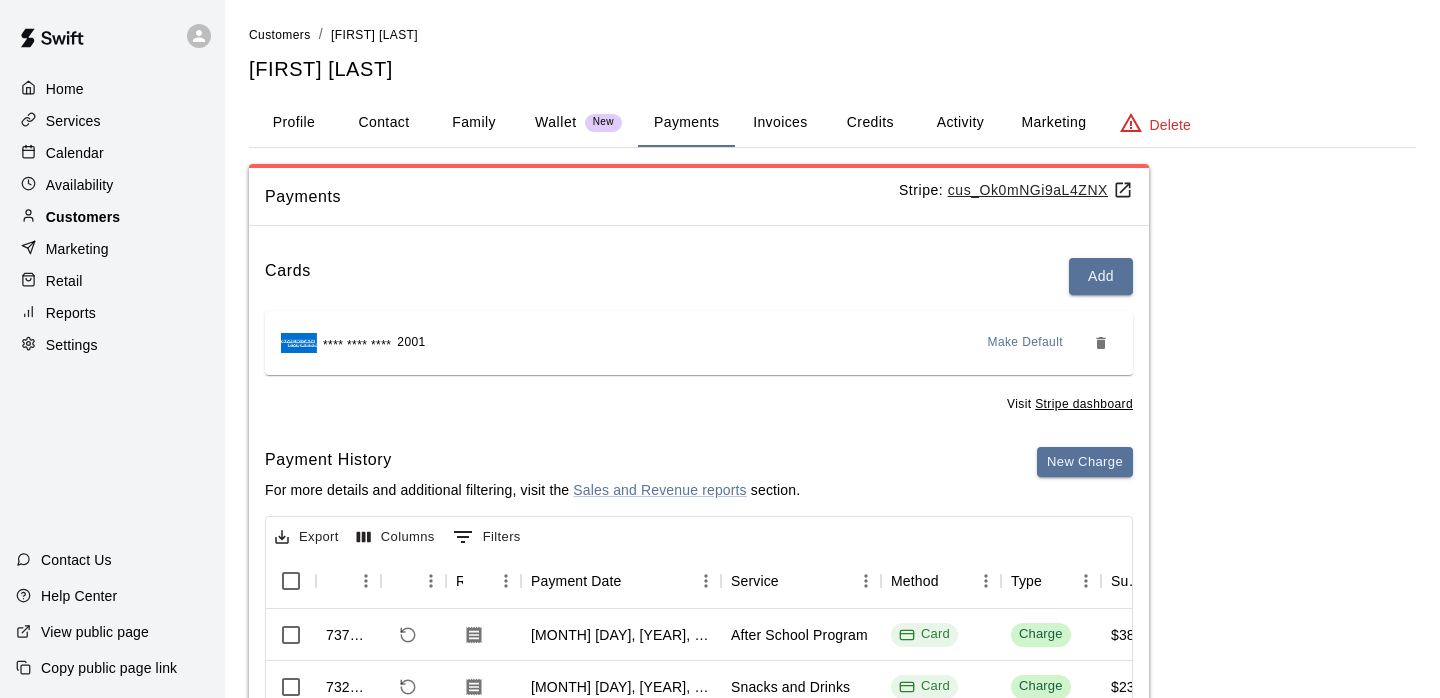click on "Customers" at bounding box center (112, 217) 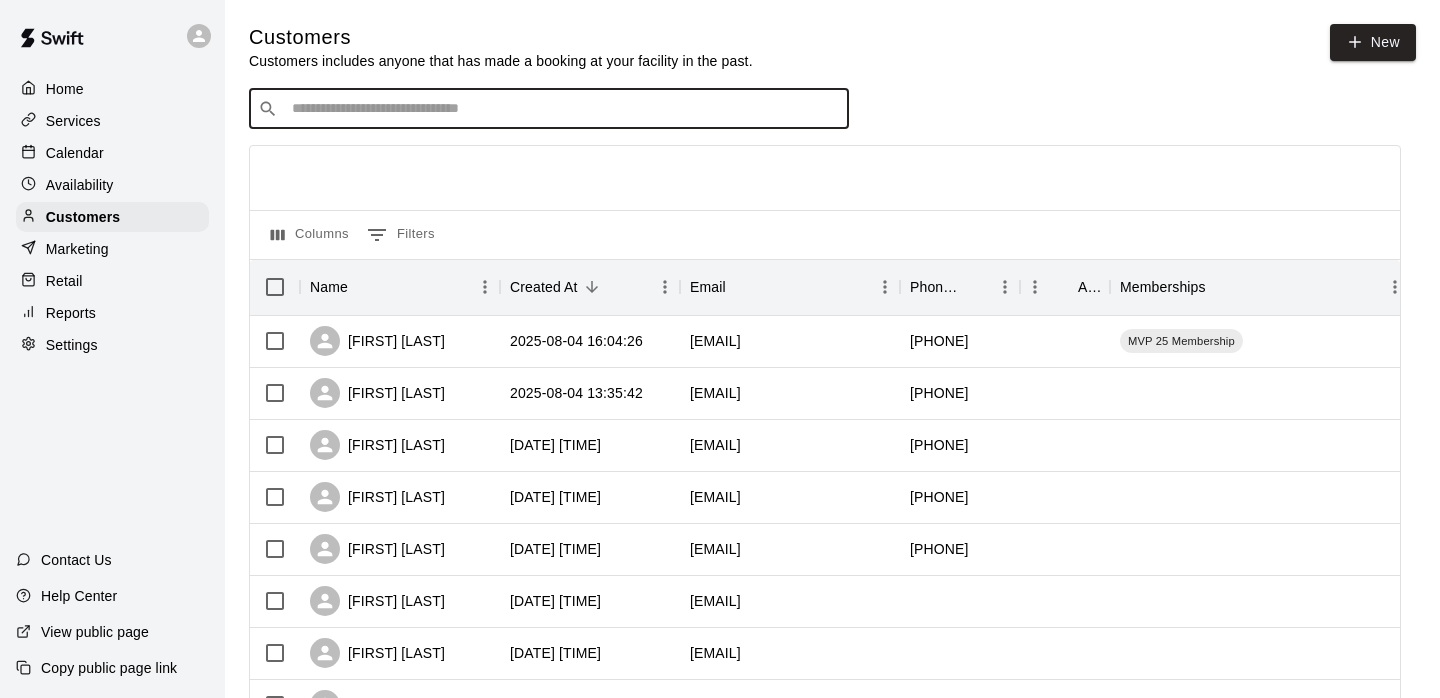 click at bounding box center [563, 109] 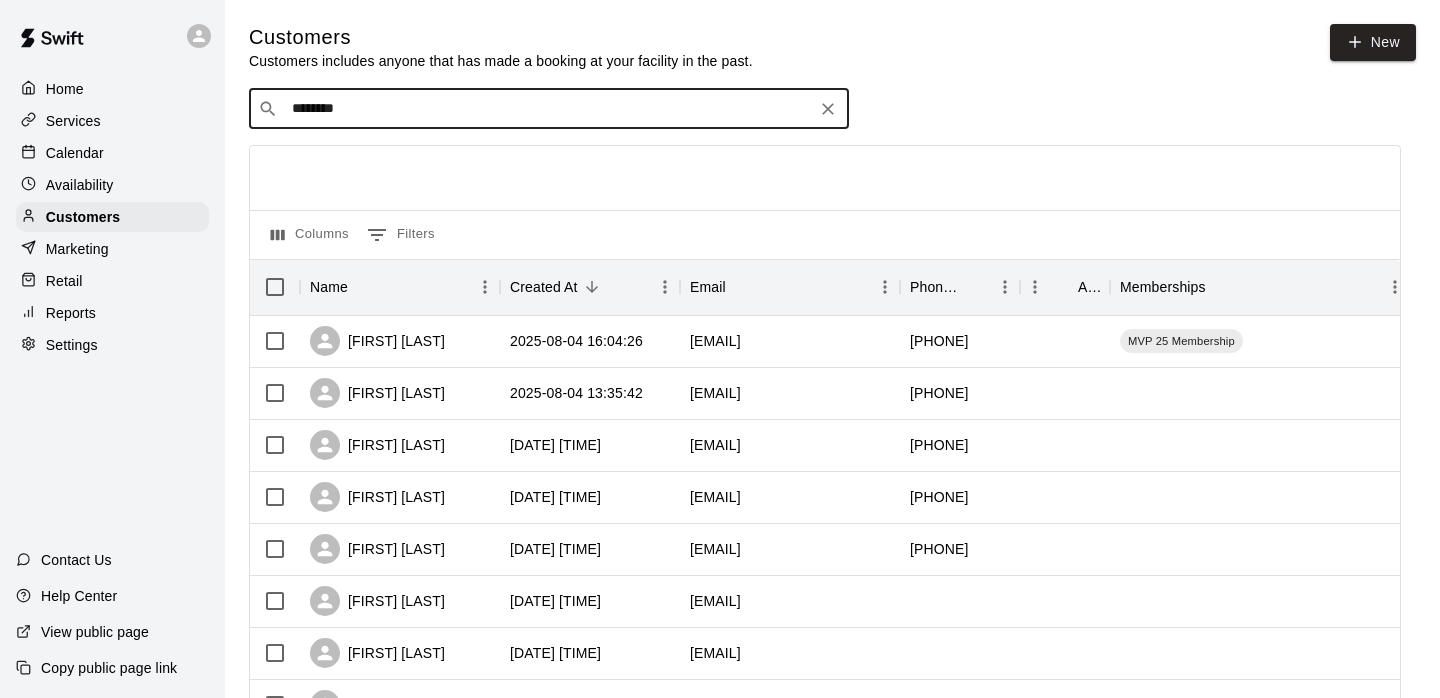type on "********" 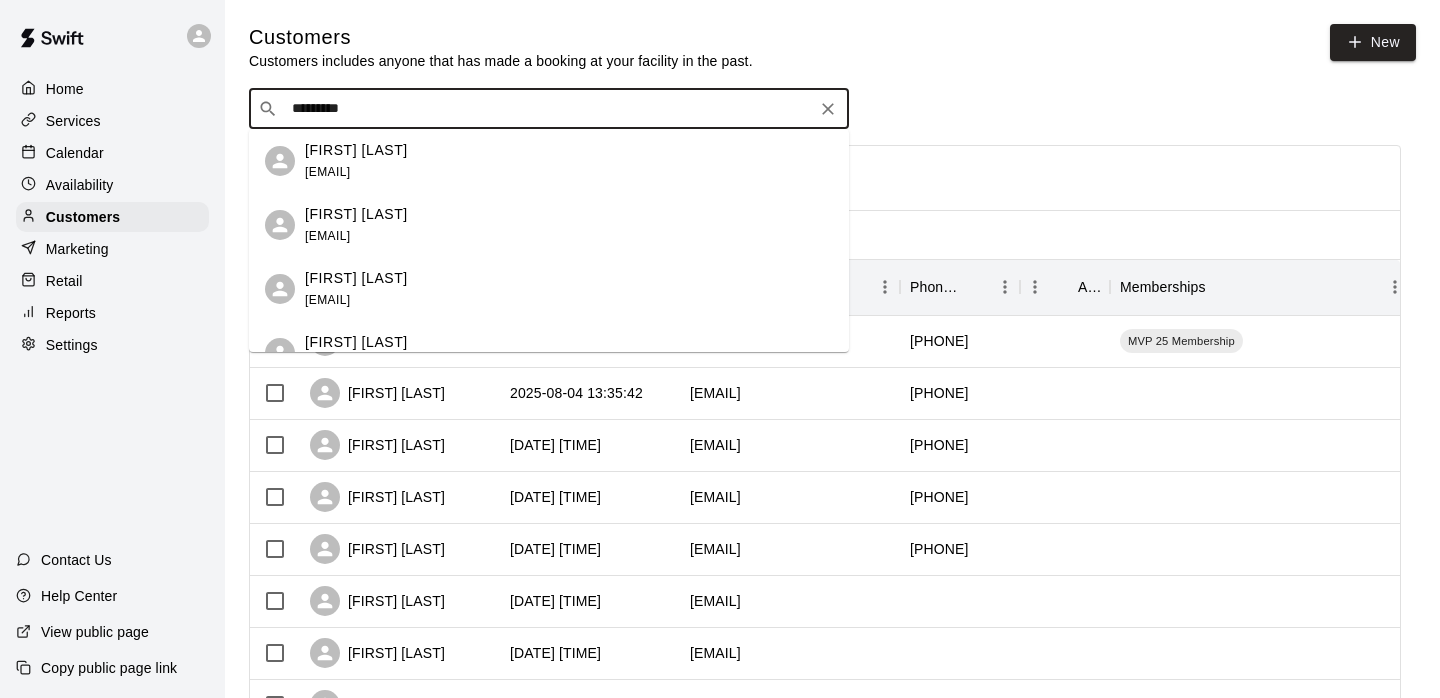 click on "Veronica Yoeu vyoeu@purposebrand.com" at bounding box center (356, 161) 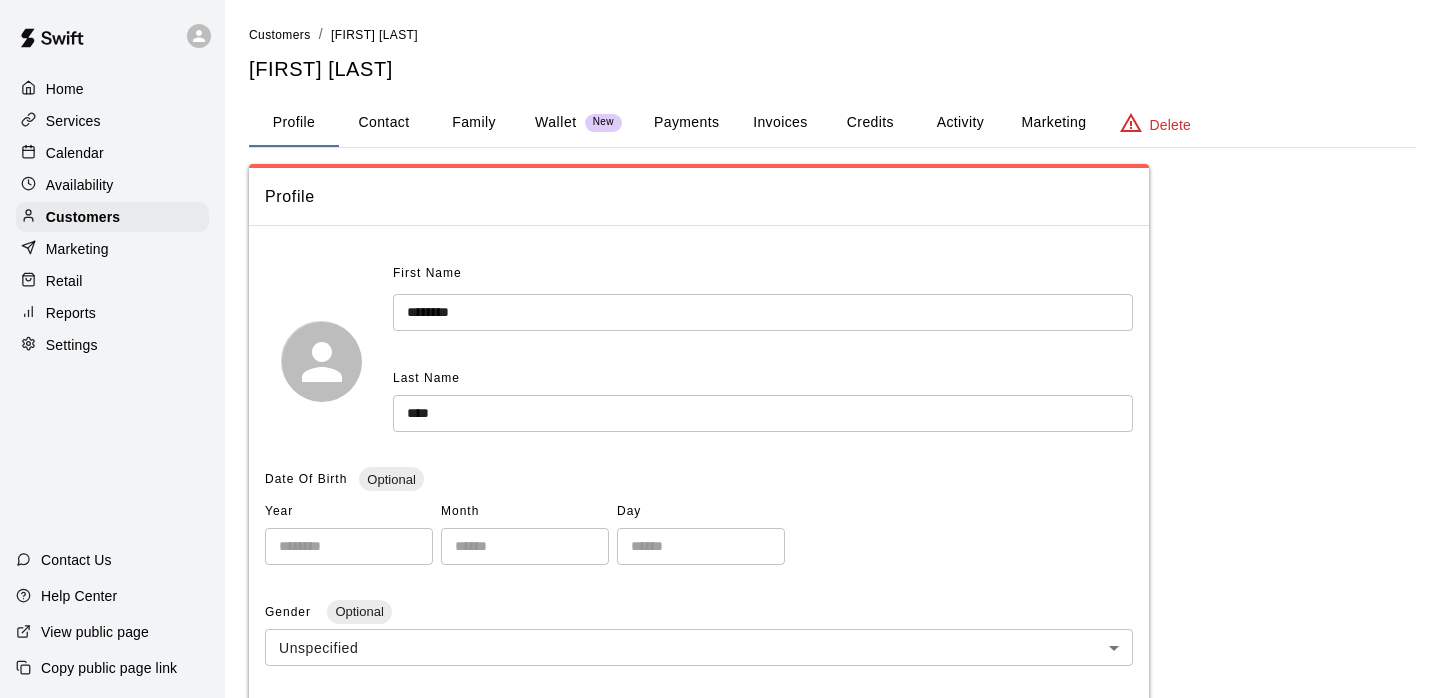 click on "Payments" at bounding box center (686, 123) 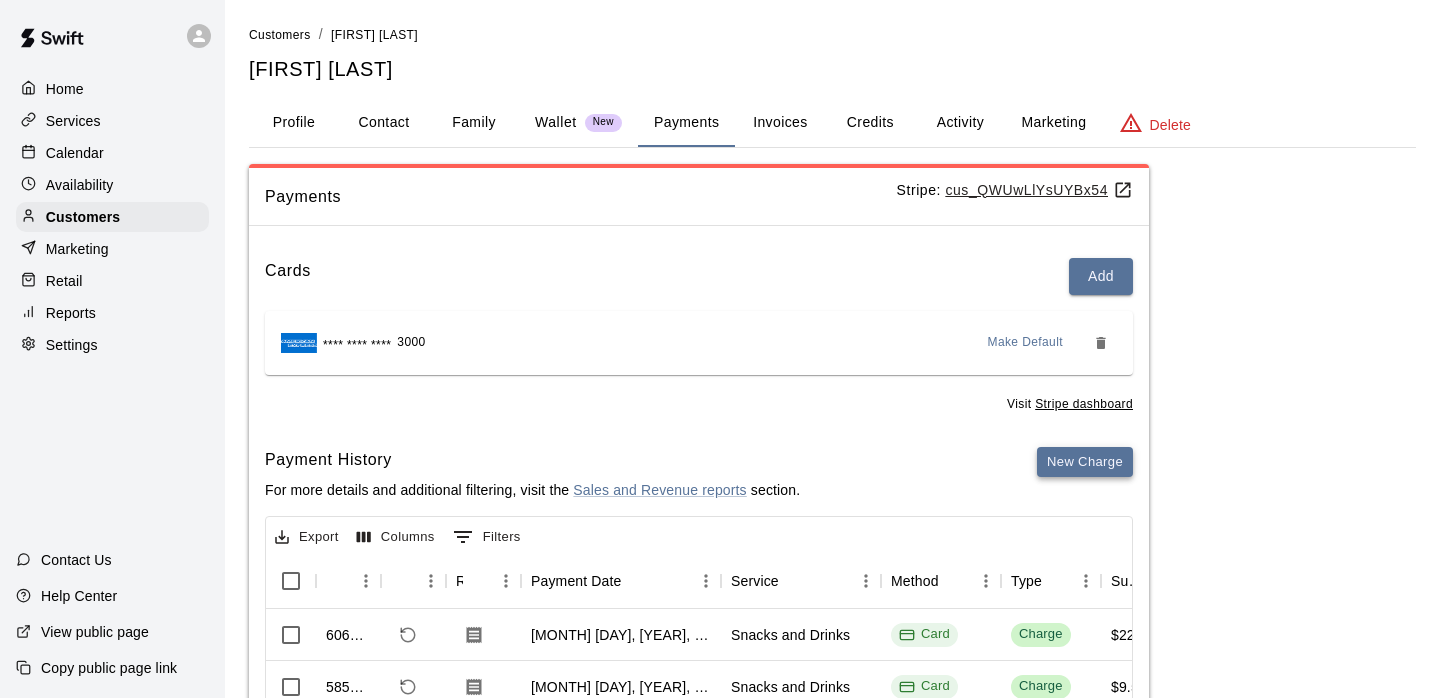 click on "New Charge" at bounding box center (1085, 462) 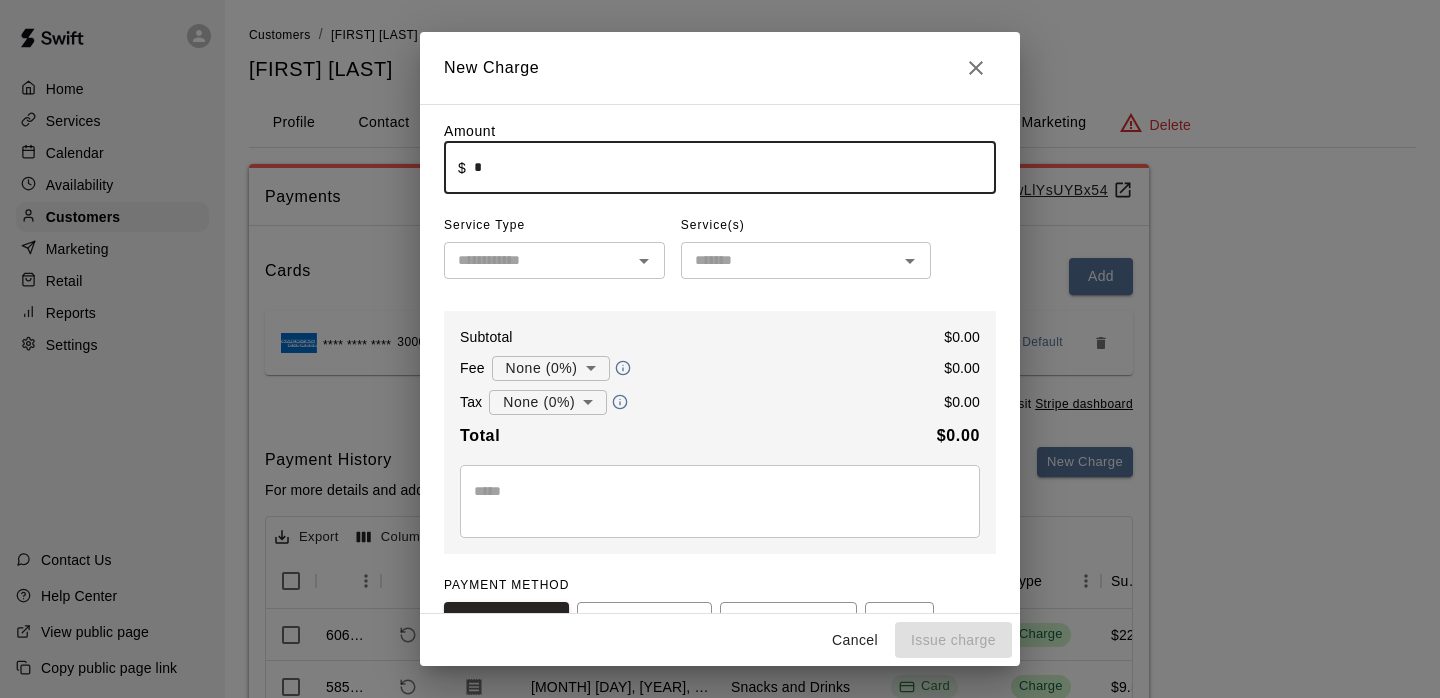 click on "*" at bounding box center [735, 167] 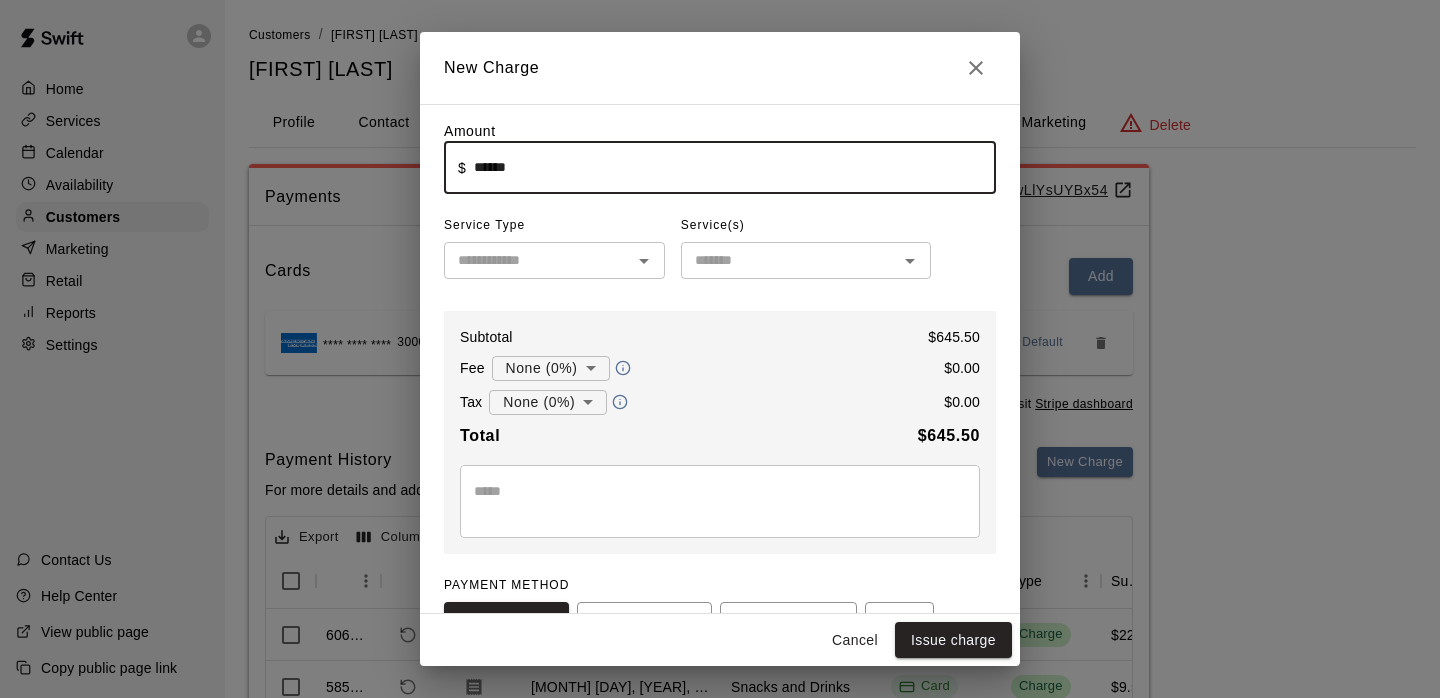 type on "******" 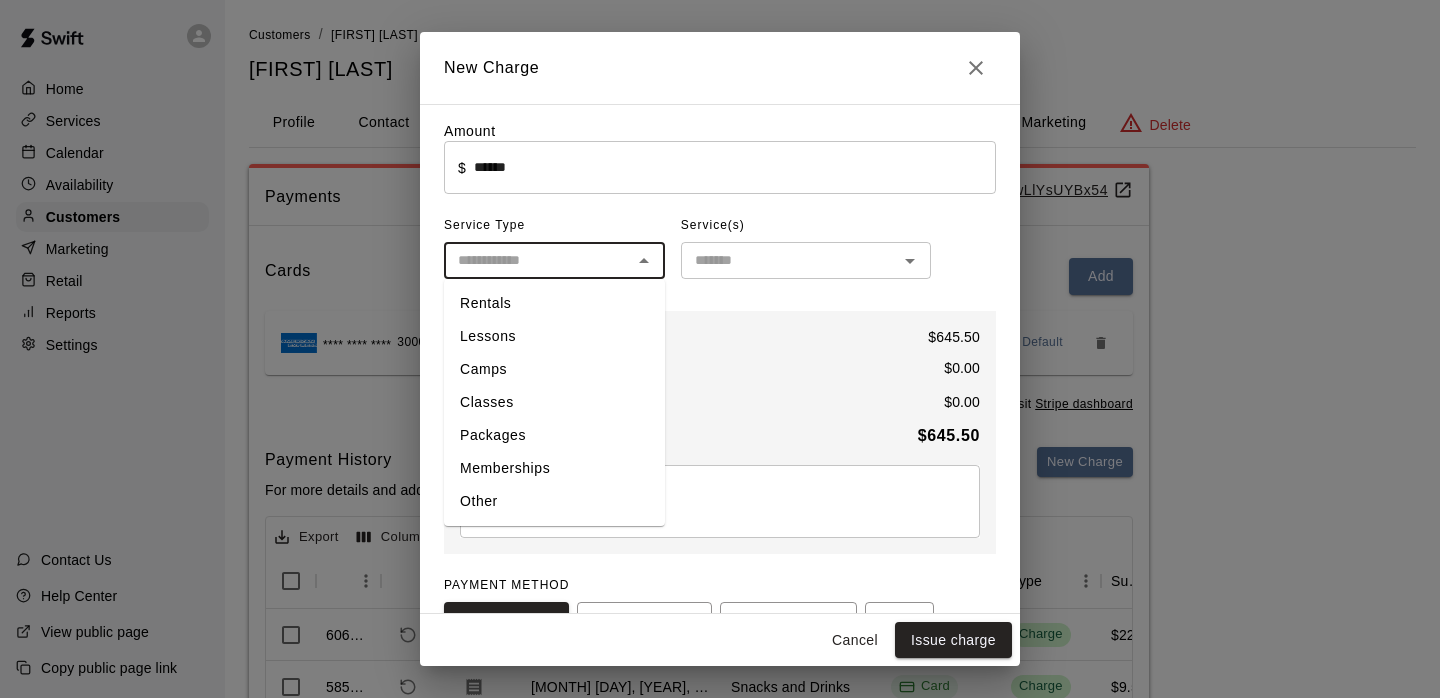 click at bounding box center [538, 260] 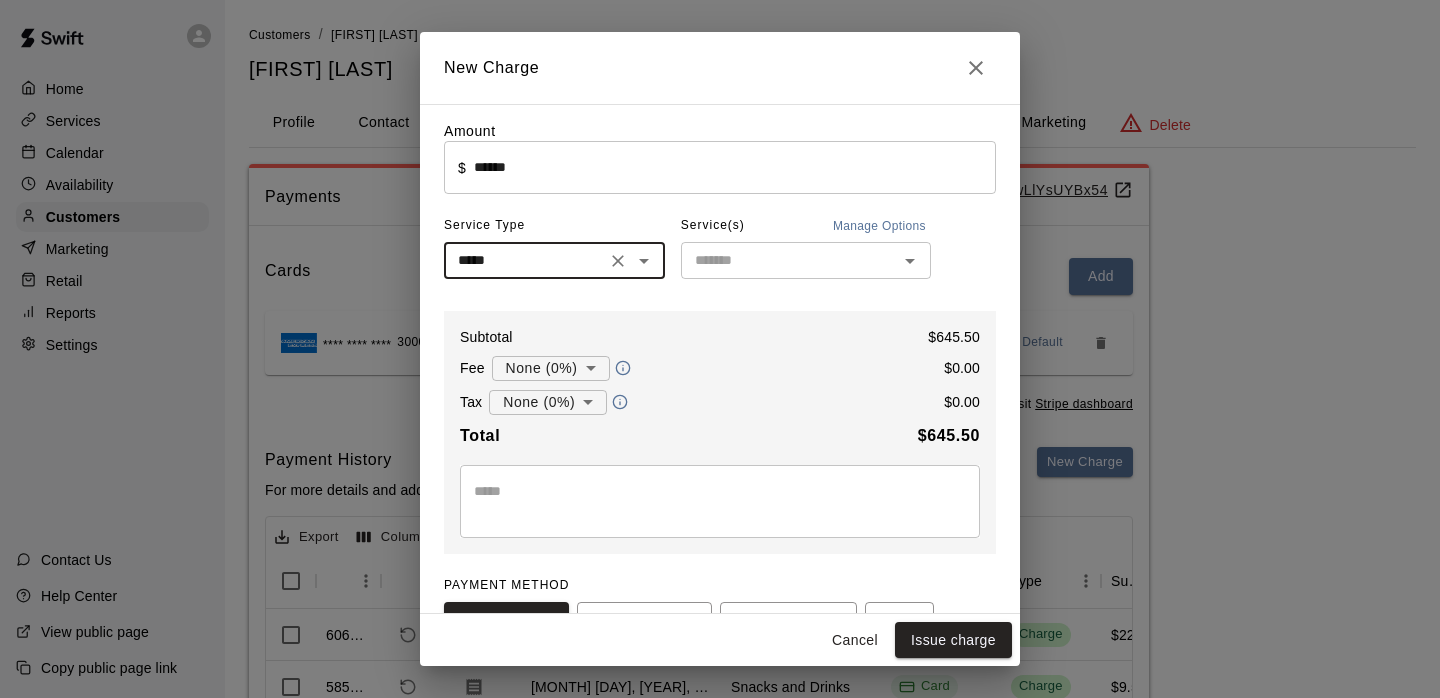 click at bounding box center [789, 260] 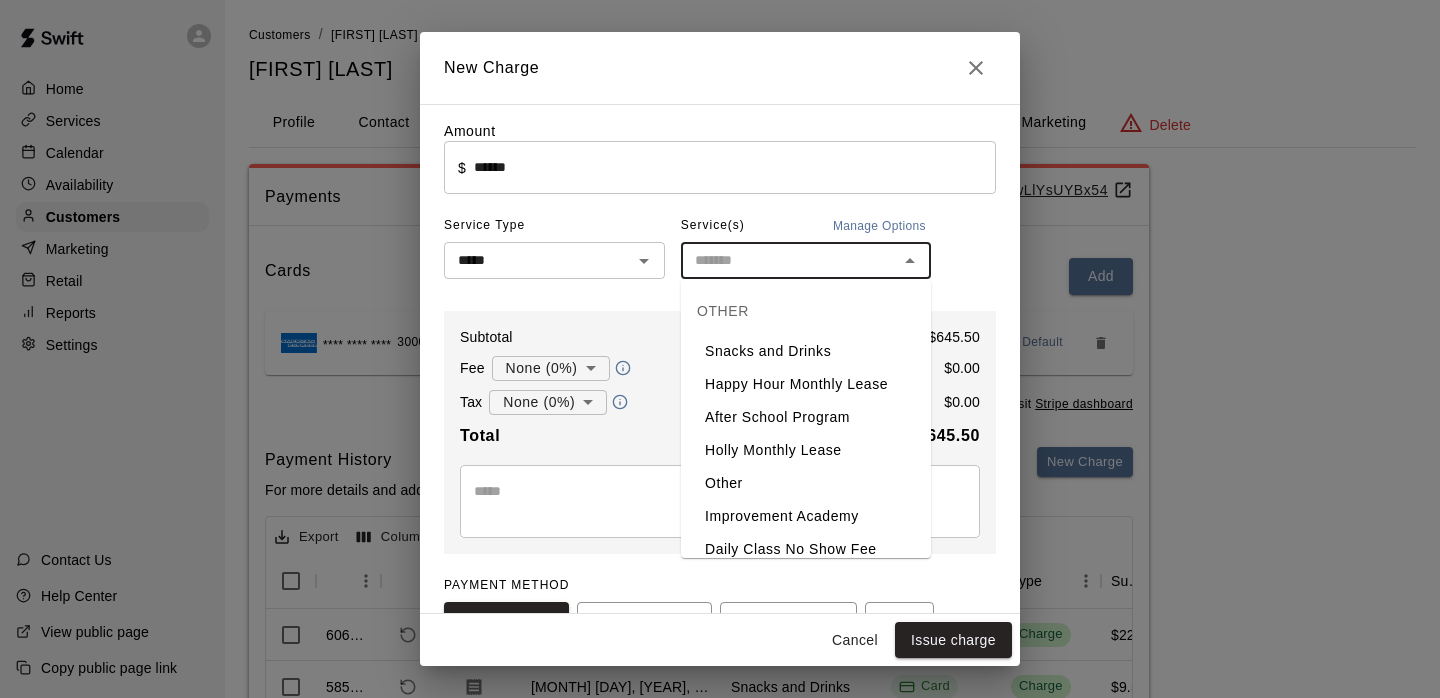 click on "After School Program" at bounding box center [806, 417] 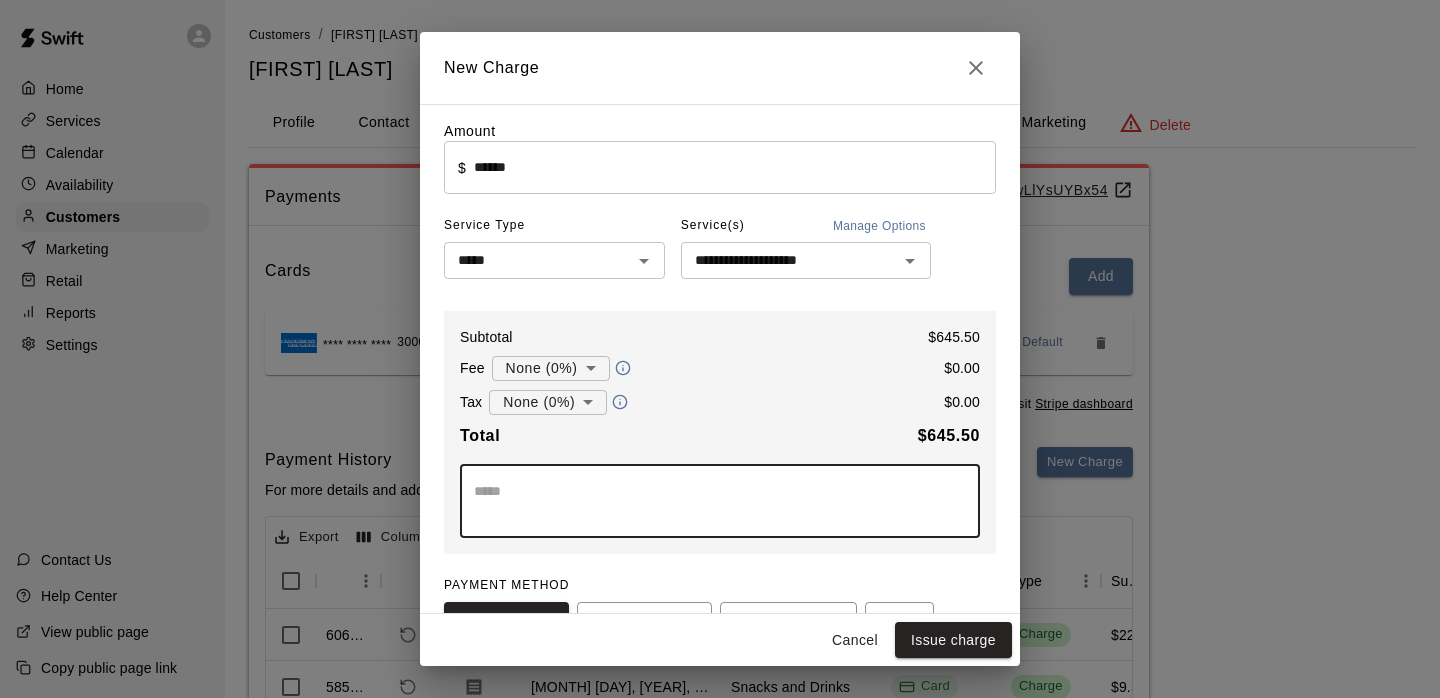 click at bounding box center (720, 501) 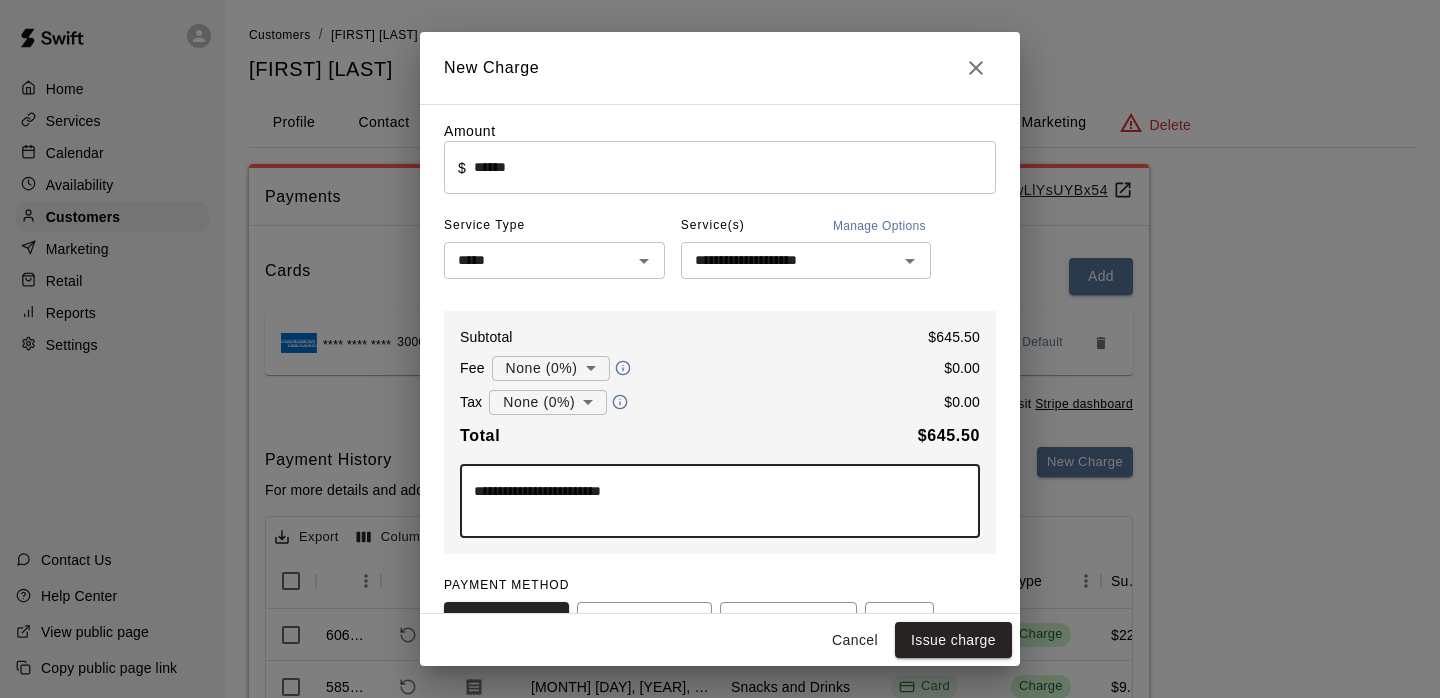 click on "**********" at bounding box center (720, 501) 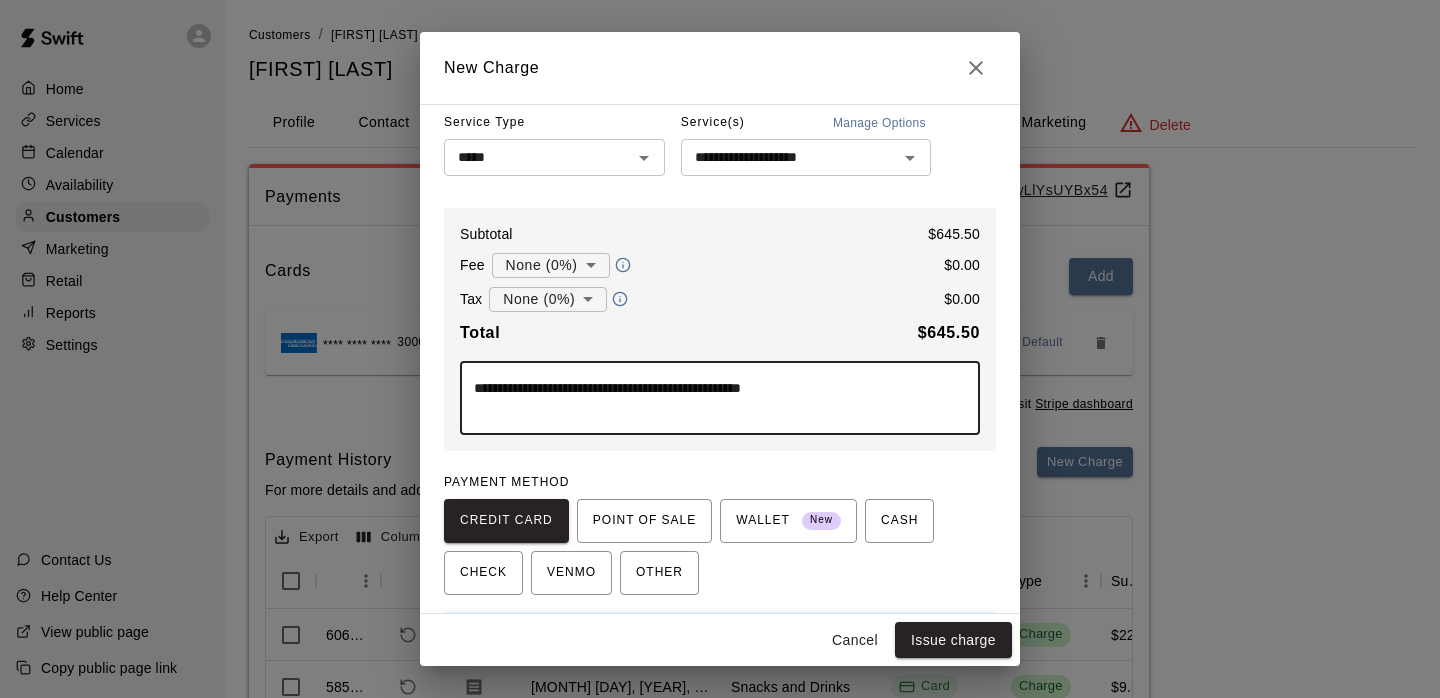 scroll, scrollTop: 167, scrollLeft: 0, axis: vertical 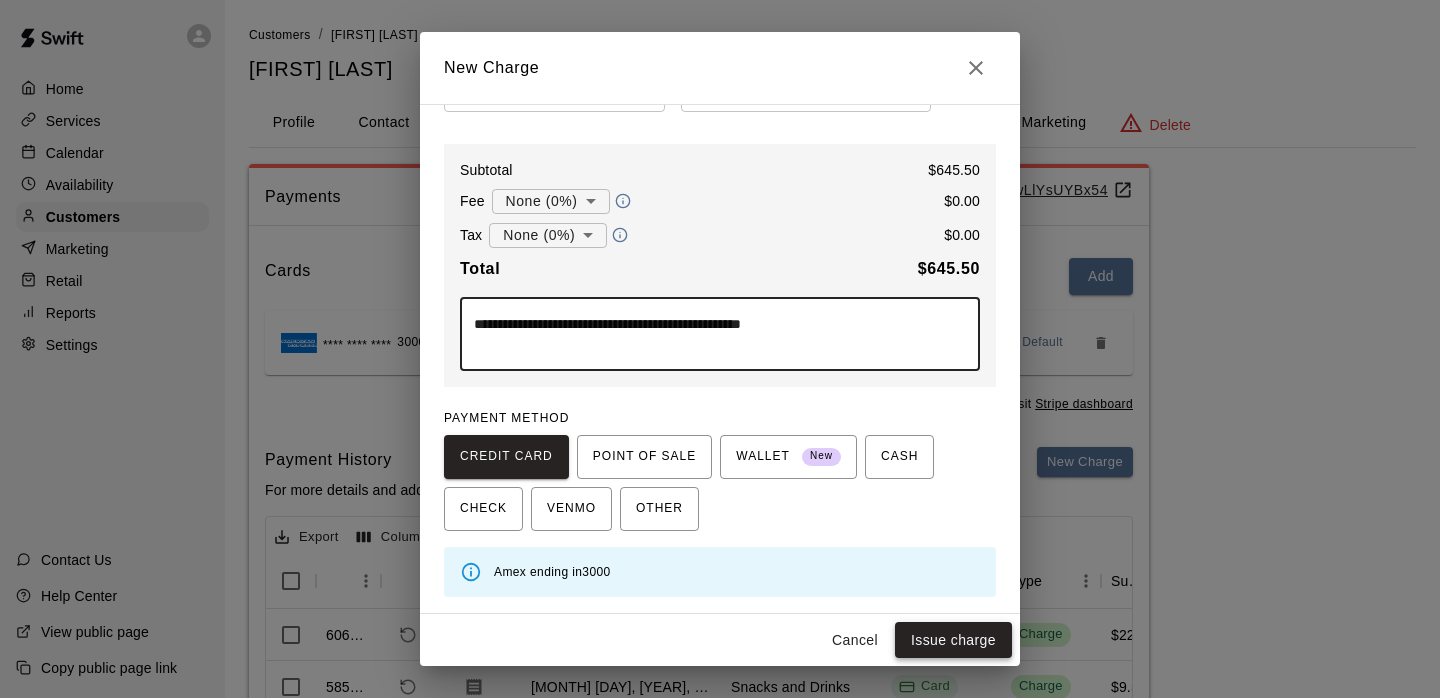 type on "**********" 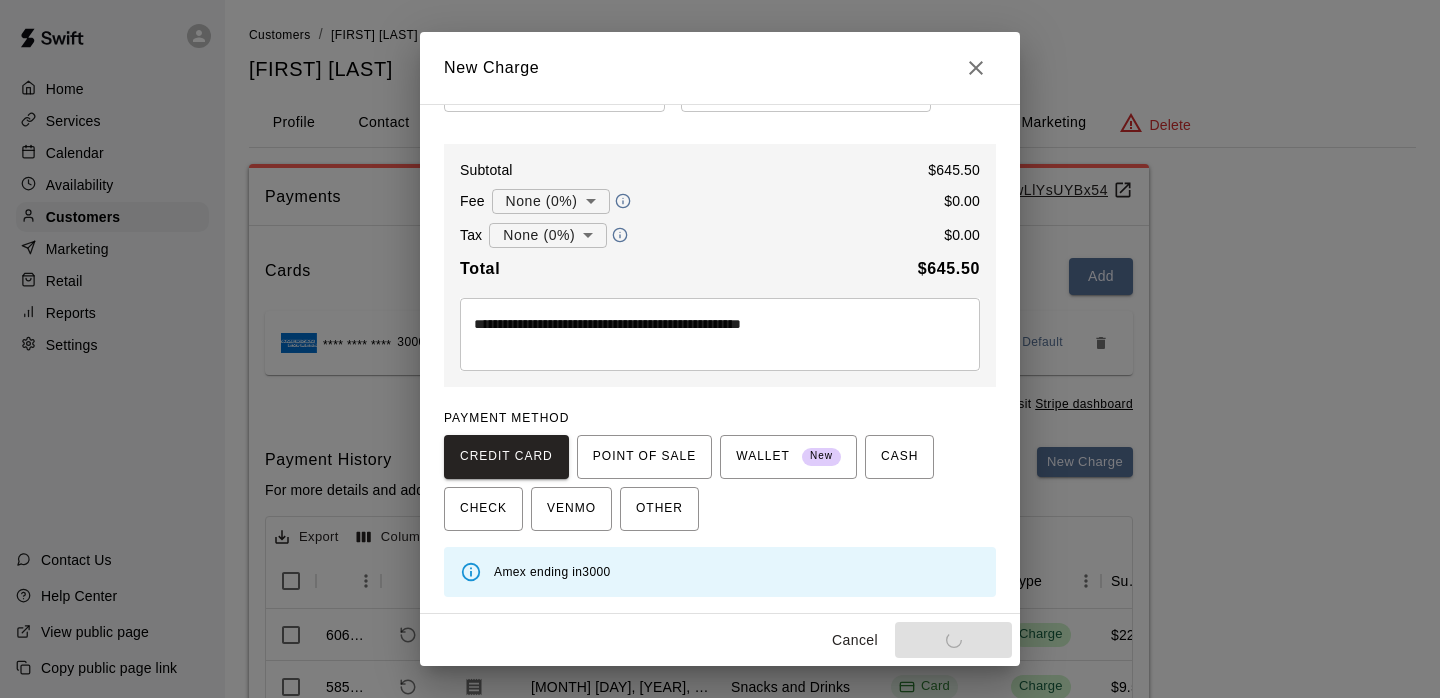 type on "*" 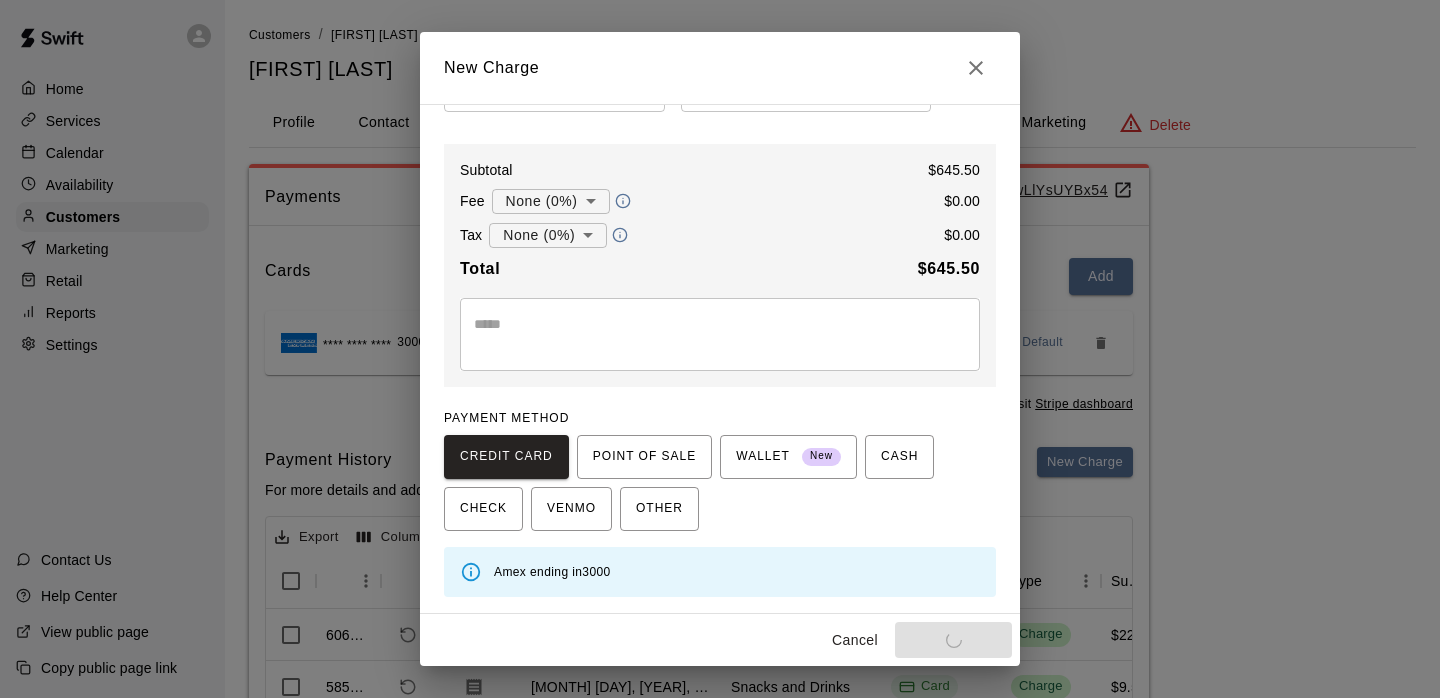 type 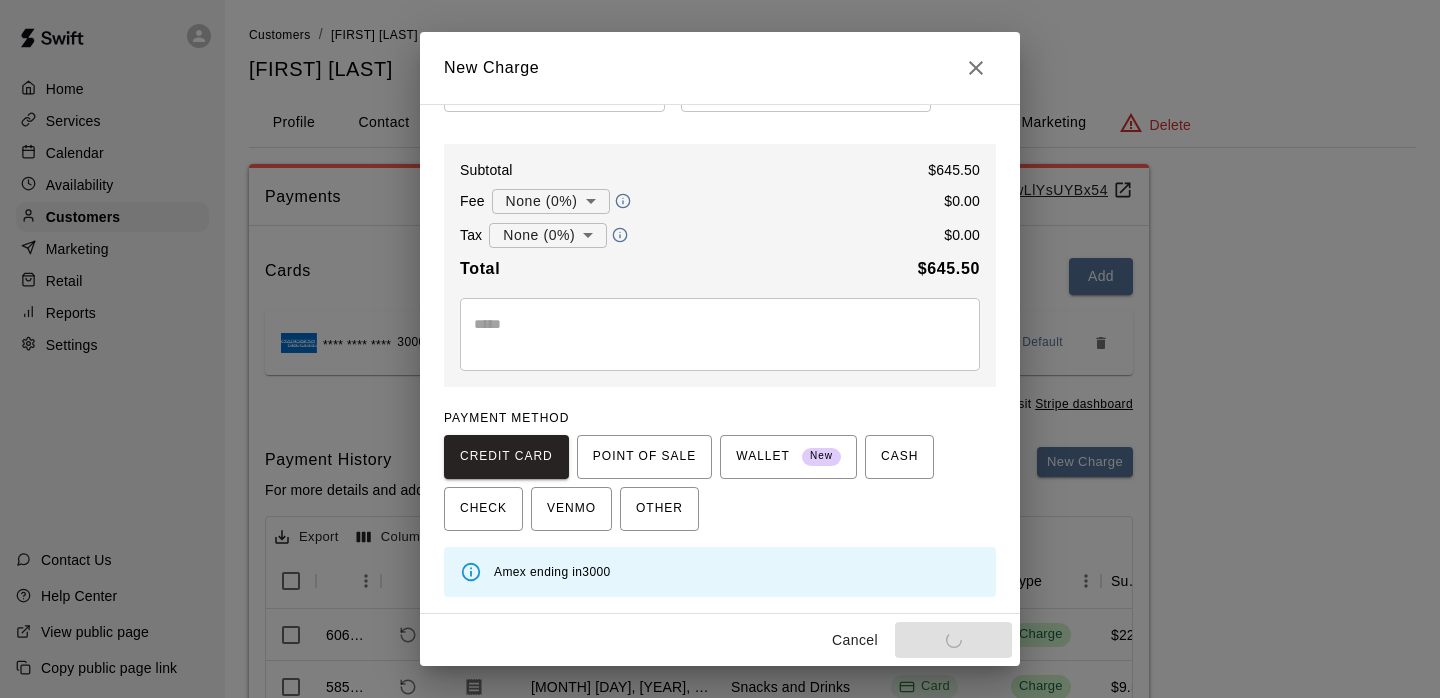 type 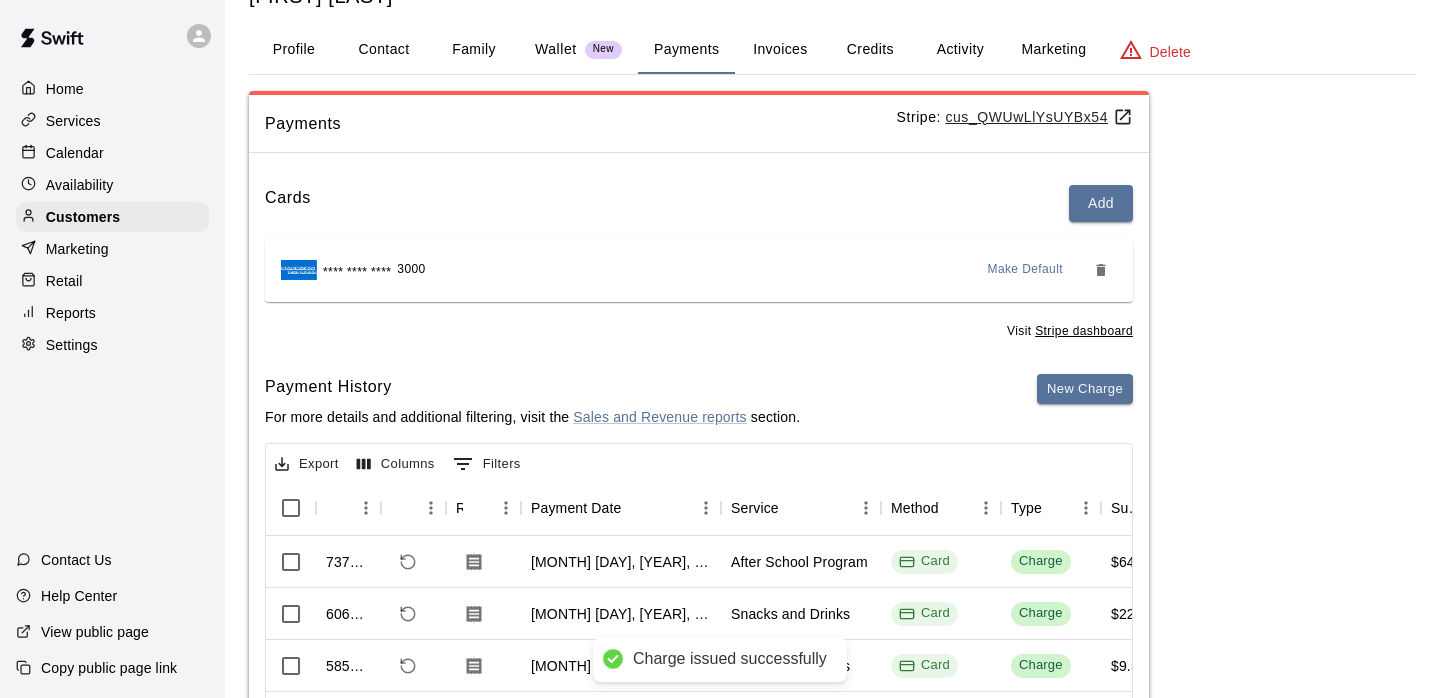 scroll, scrollTop: 87, scrollLeft: 0, axis: vertical 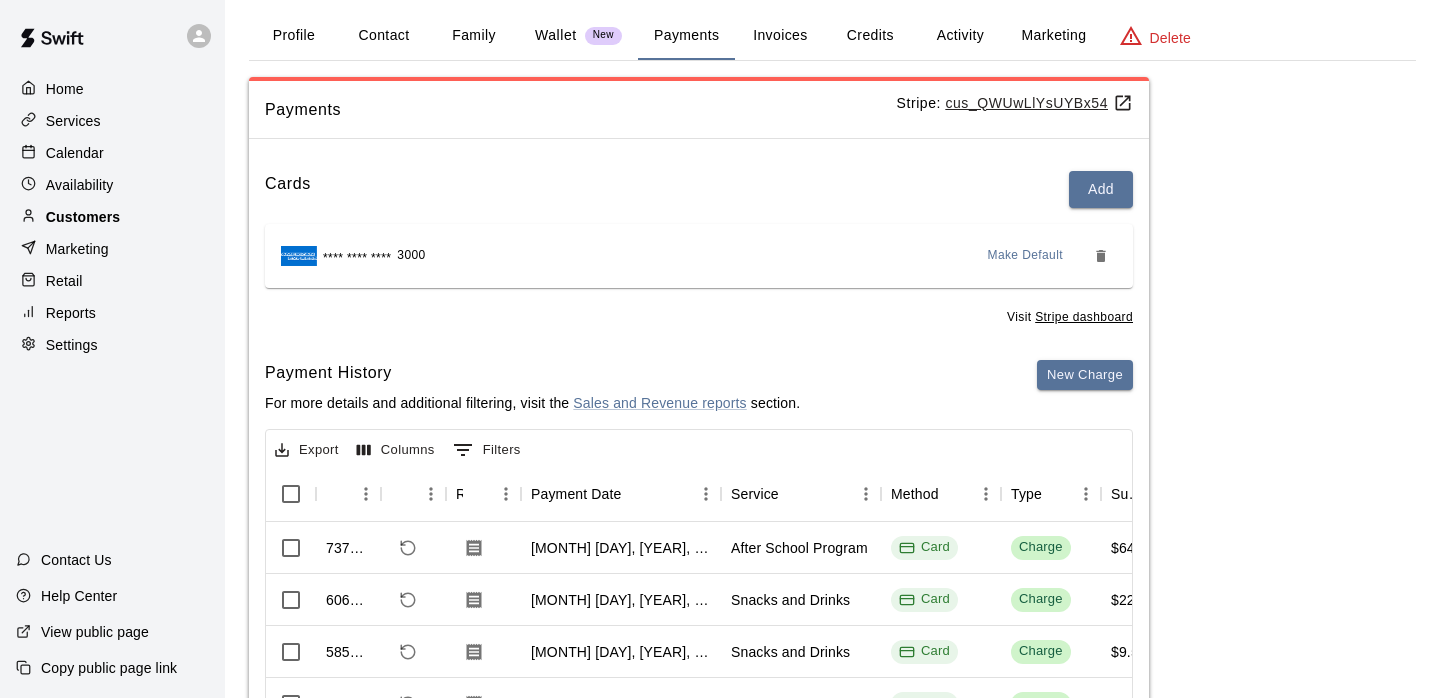 click on "Customers" at bounding box center [83, 217] 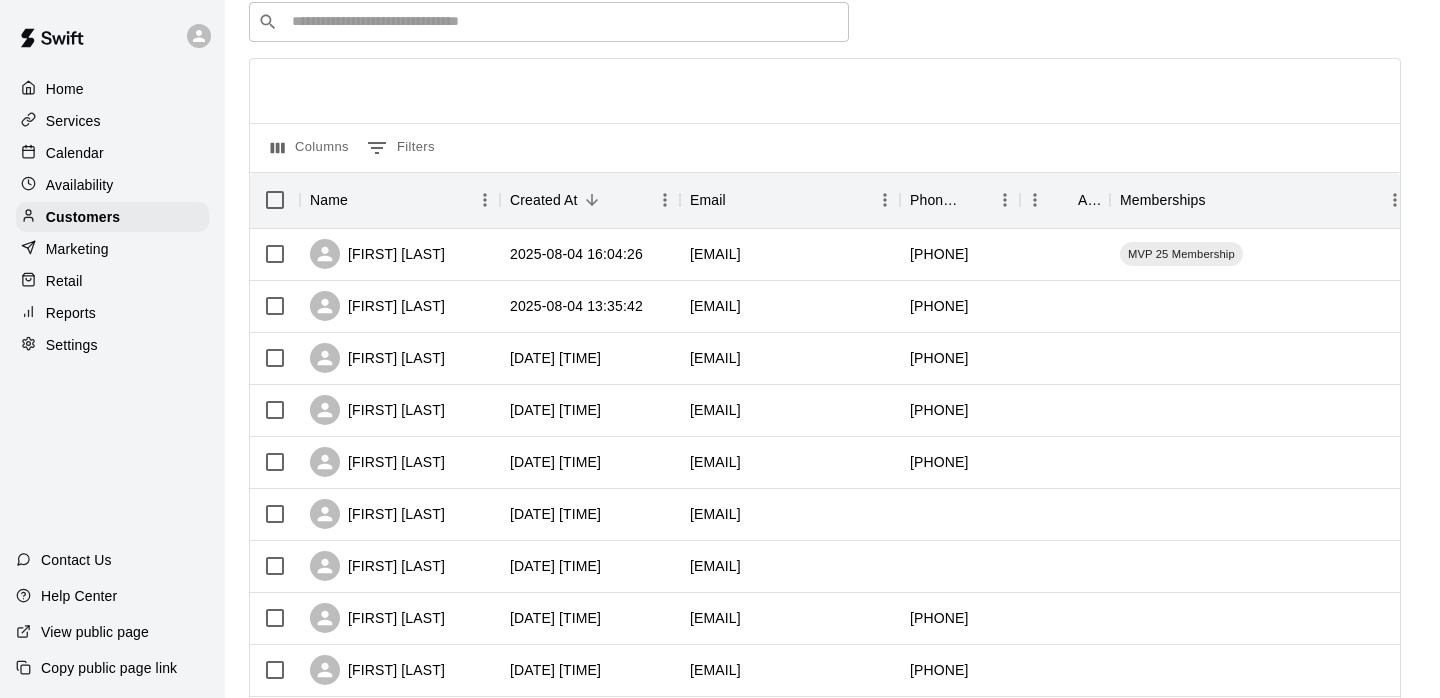 scroll, scrollTop: 0, scrollLeft: 0, axis: both 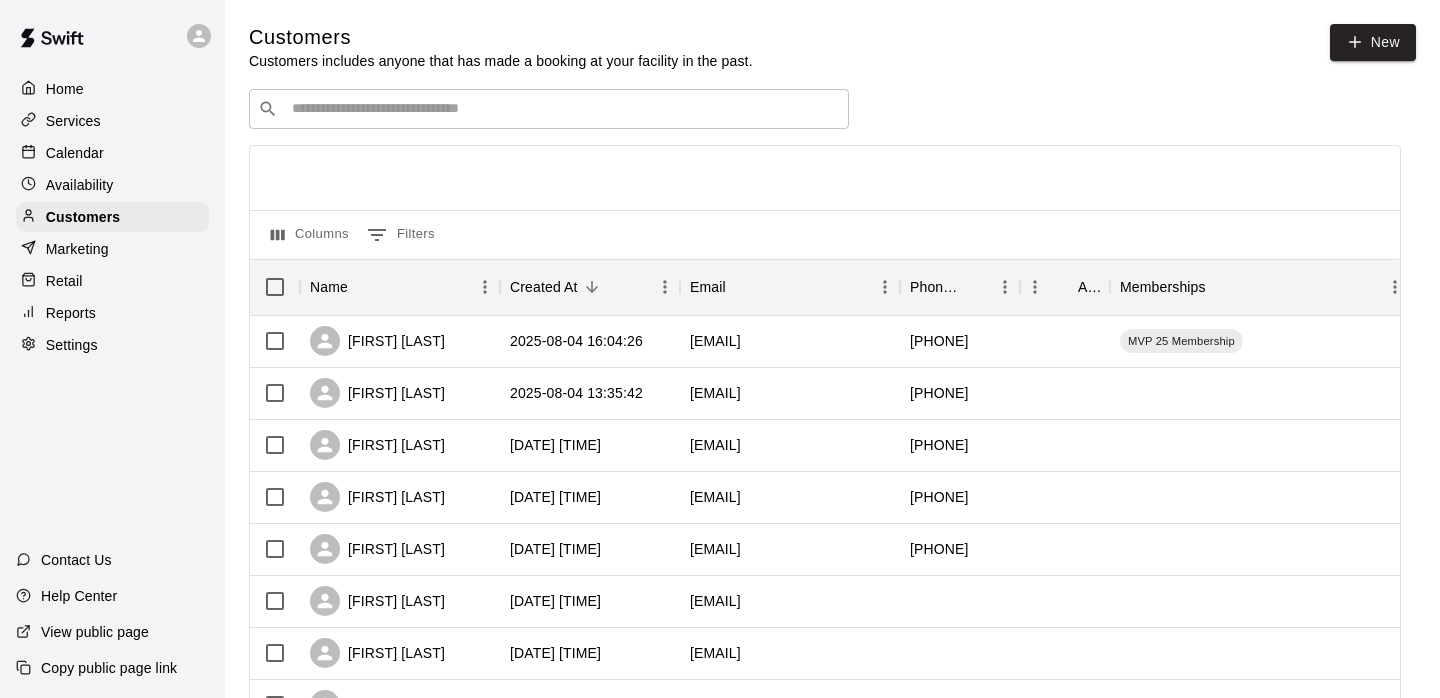 click at bounding box center (563, 109) 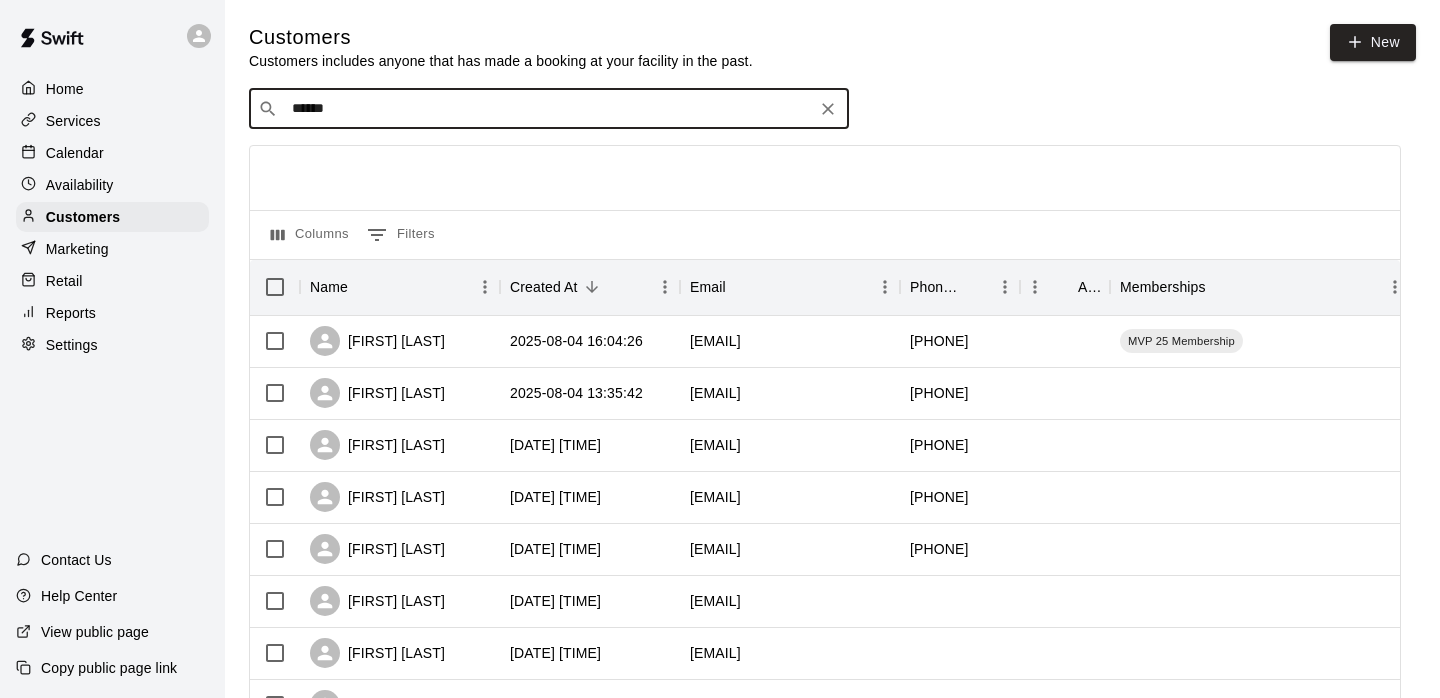 type on "*******" 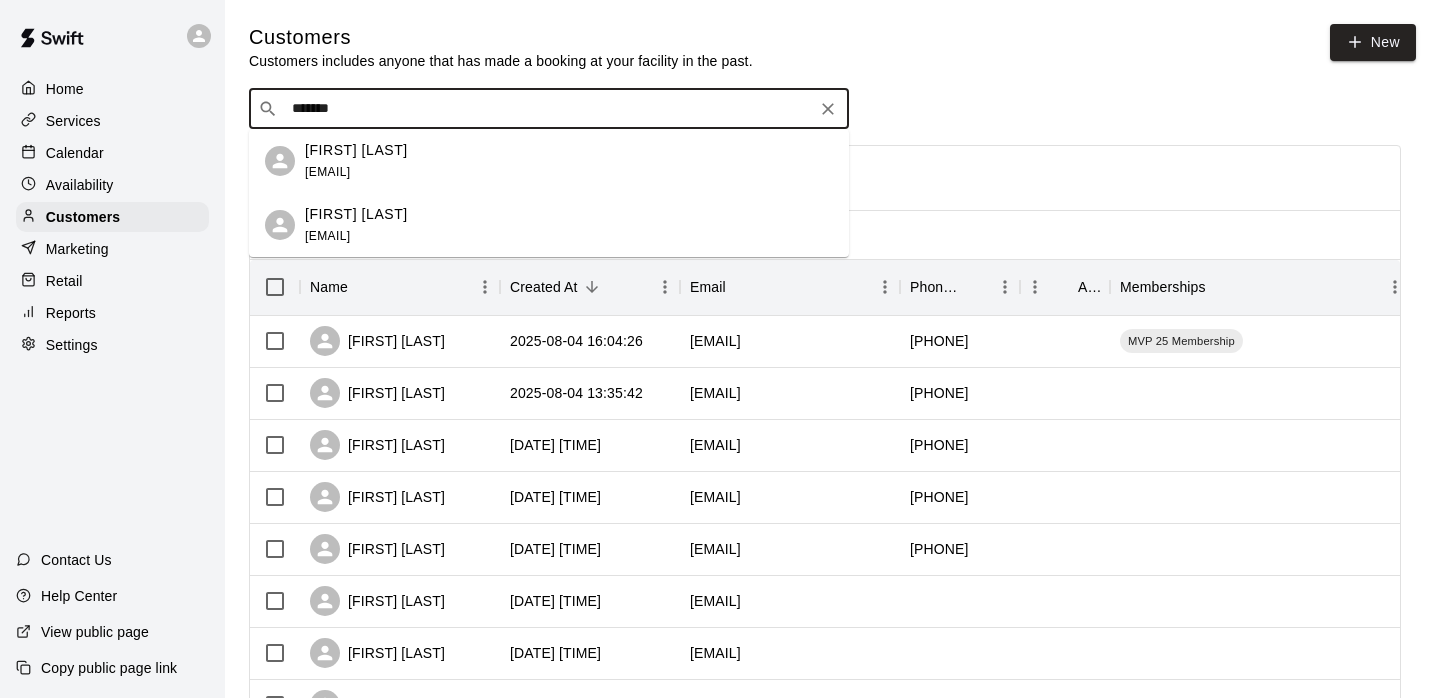 click on "mbricker97@gmail.com" at bounding box center [327, 236] 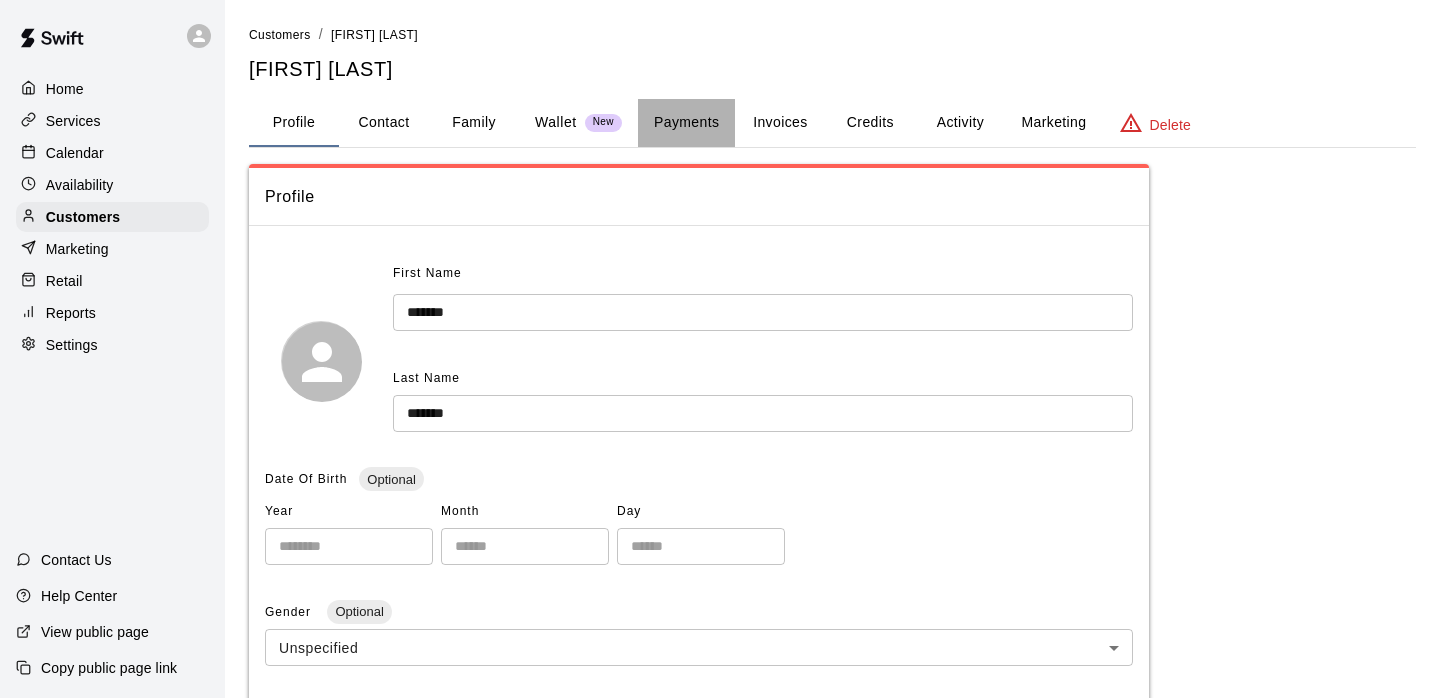 click on "Payments" at bounding box center (686, 123) 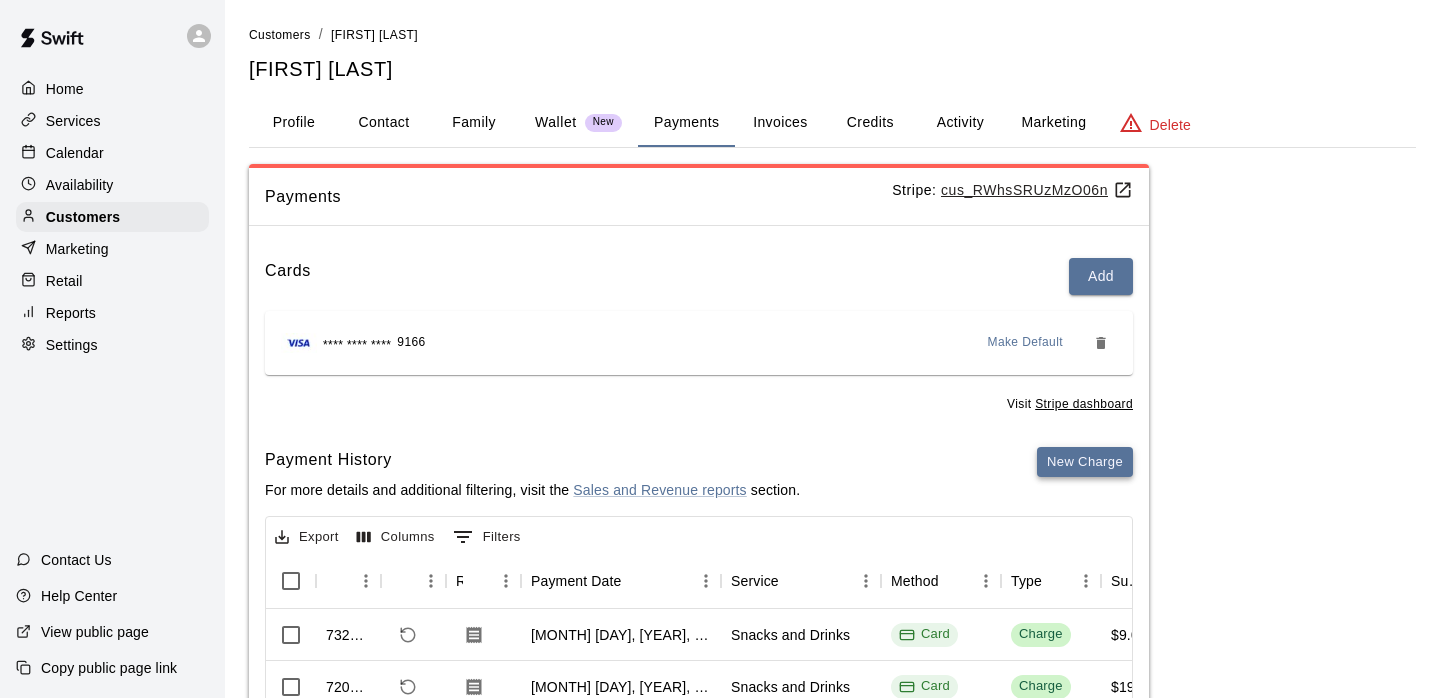 click on "New Charge" at bounding box center [1085, 462] 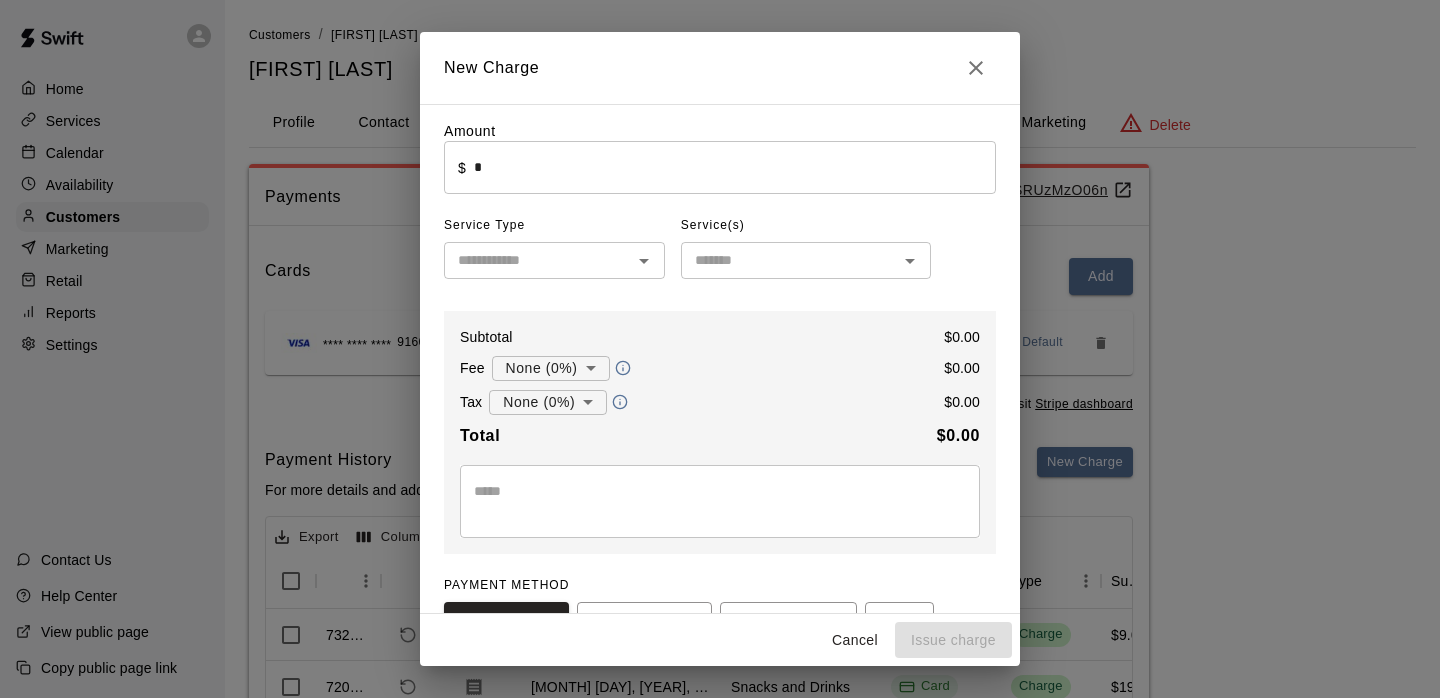 click on "*" at bounding box center [735, 167] 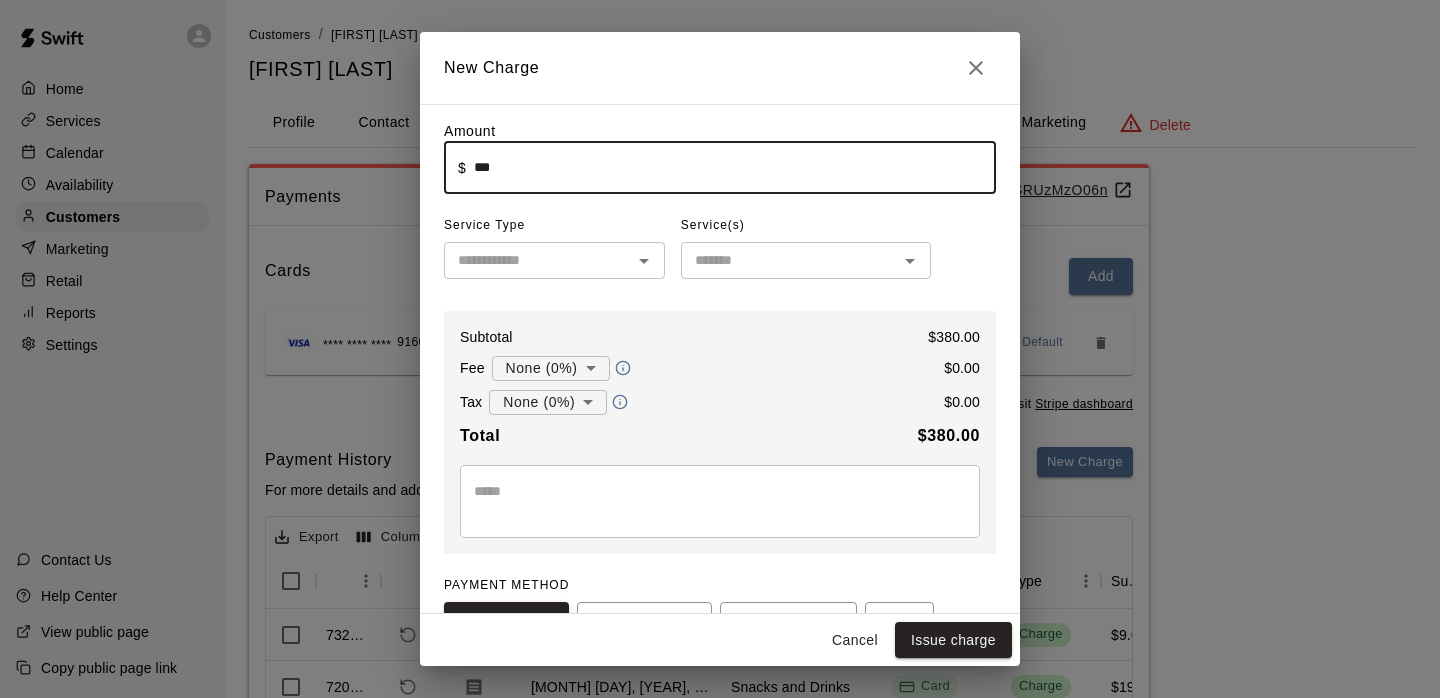 type on "******" 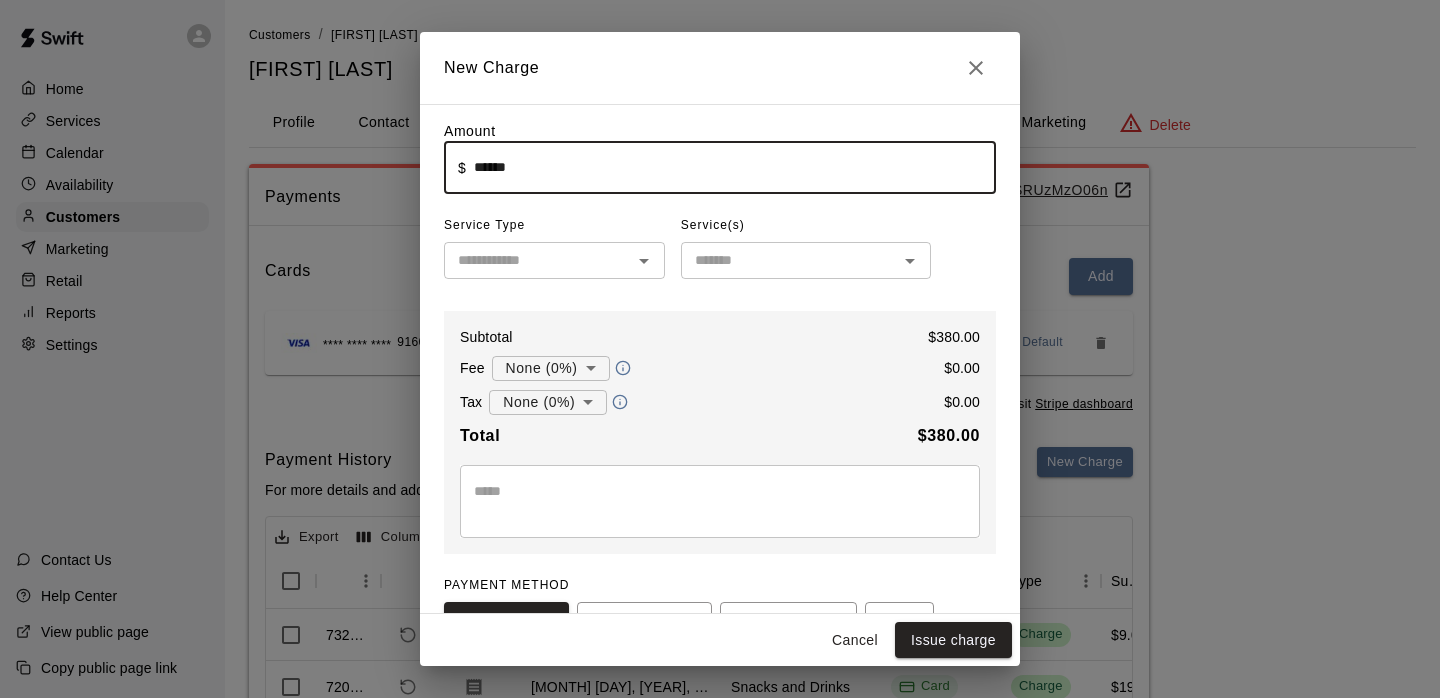 click at bounding box center [538, 260] 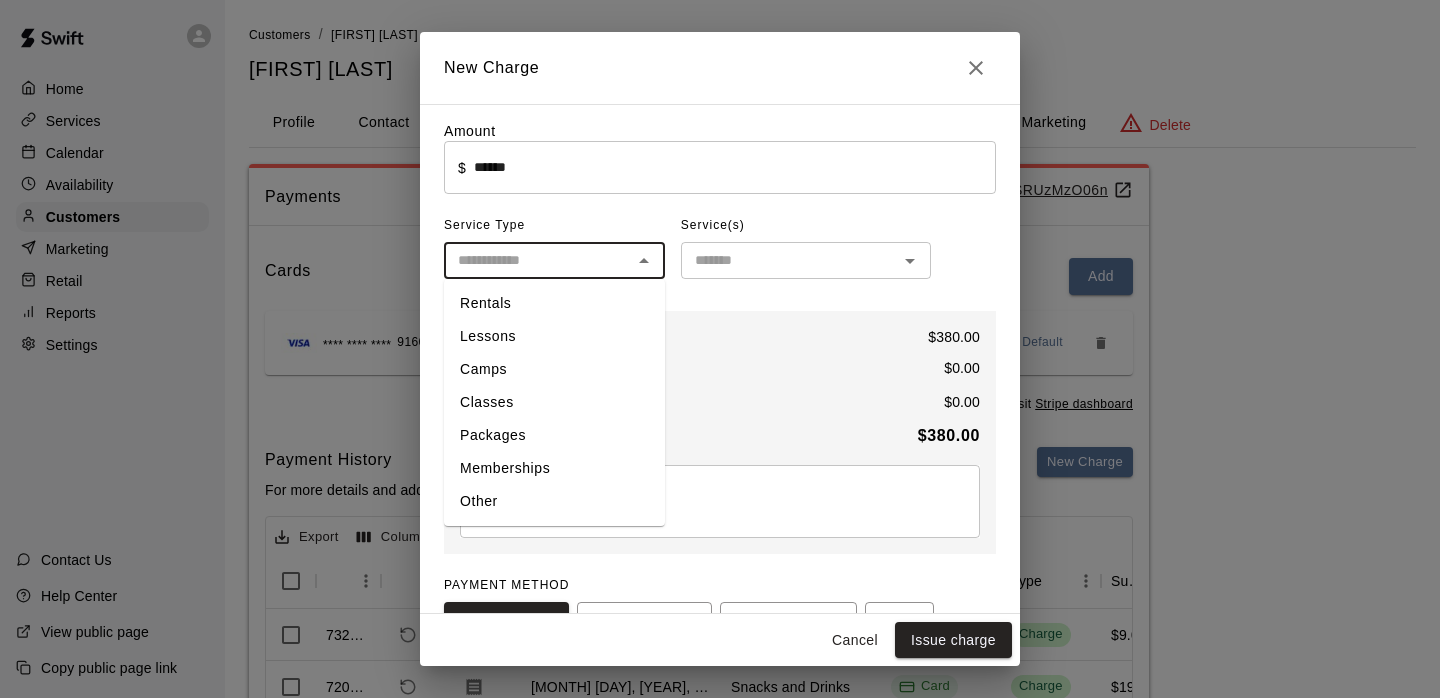 click on "Other" at bounding box center [554, 501] 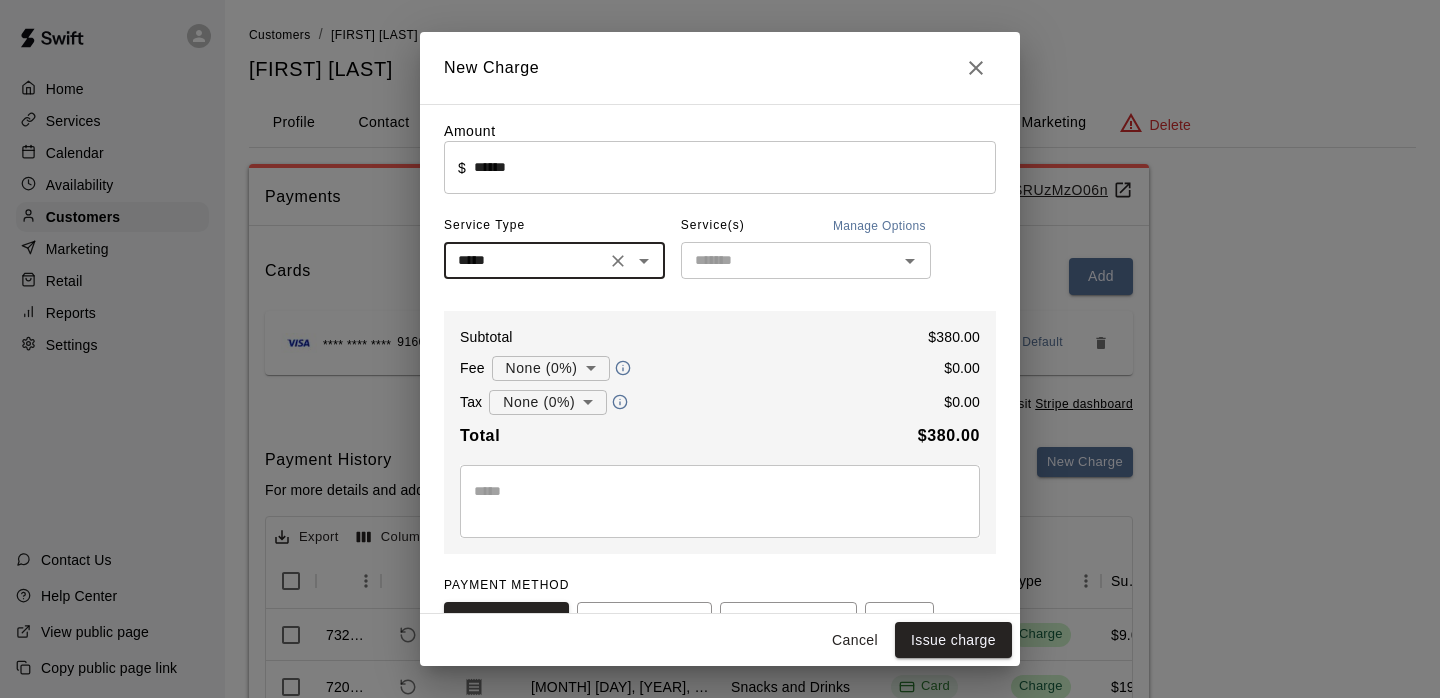click at bounding box center (789, 260) 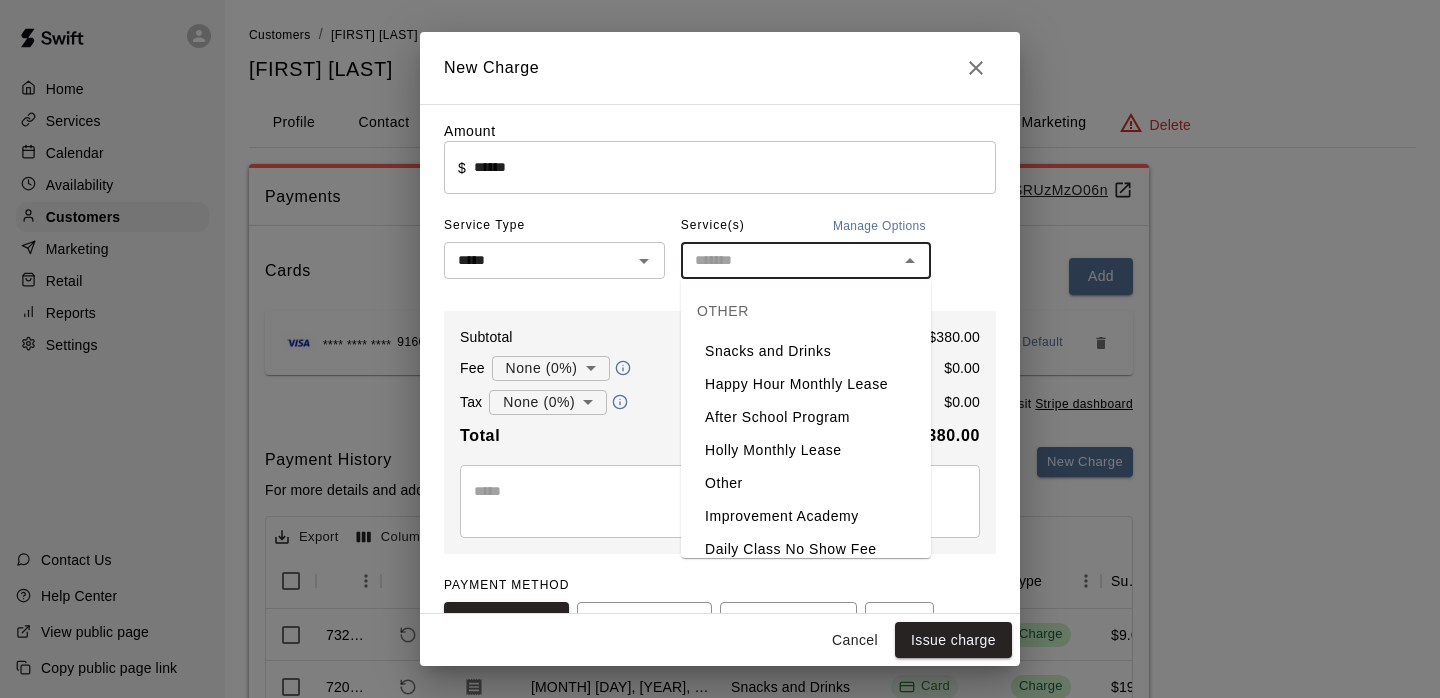 click on "After School Program" at bounding box center [806, 417] 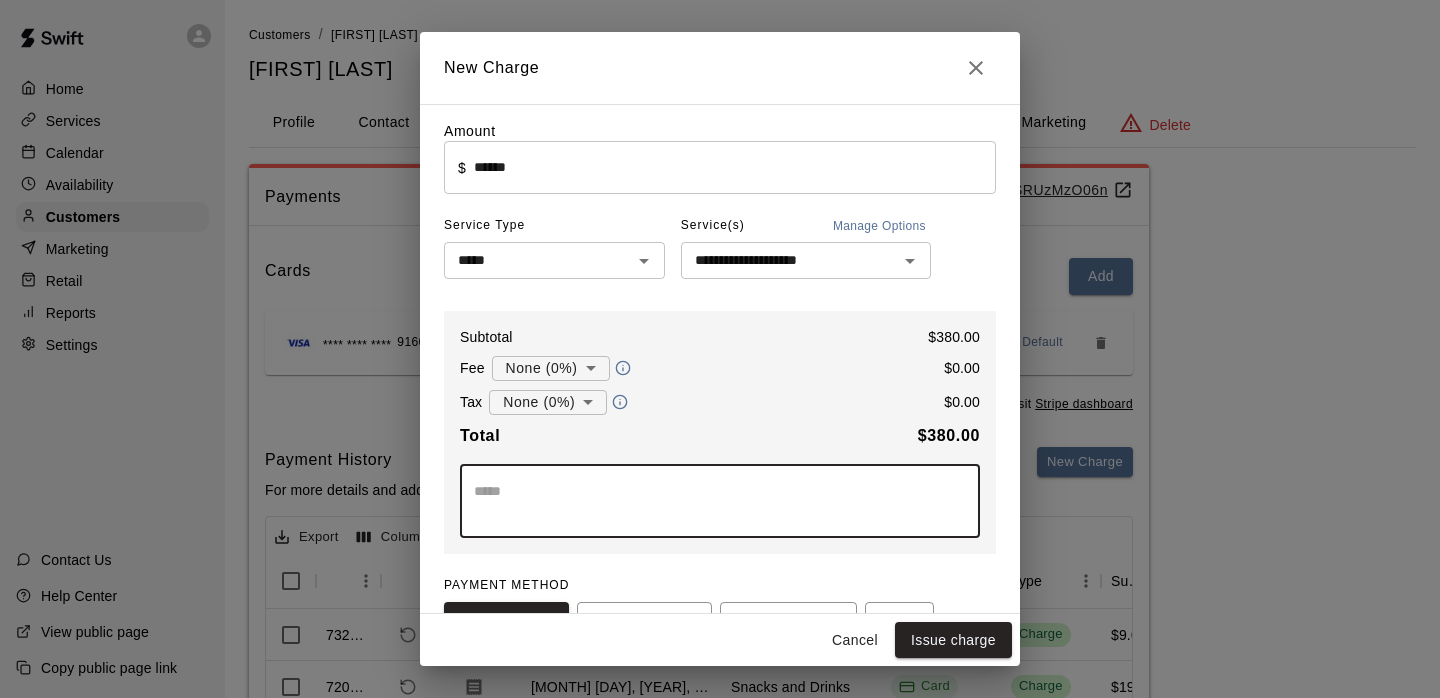 click at bounding box center (720, 501) 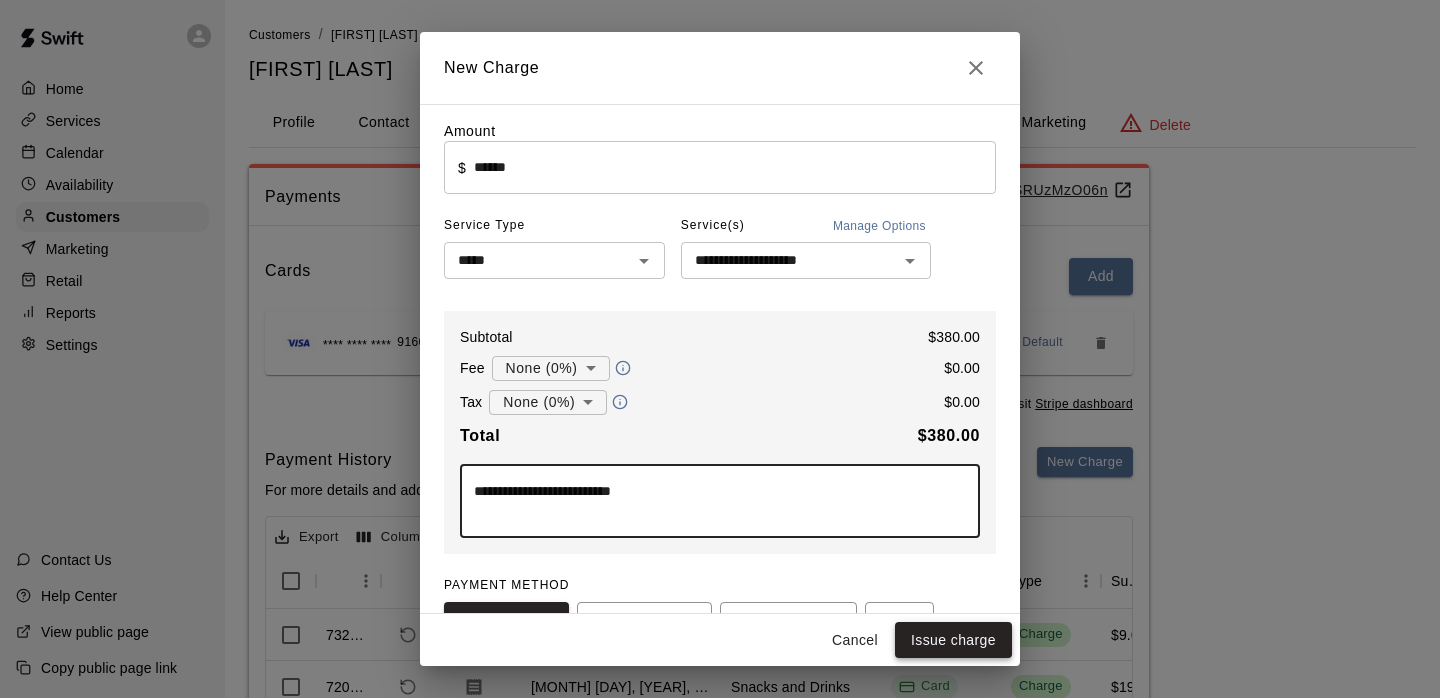type on "**********" 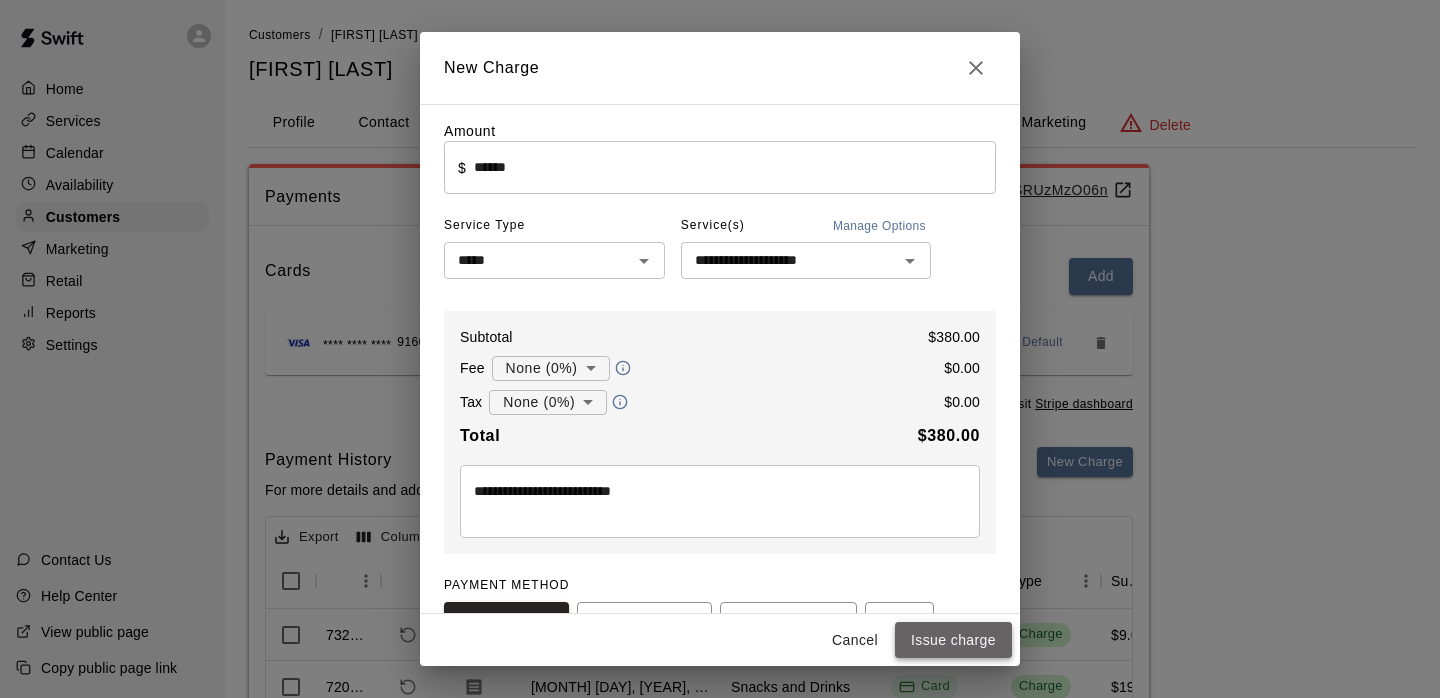 click on "Issue charge" at bounding box center [953, 640] 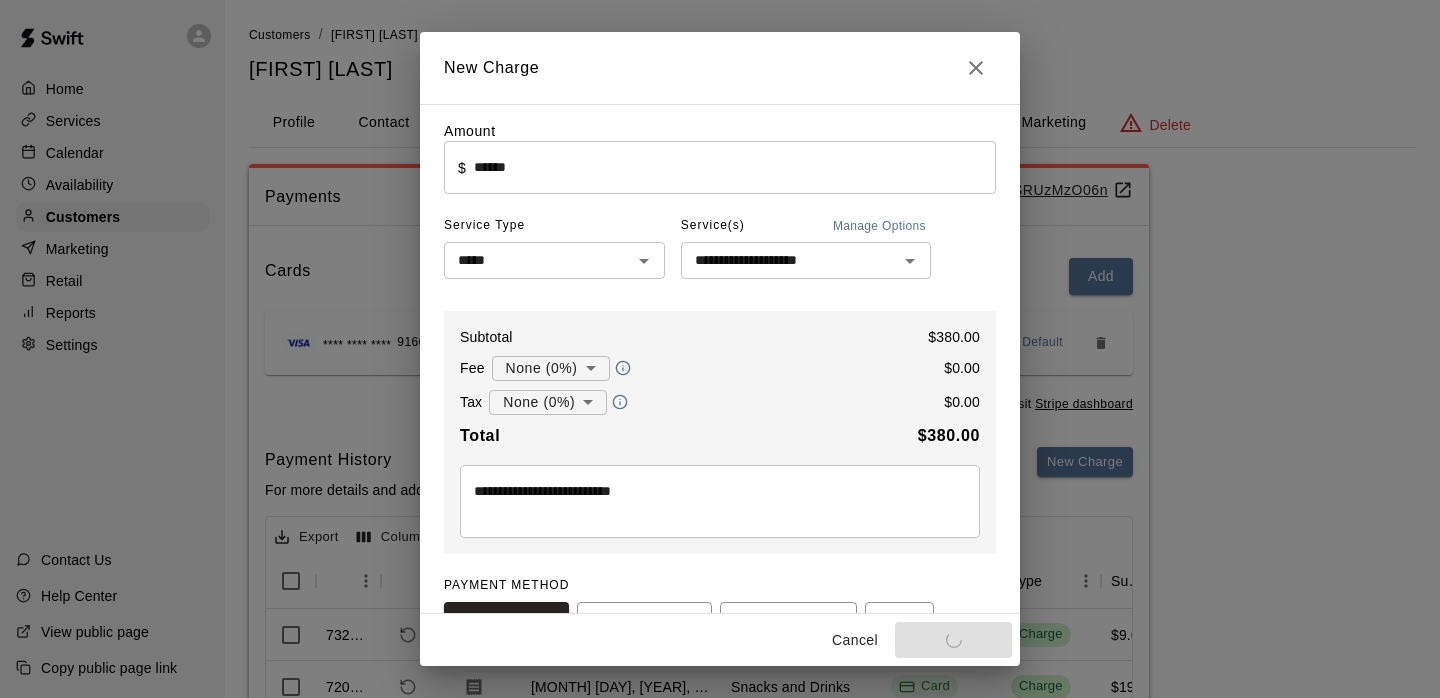 type on "*" 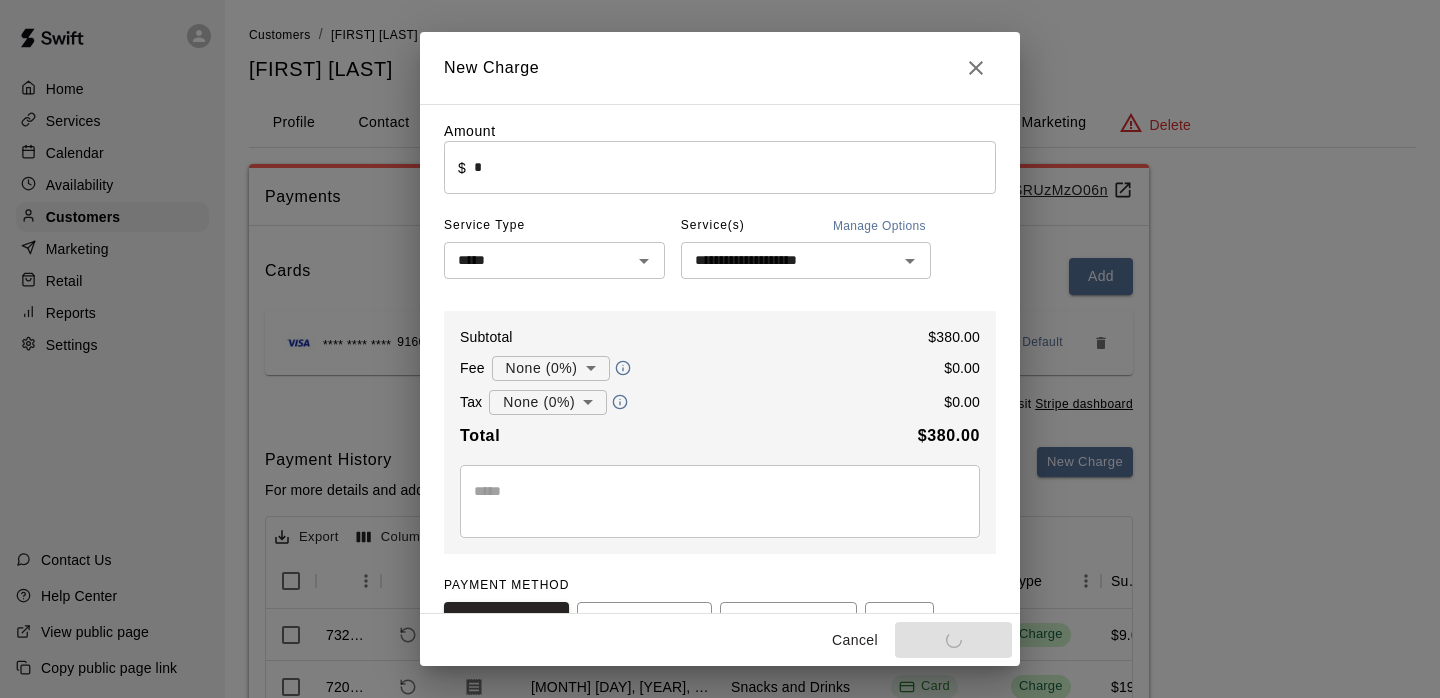 type 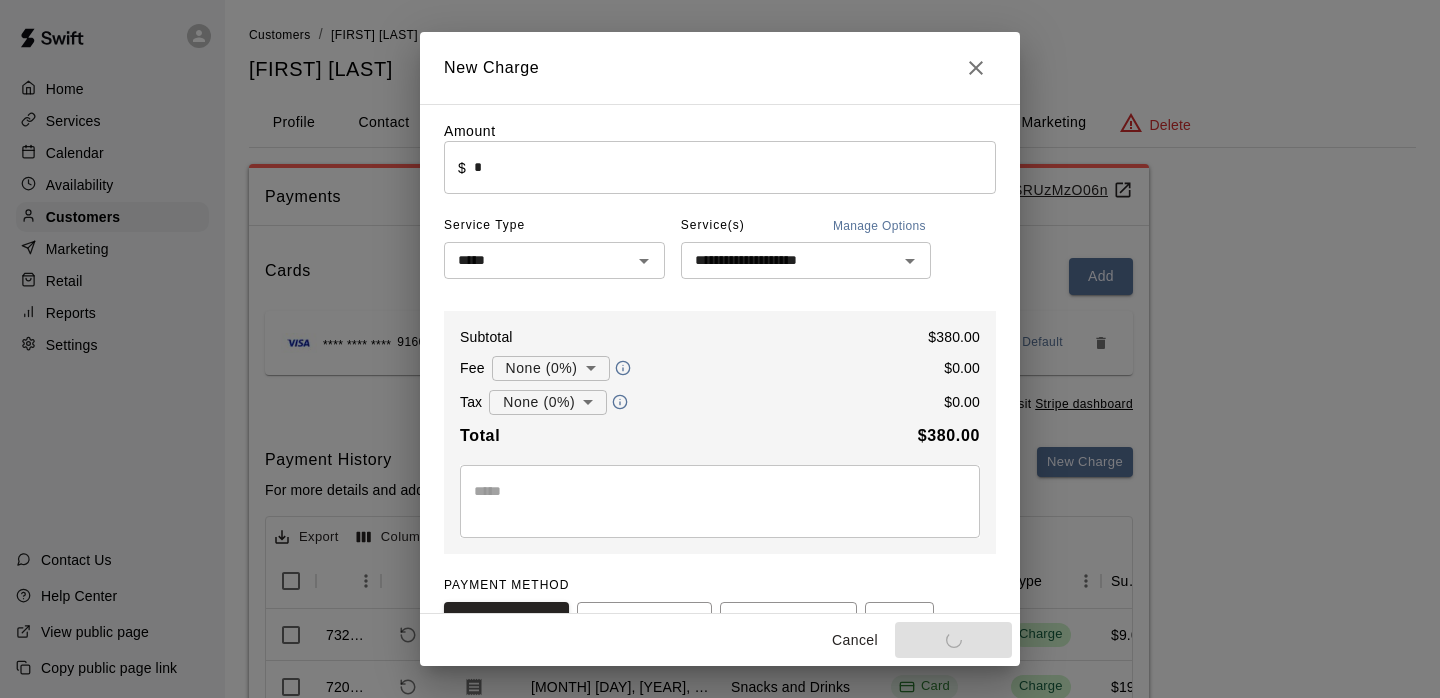type 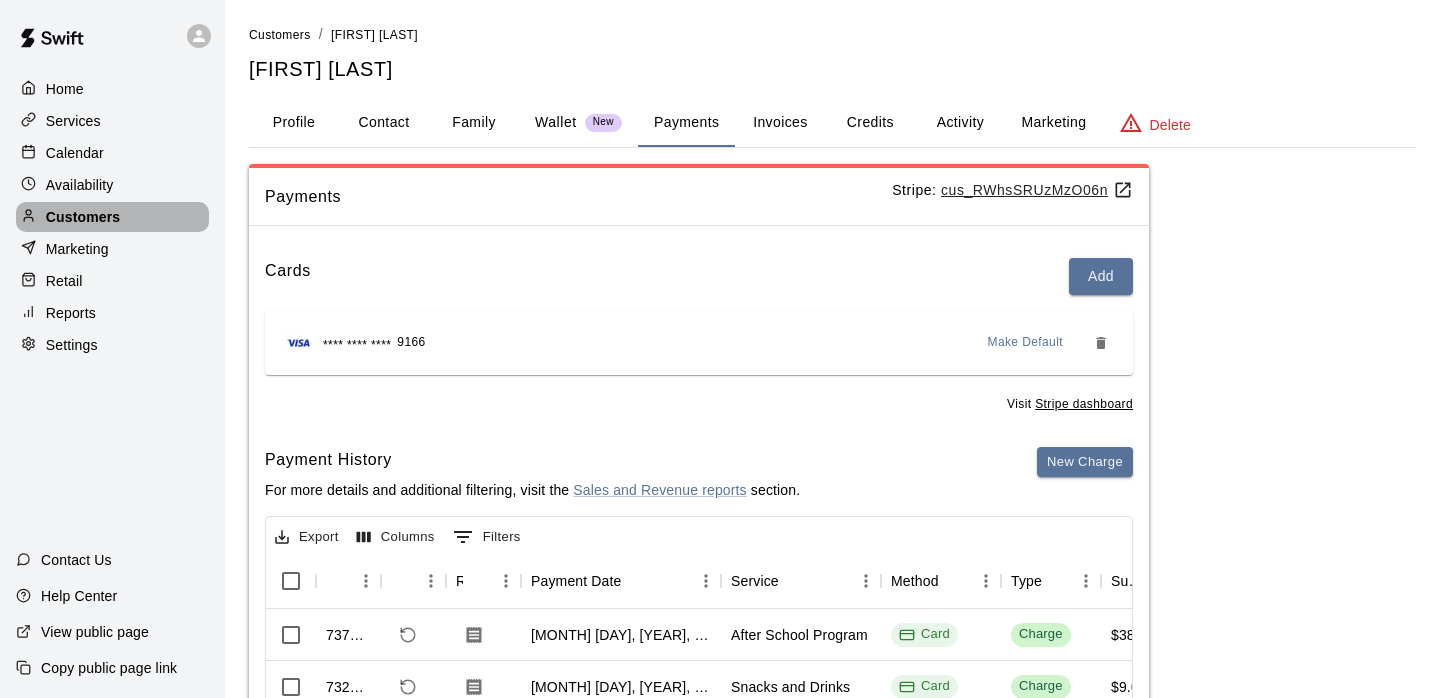 click on "Customers" at bounding box center (112, 217) 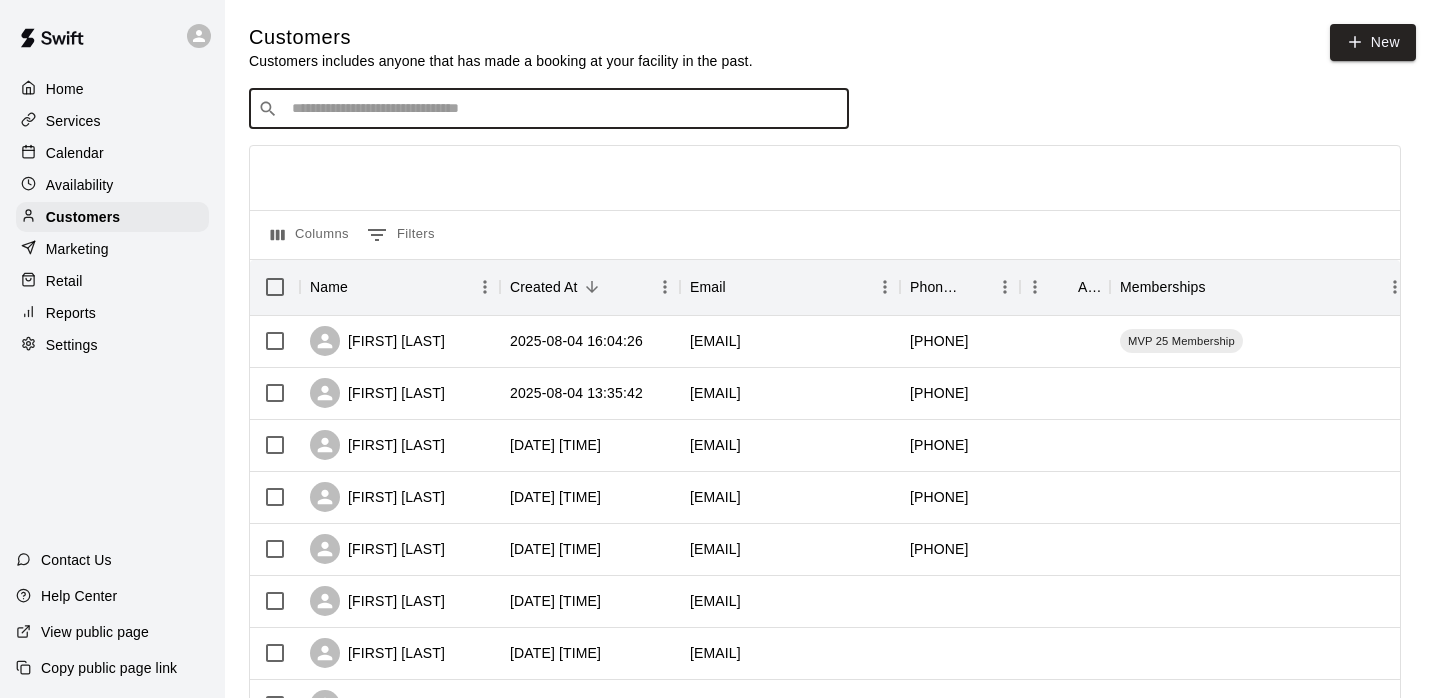 click at bounding box center (563, 109) 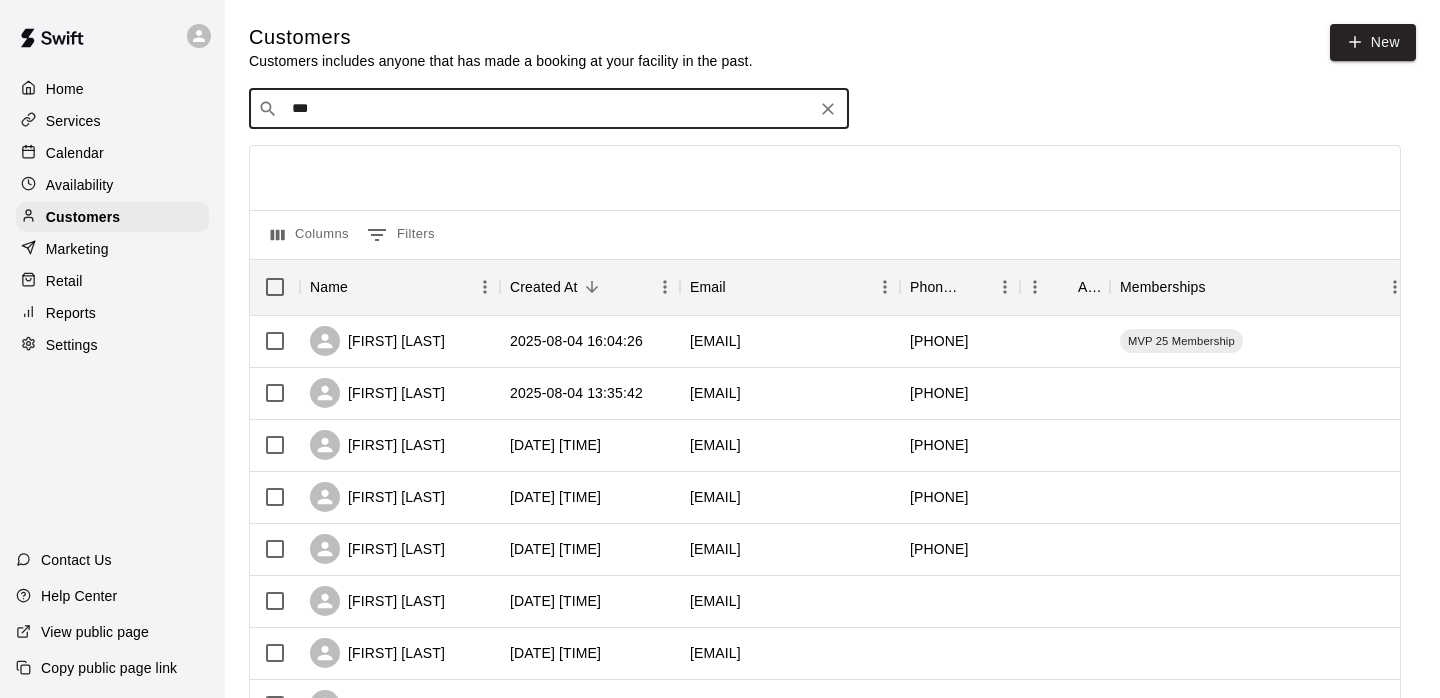 type on "****" 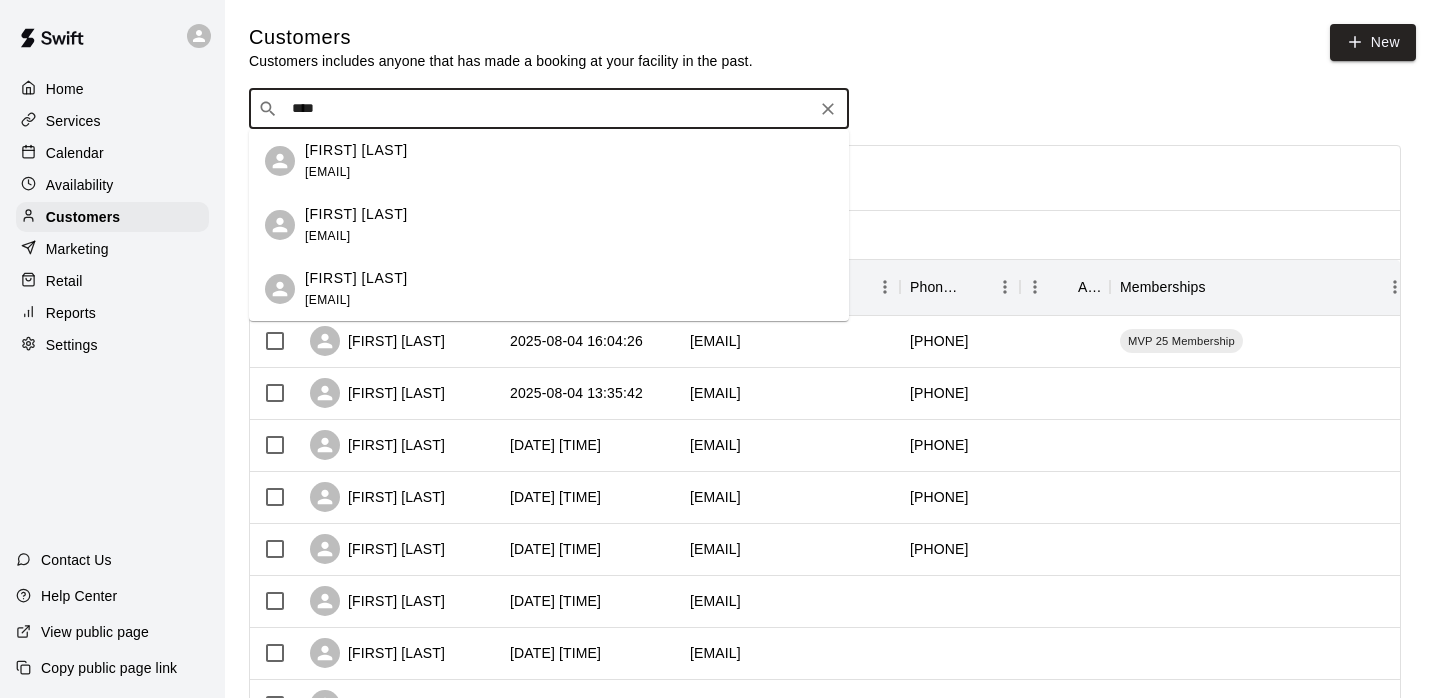 click on "Nathan Jung" at bounding box center [356, 278] 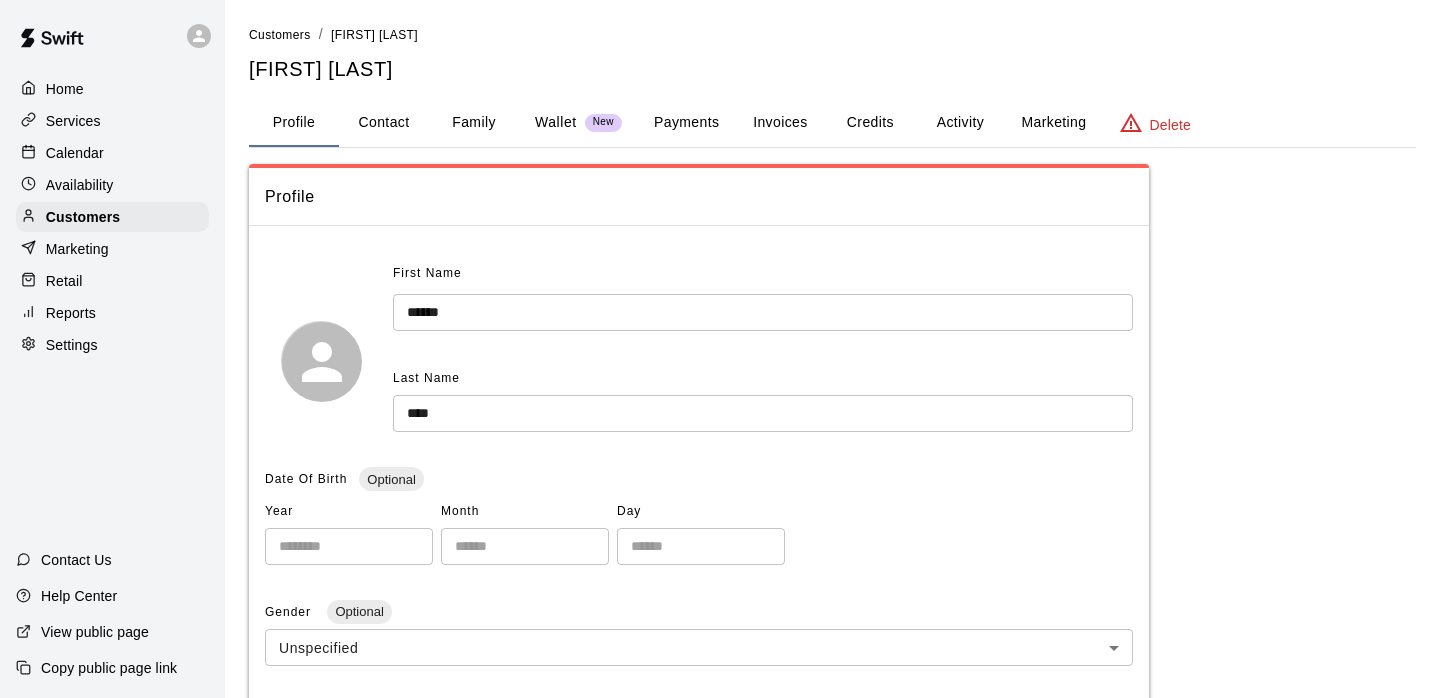 click on "Payments" at bounding box center (686, 123) 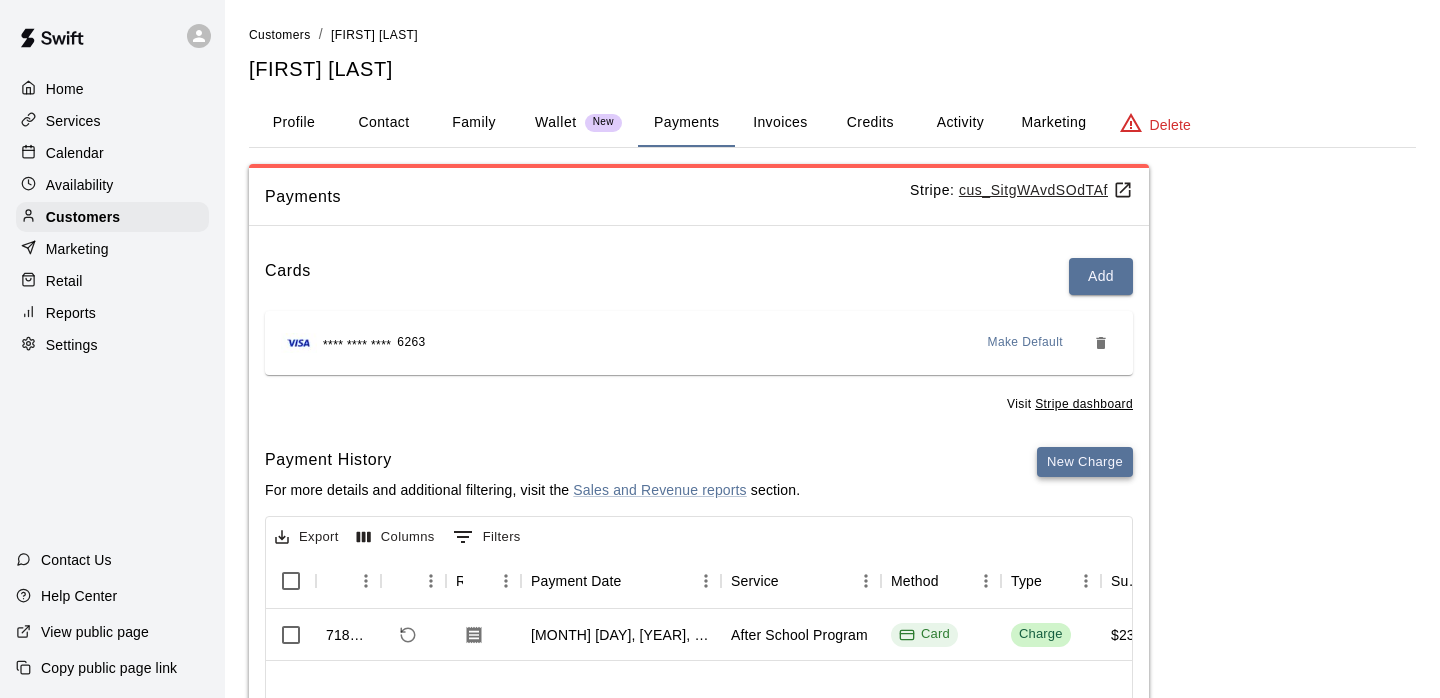 click on "New Charge" at bounding box center (1085, 462) 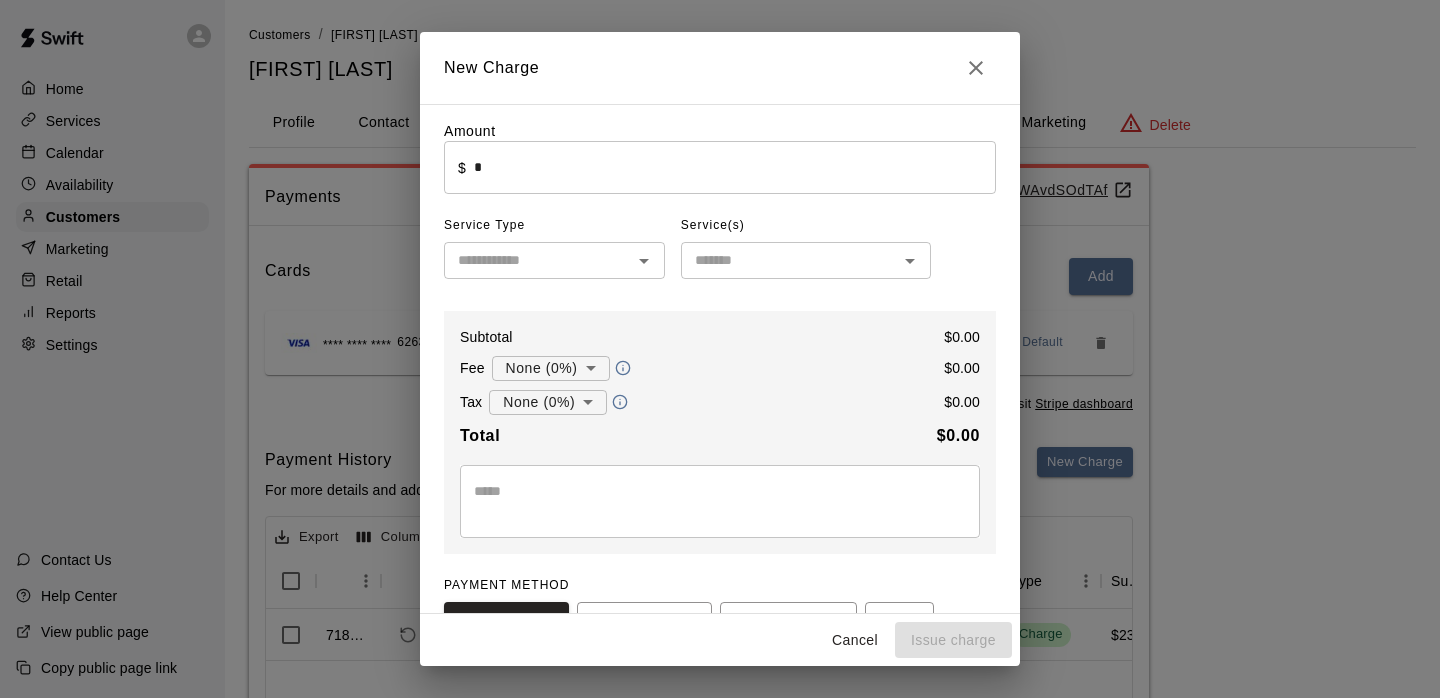 click on "*" at bounding box center [735, 167] 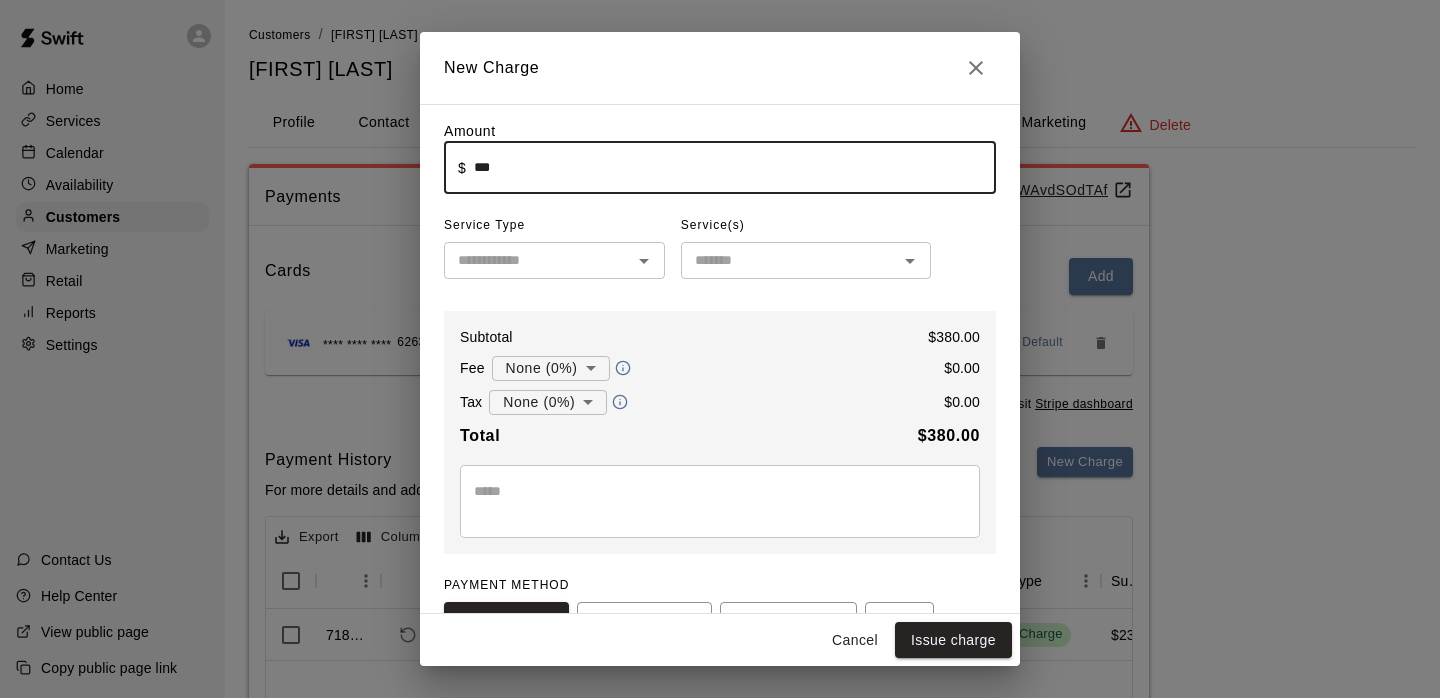 type on "******" 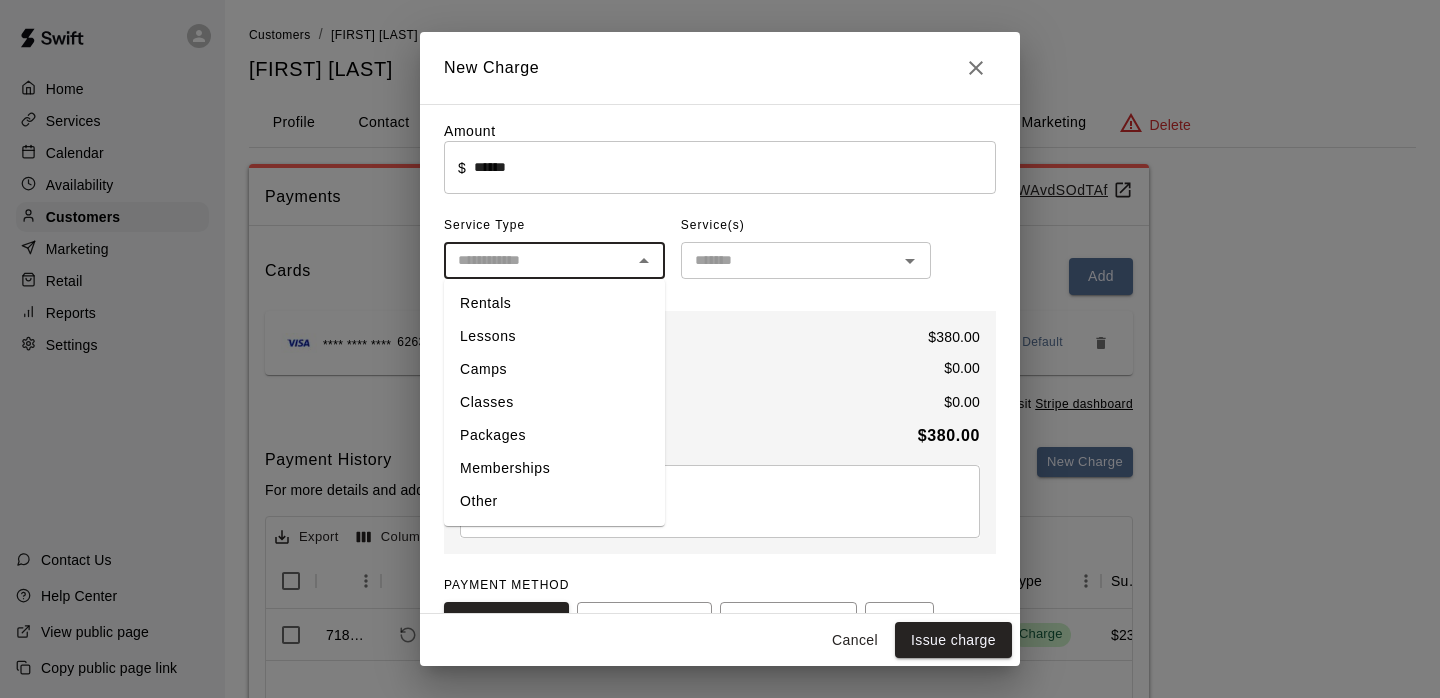 click at bounding box center [538, 260] 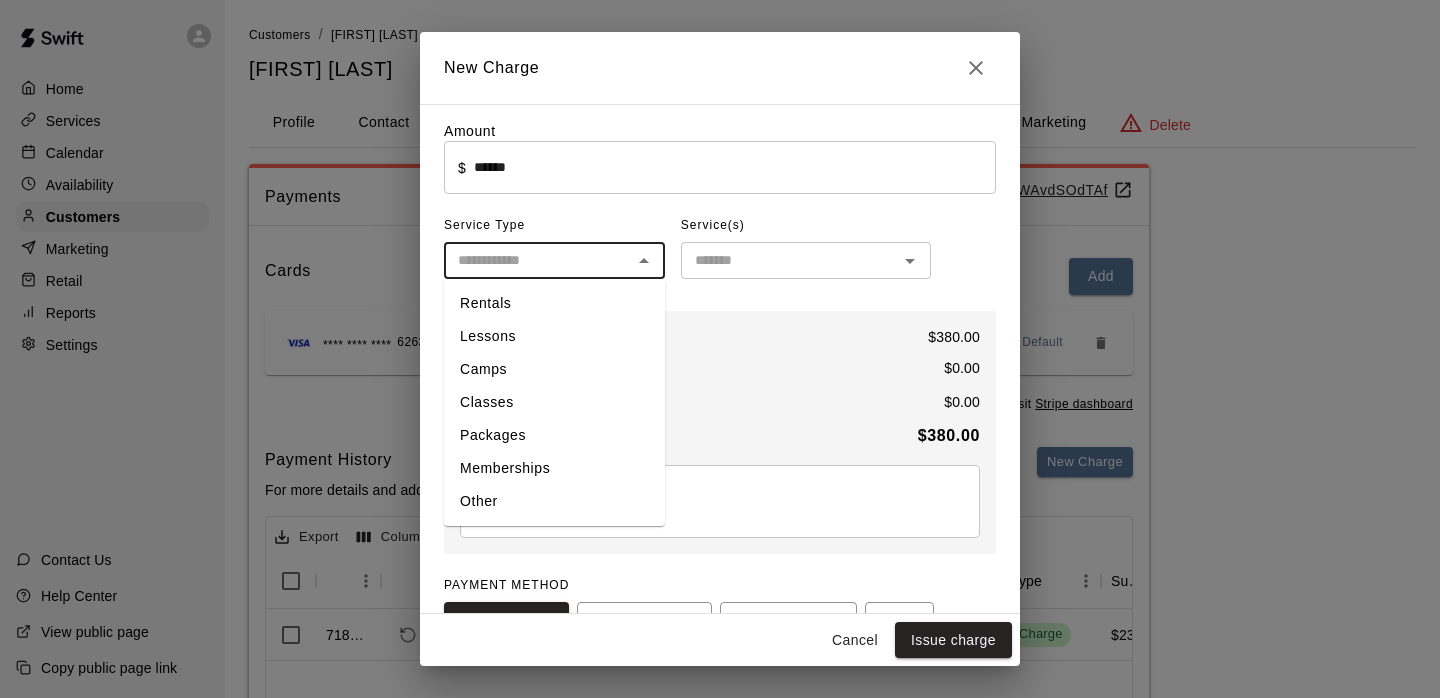 click on "Other" at bounding box center [554, 501] 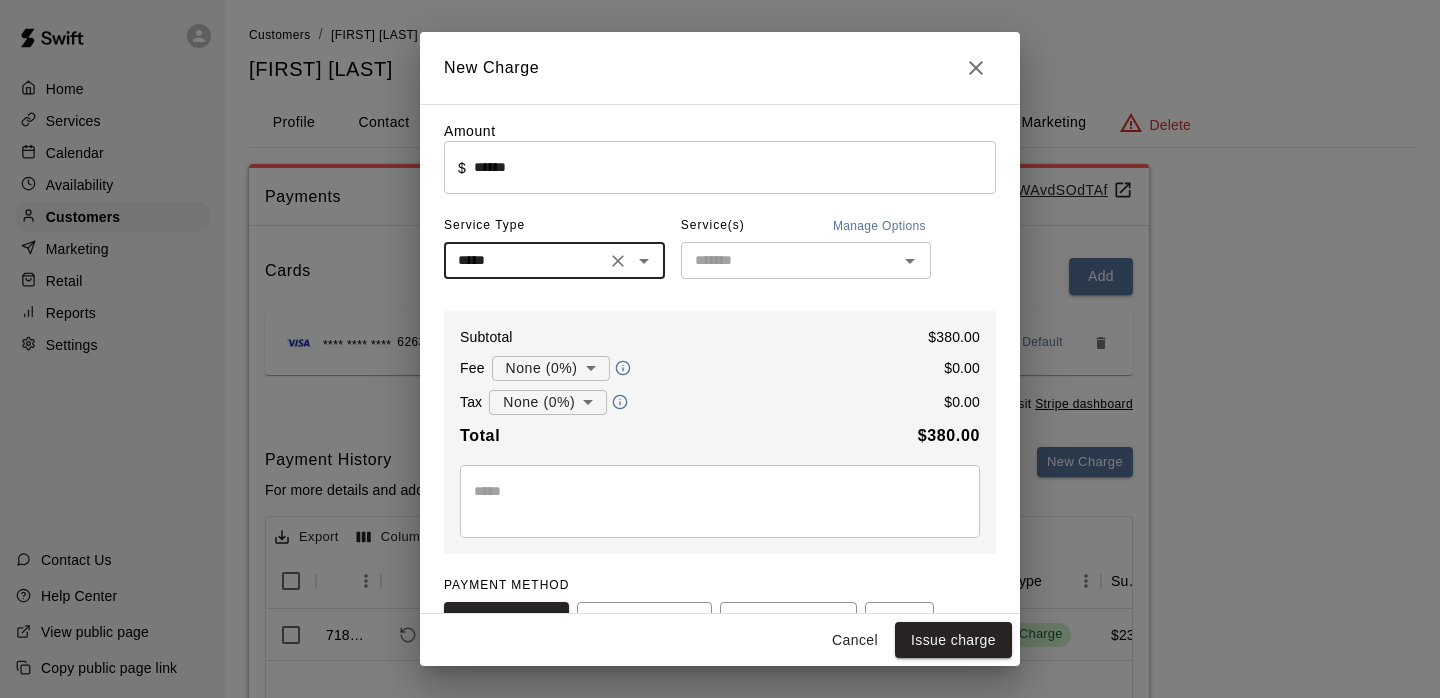 click at bounding box center [789, 260] 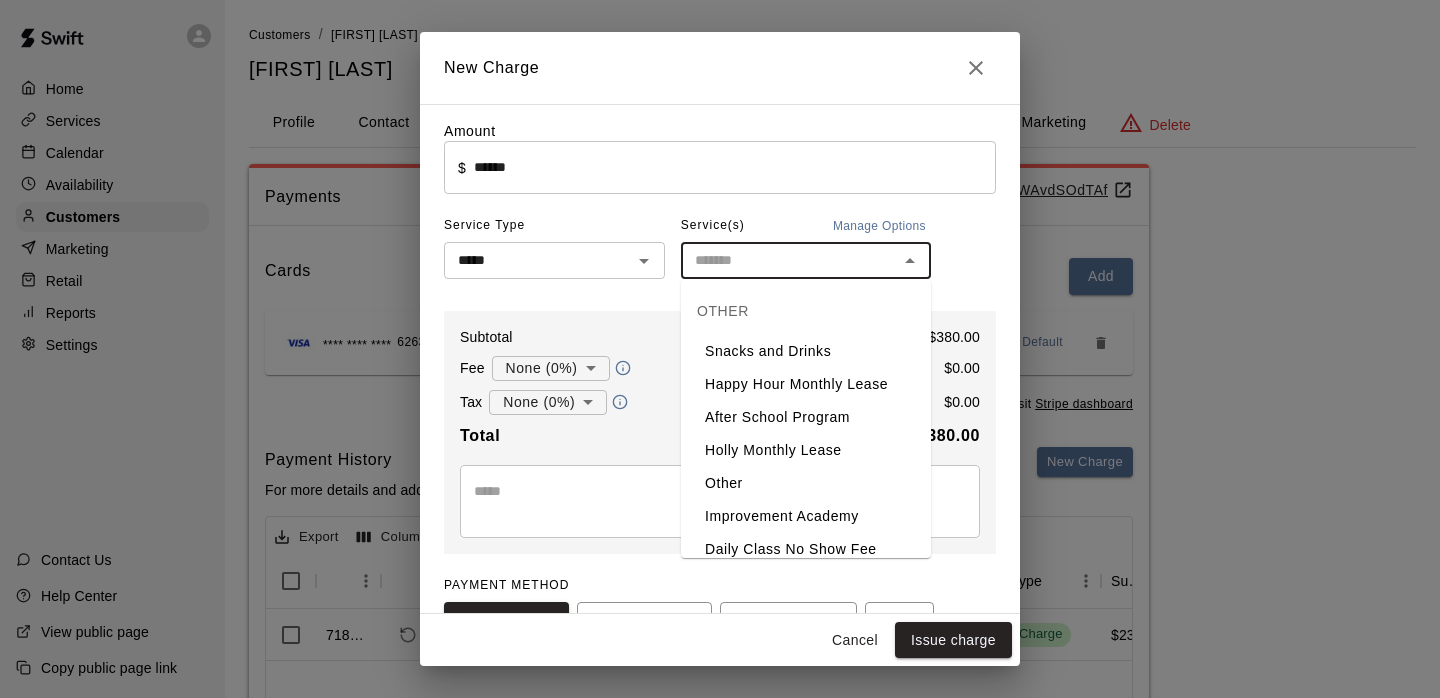 click on "After School Program" at bounding box center (806, 417) 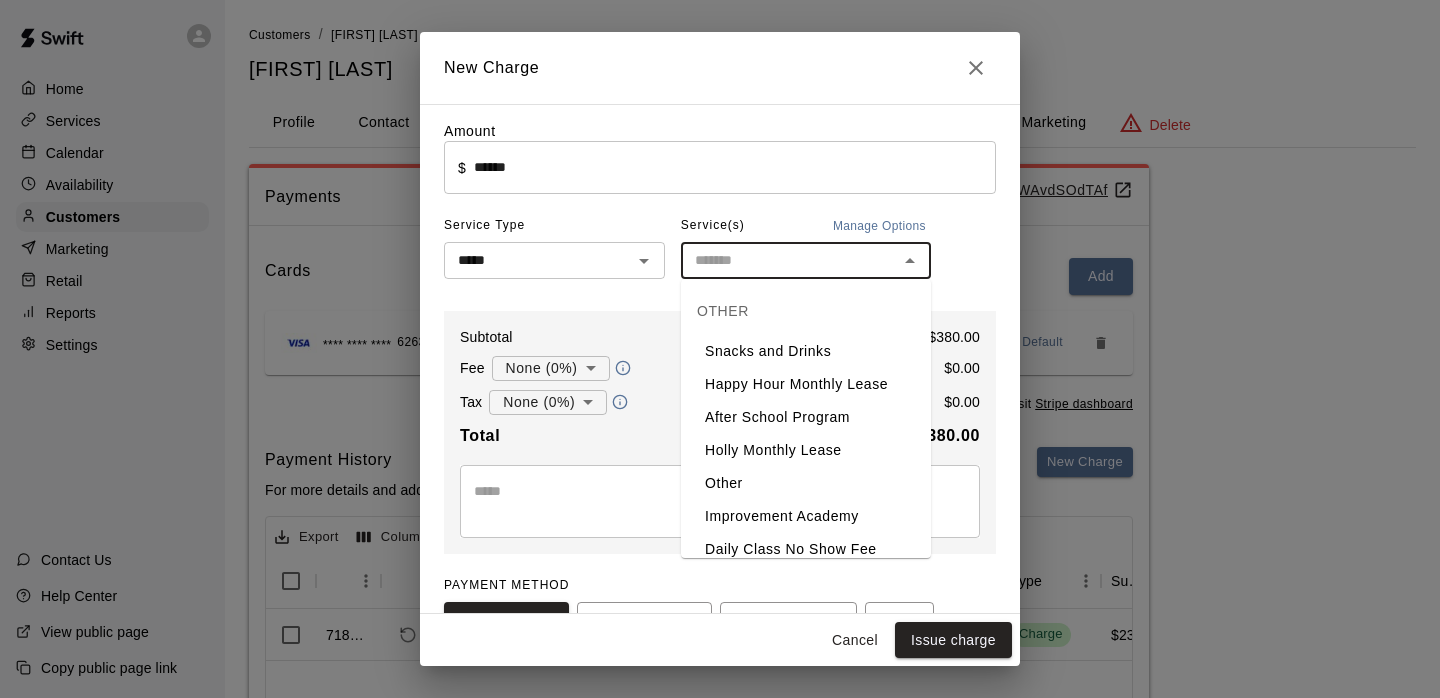 type on "**********" 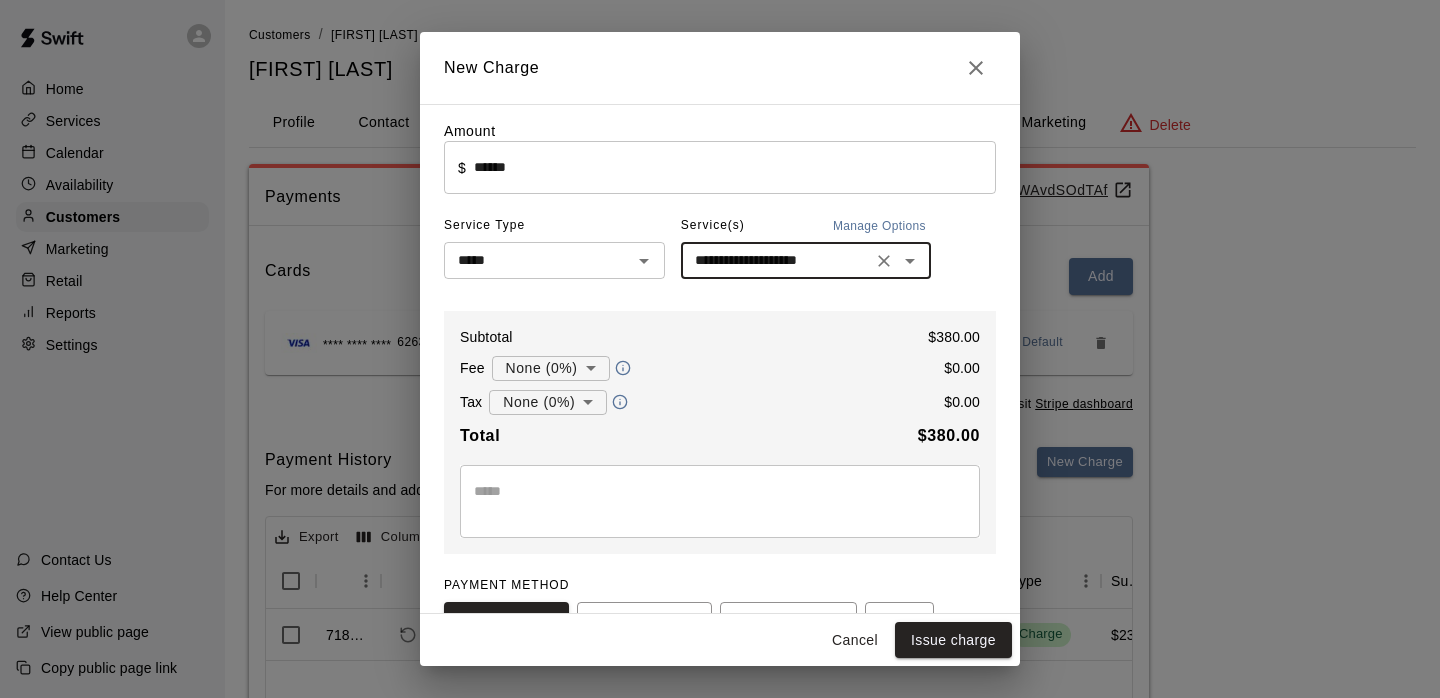 click at bounding box center [720, 501] 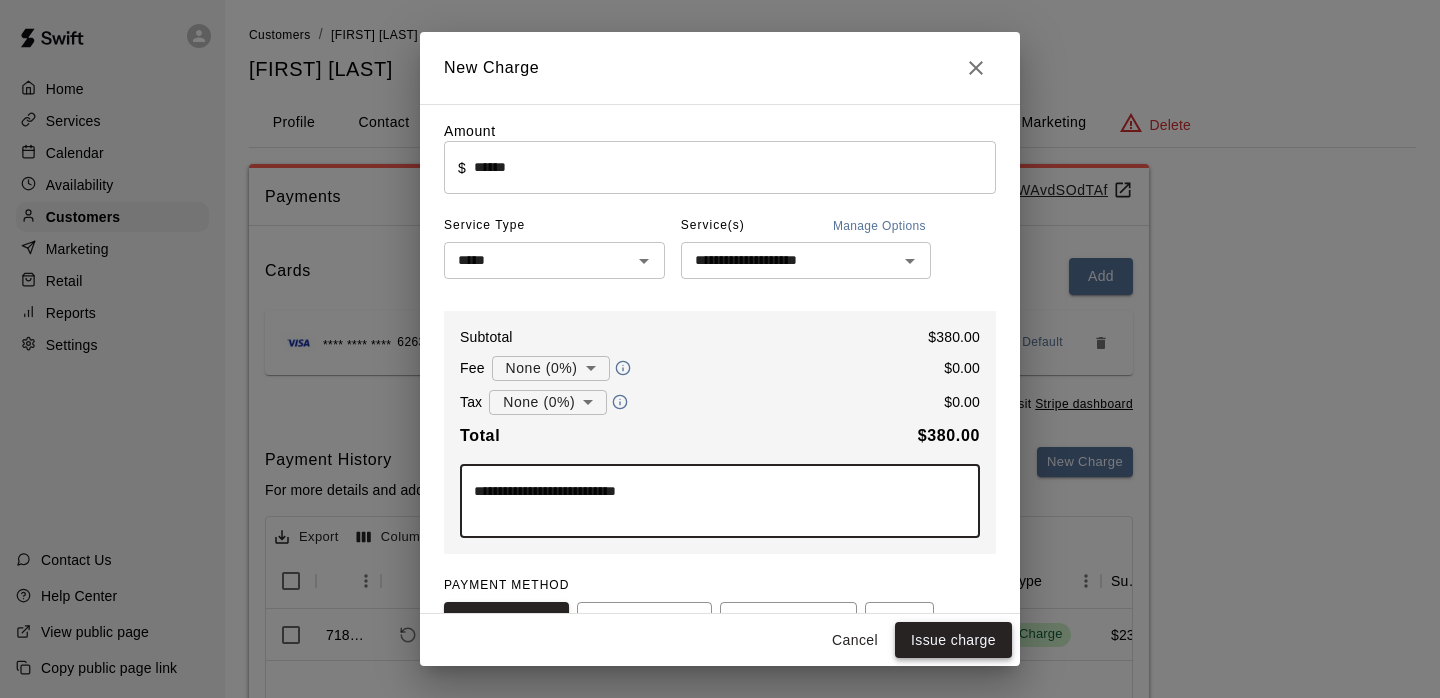 type on "**********" 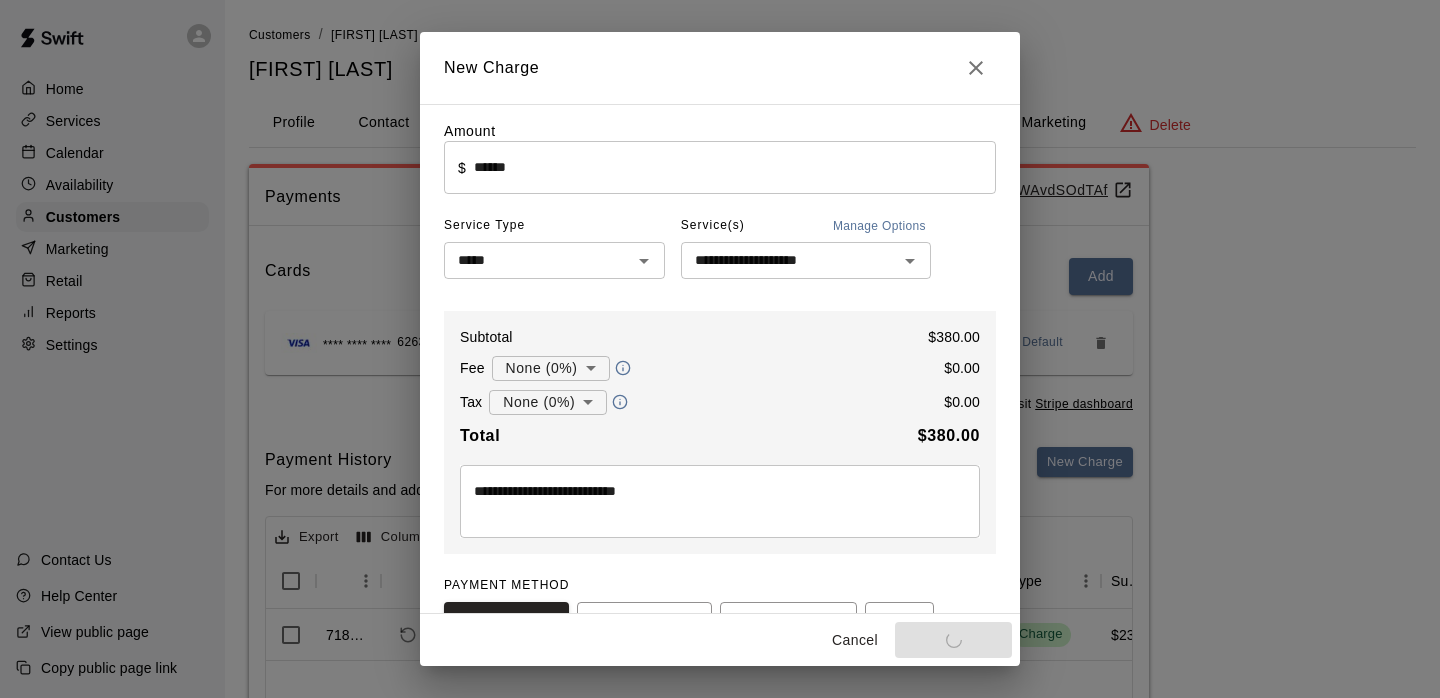 type on "*" 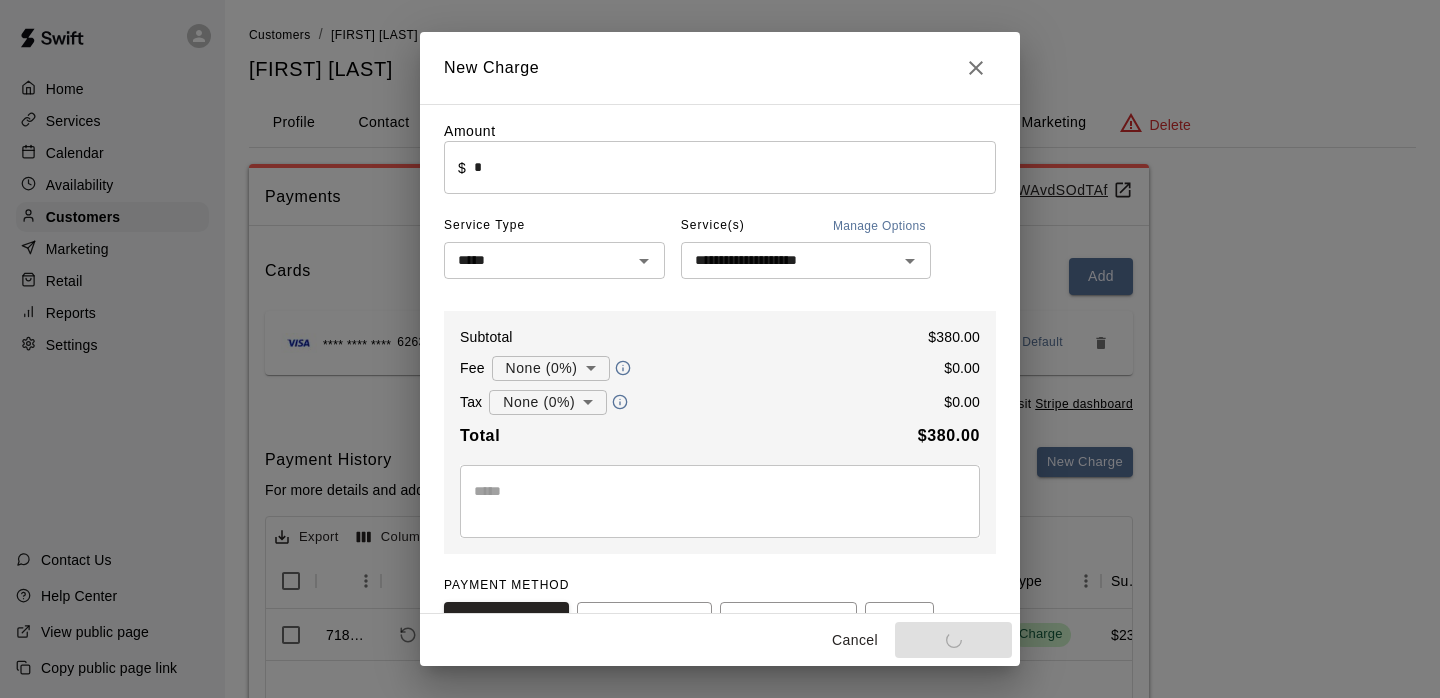type 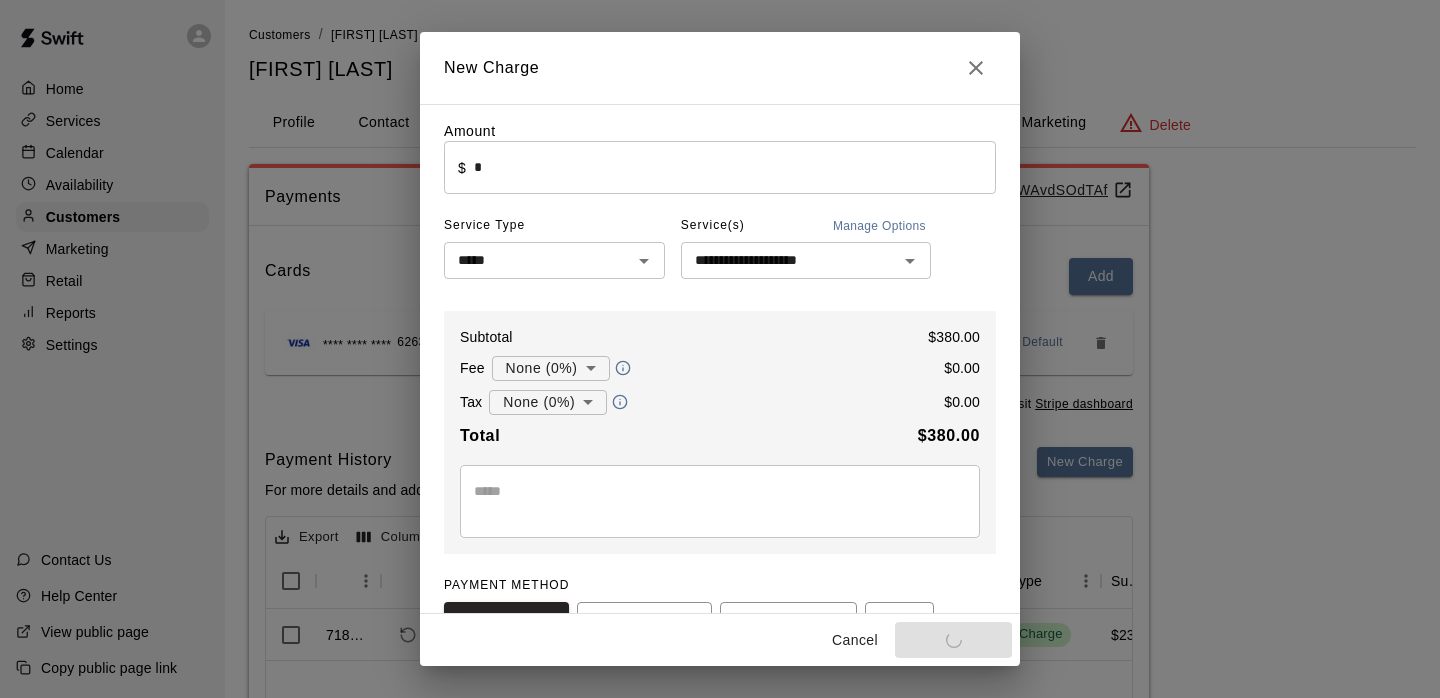 type 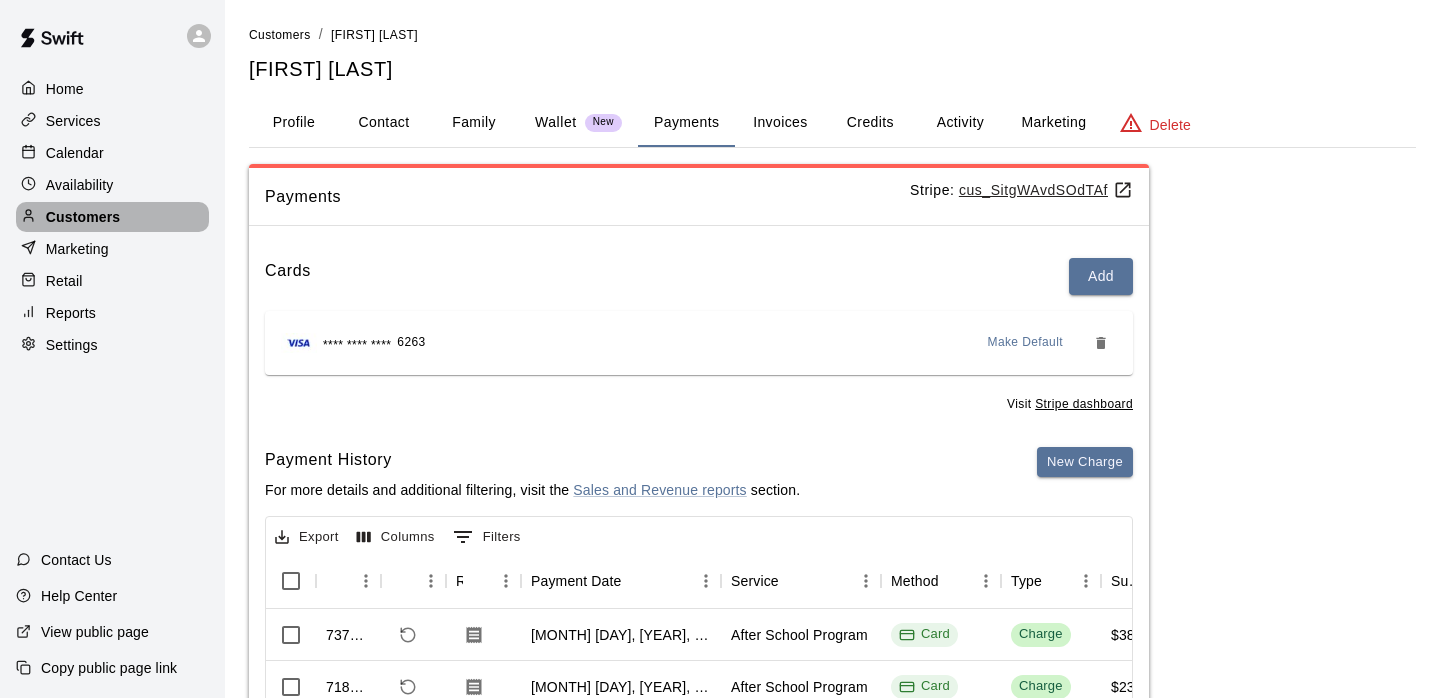 click on "Customers" at bounding box center (112, 217) 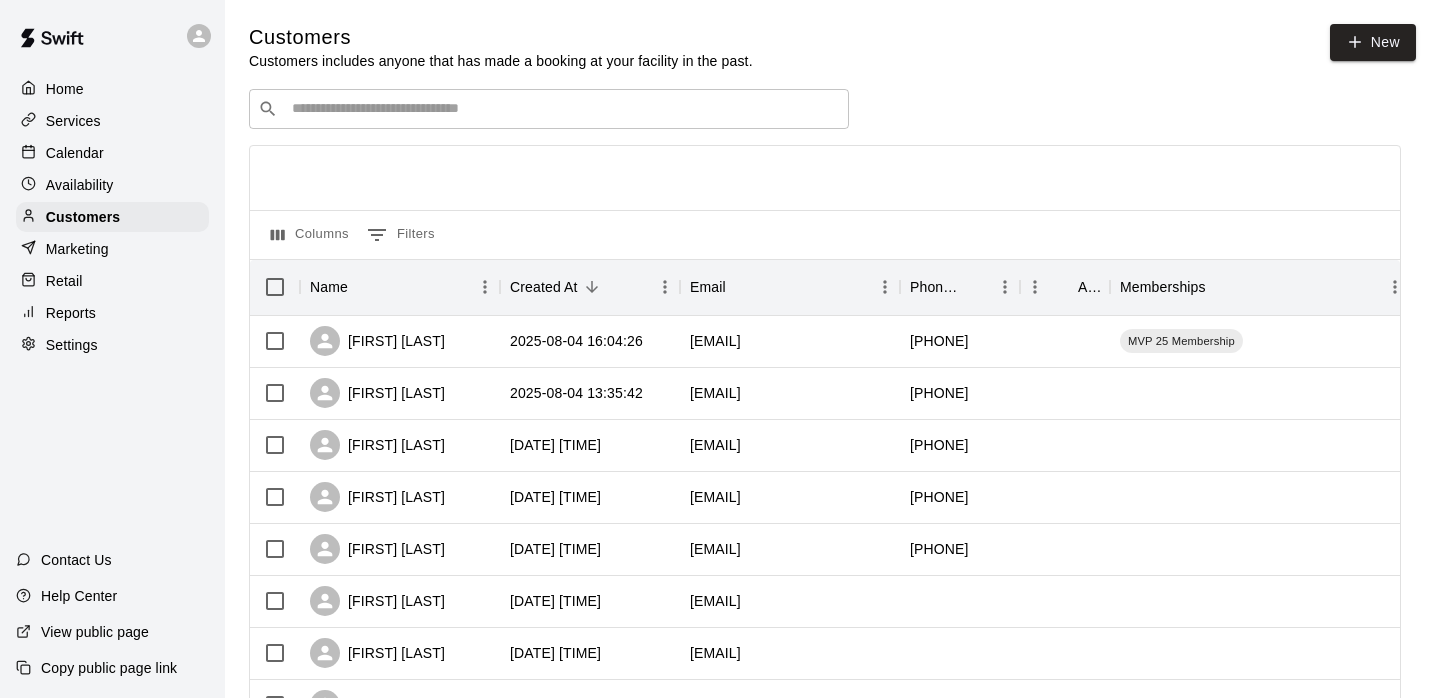 click at bounding box center [563, 109] 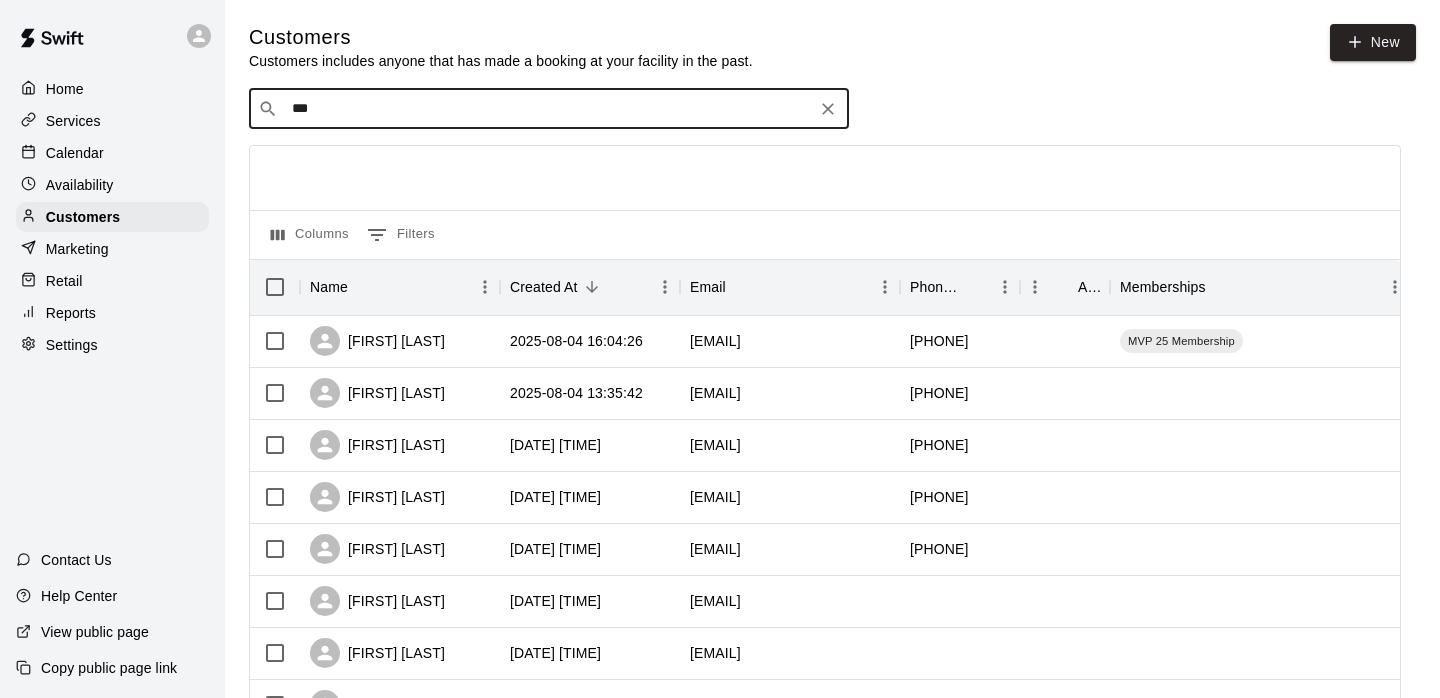type on "****" 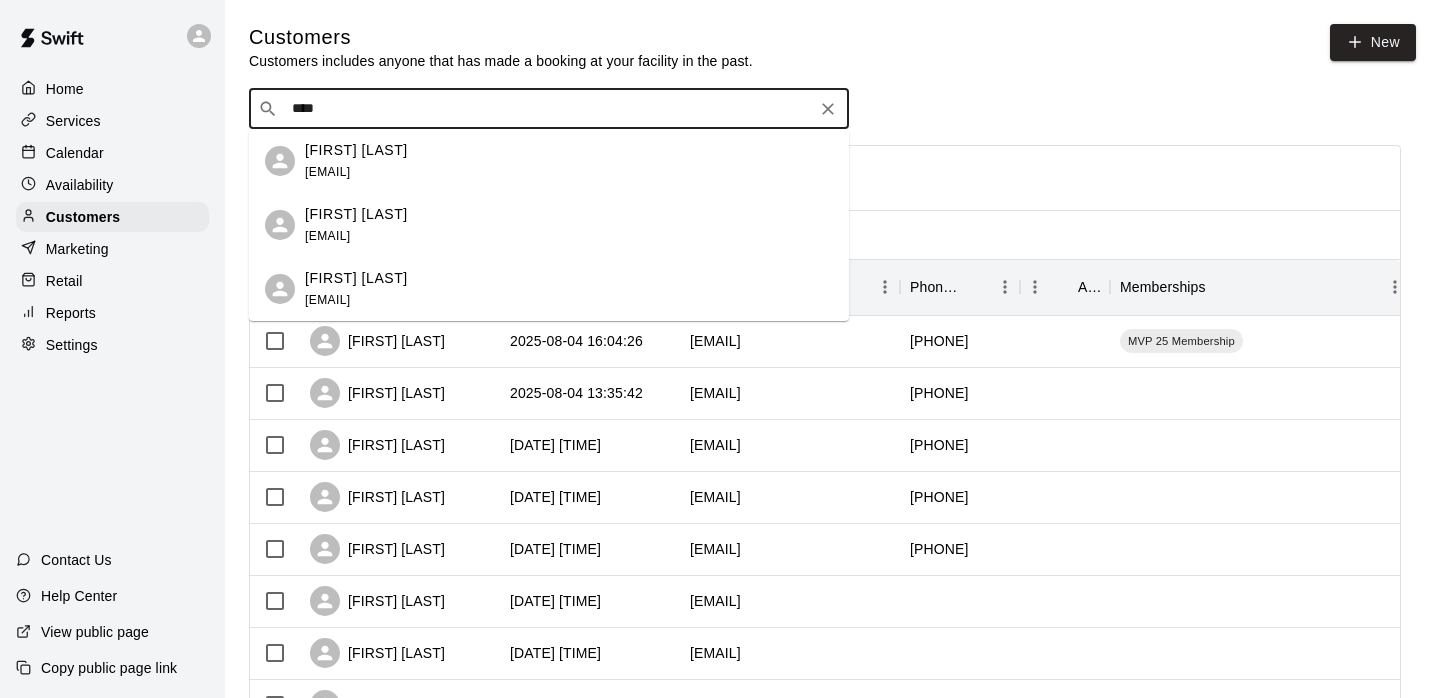 click on "[FIRST] [LAST]" at bounding box center [356, 150] 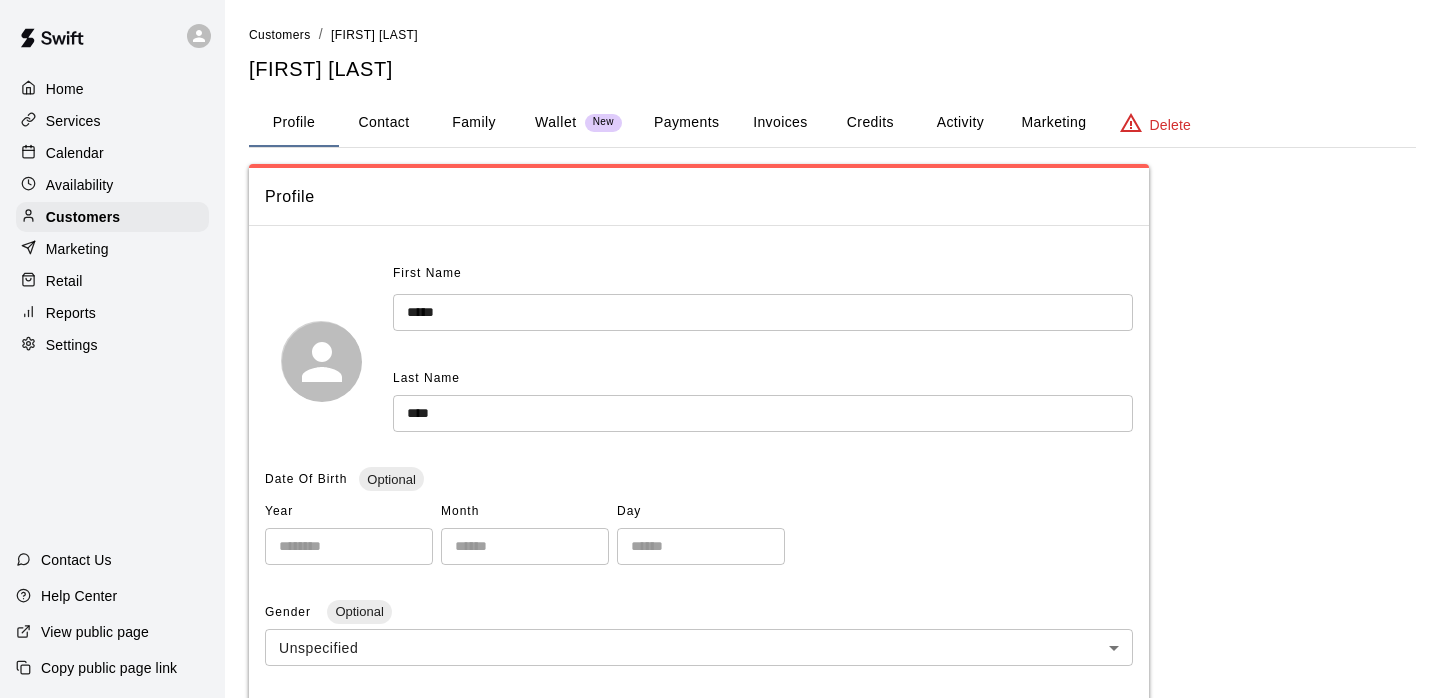 click on "Family" at bounding box center [474, 123] 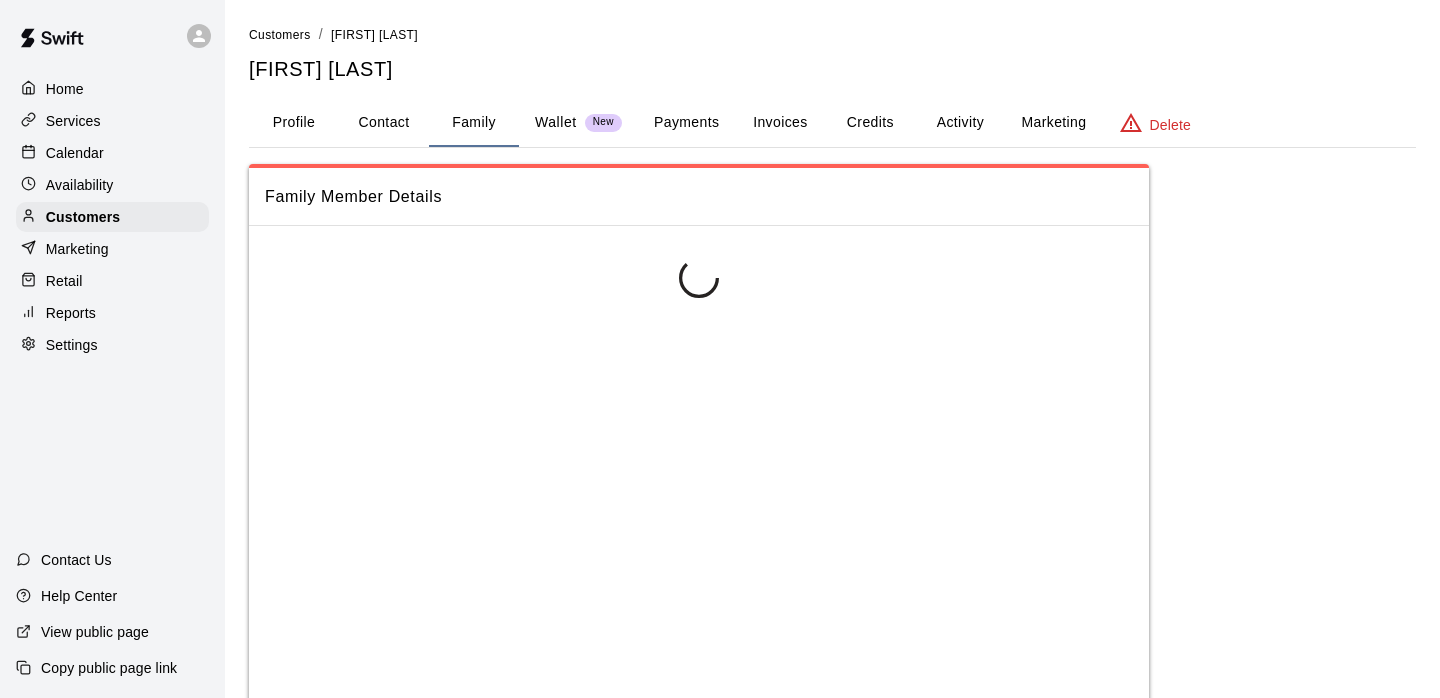 click on "Family" at bounding box center [474, 123] 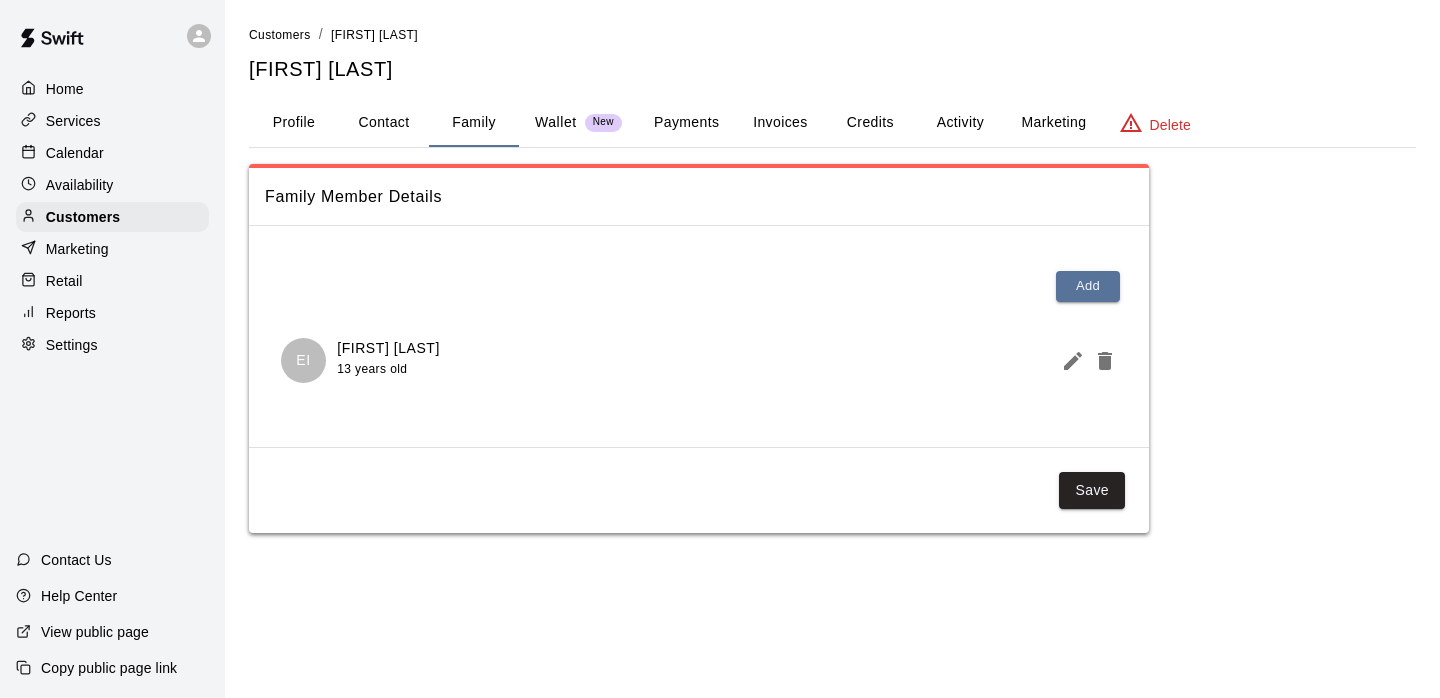 click on "Payments" at bounding box center (686, 123) 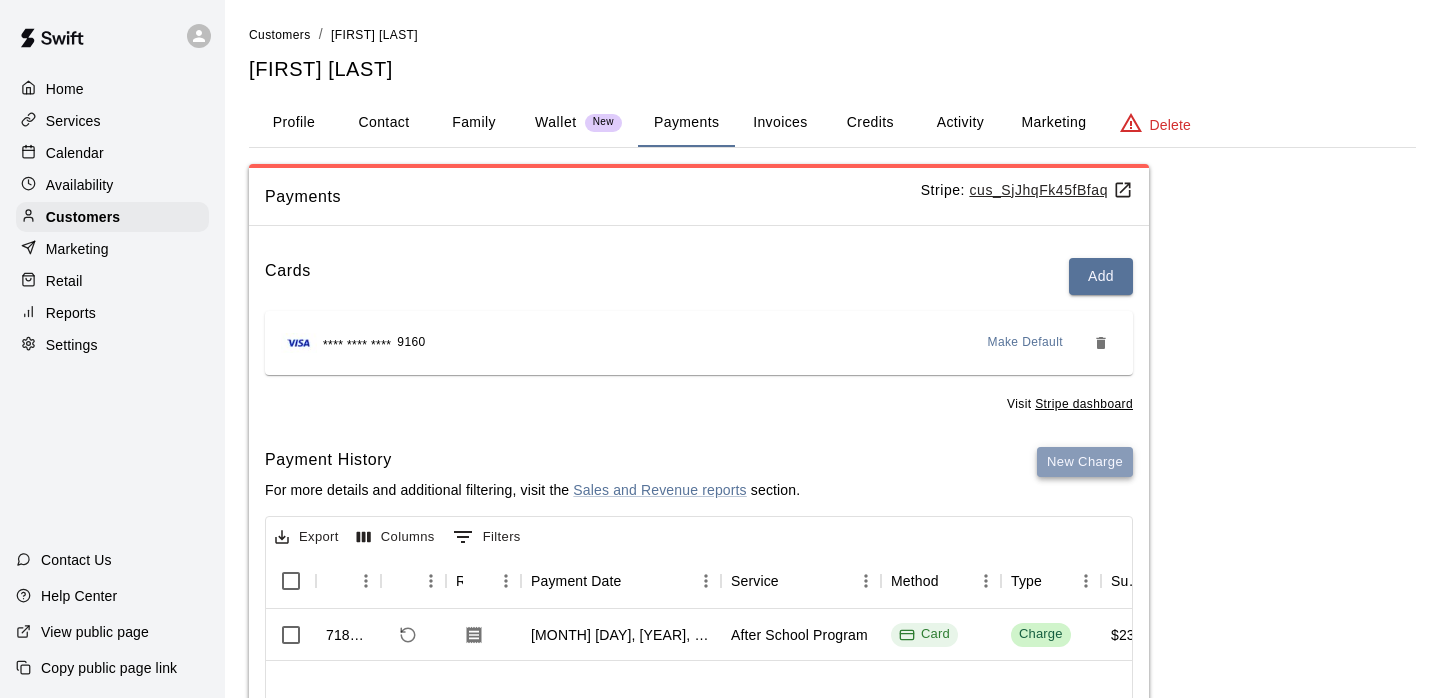 click on "New Charge" at bounding box center [1085, 462] 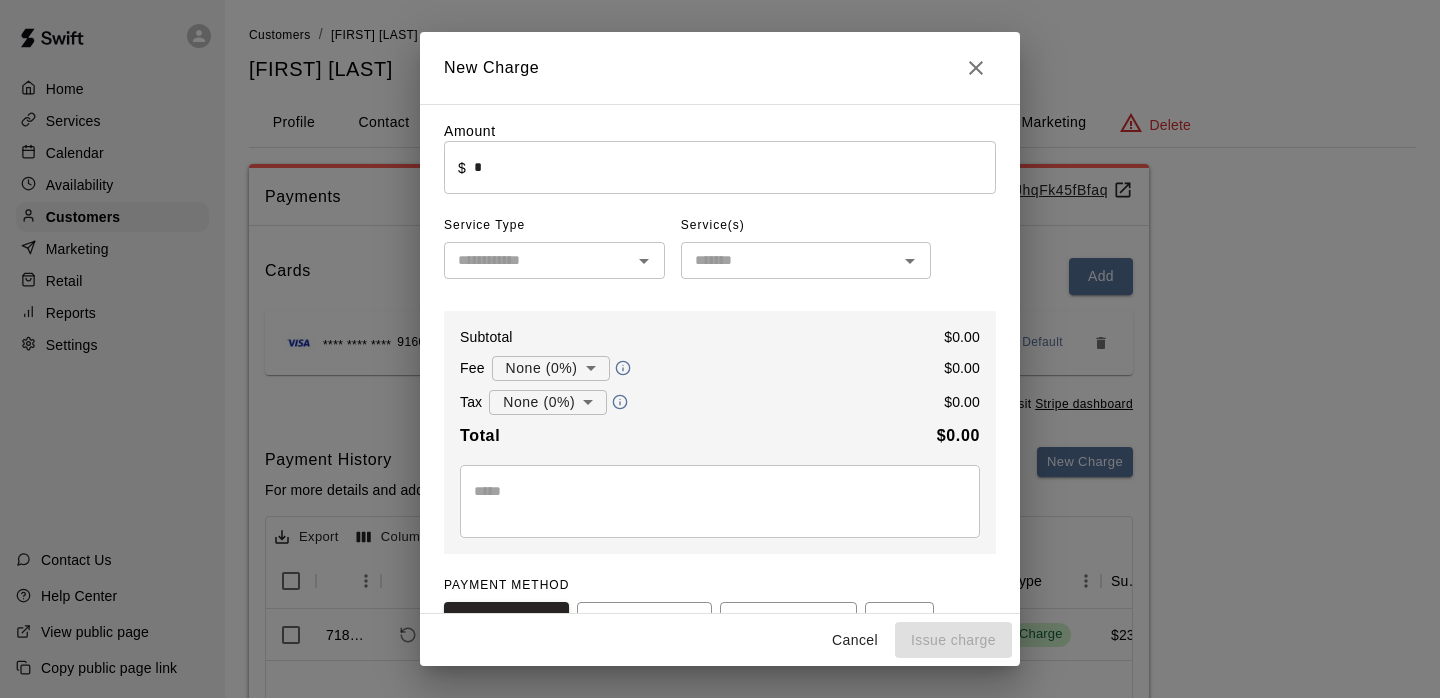 click on "*" at bounding box center (735, 167) 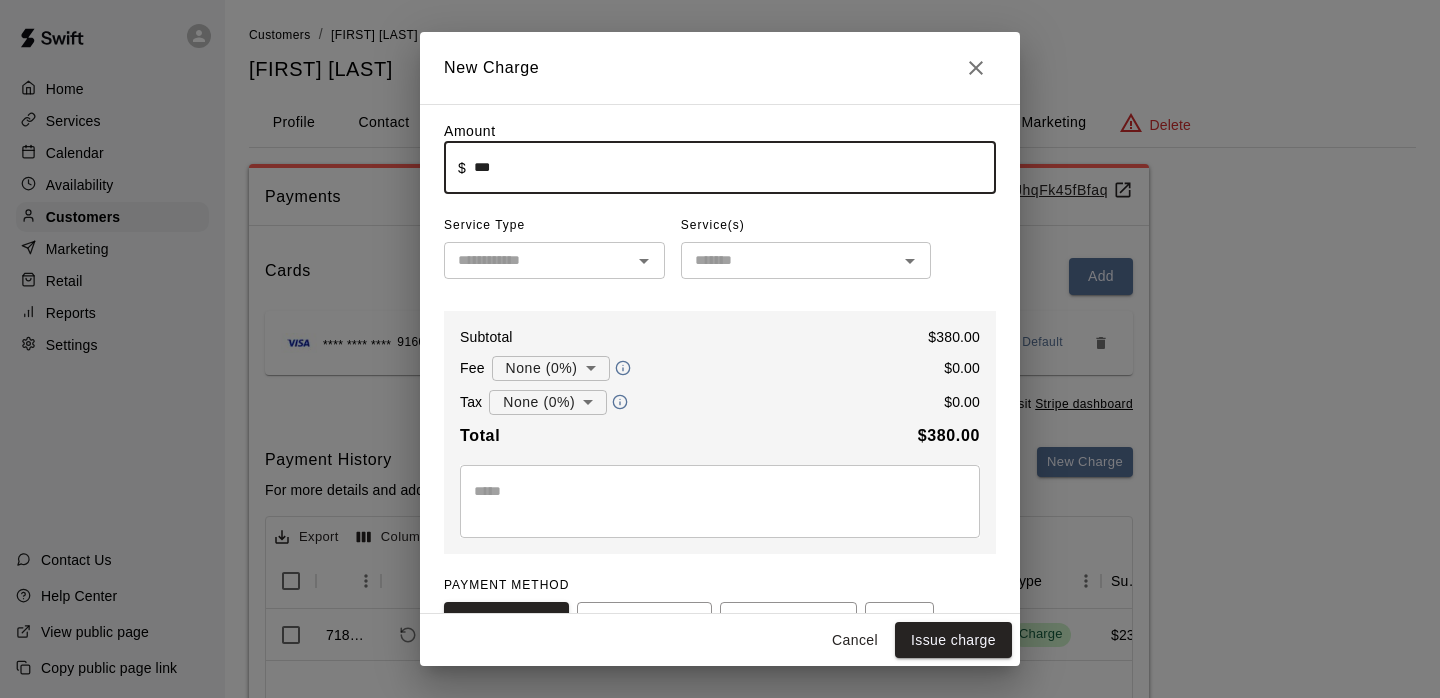 click at bounding box center (644, 261) 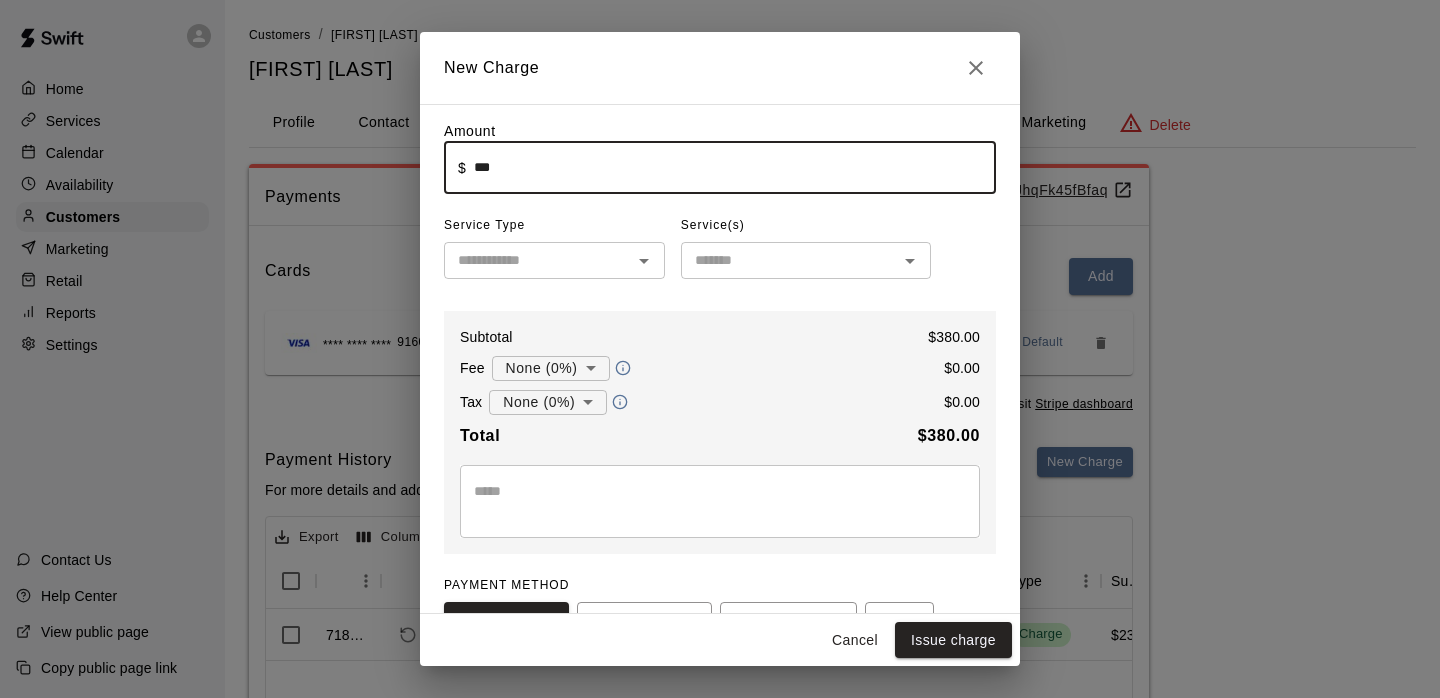 type on "******" 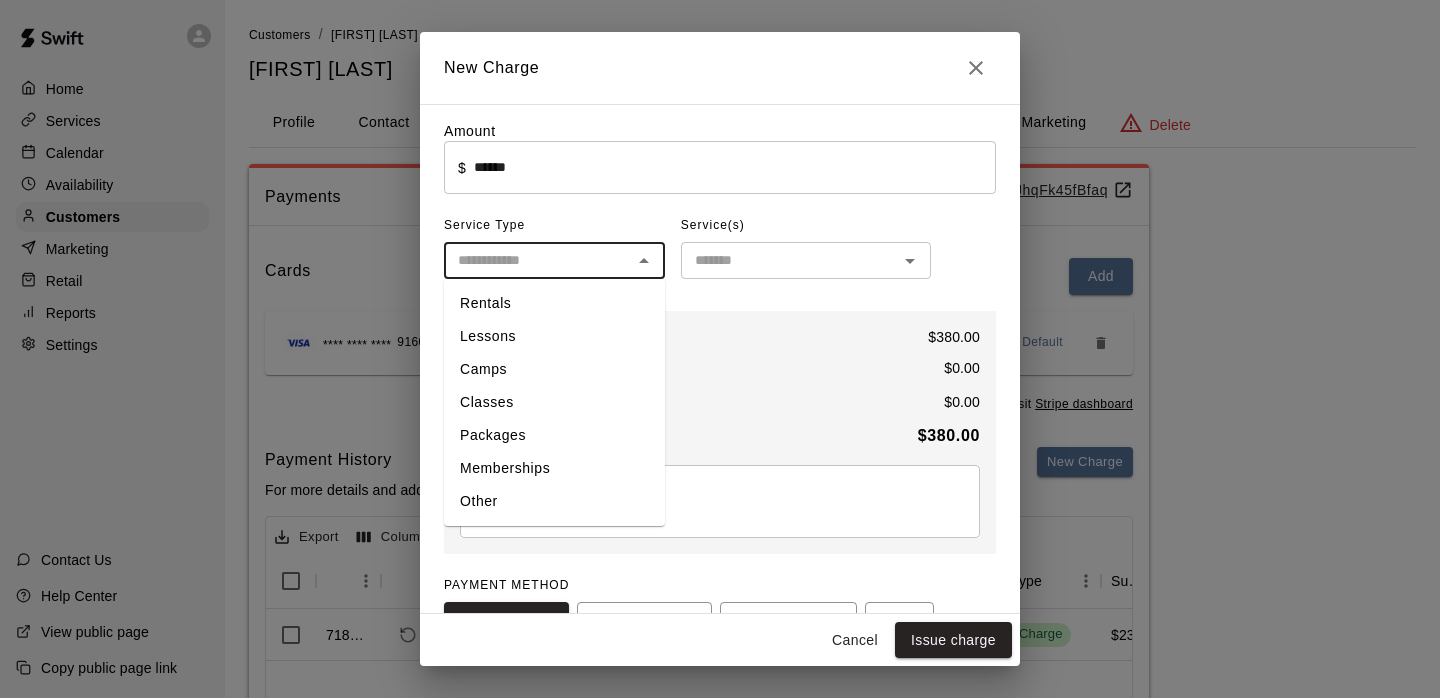 click on "Other" at bounding box center (554, 501) 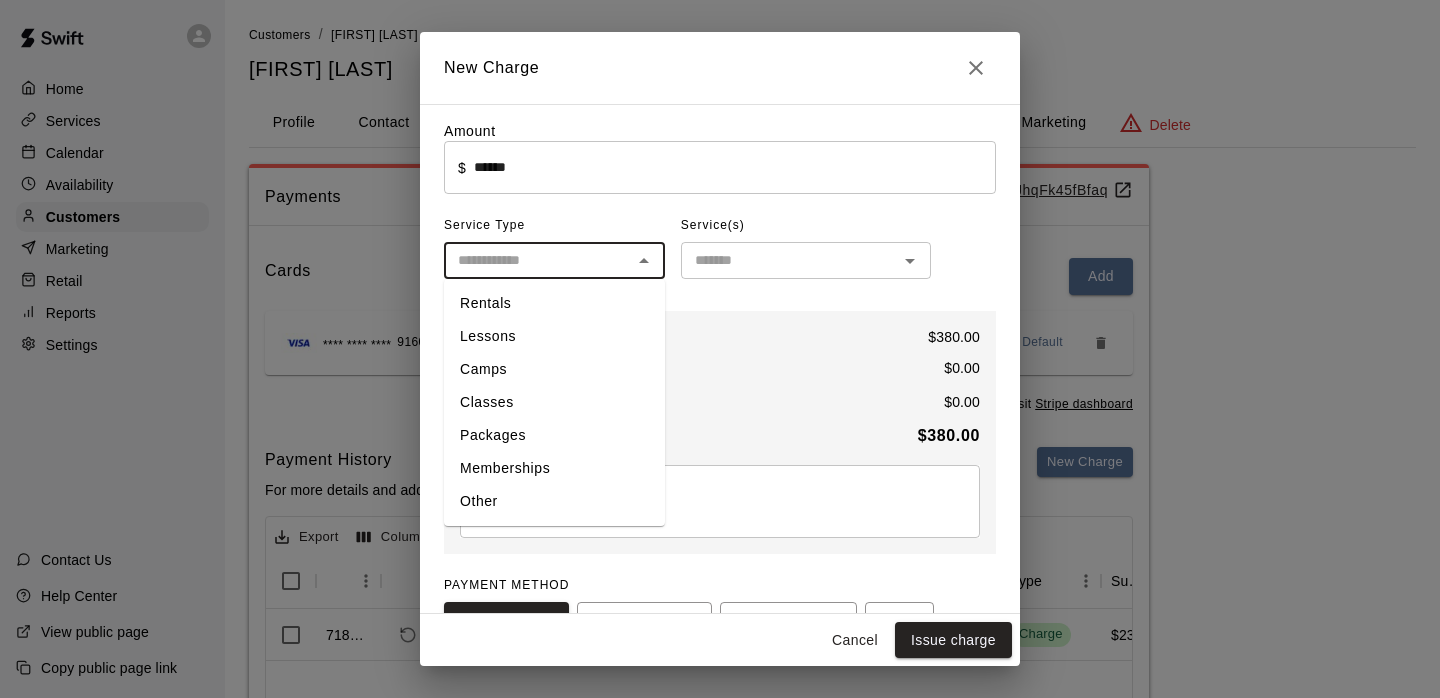 type on "*****" 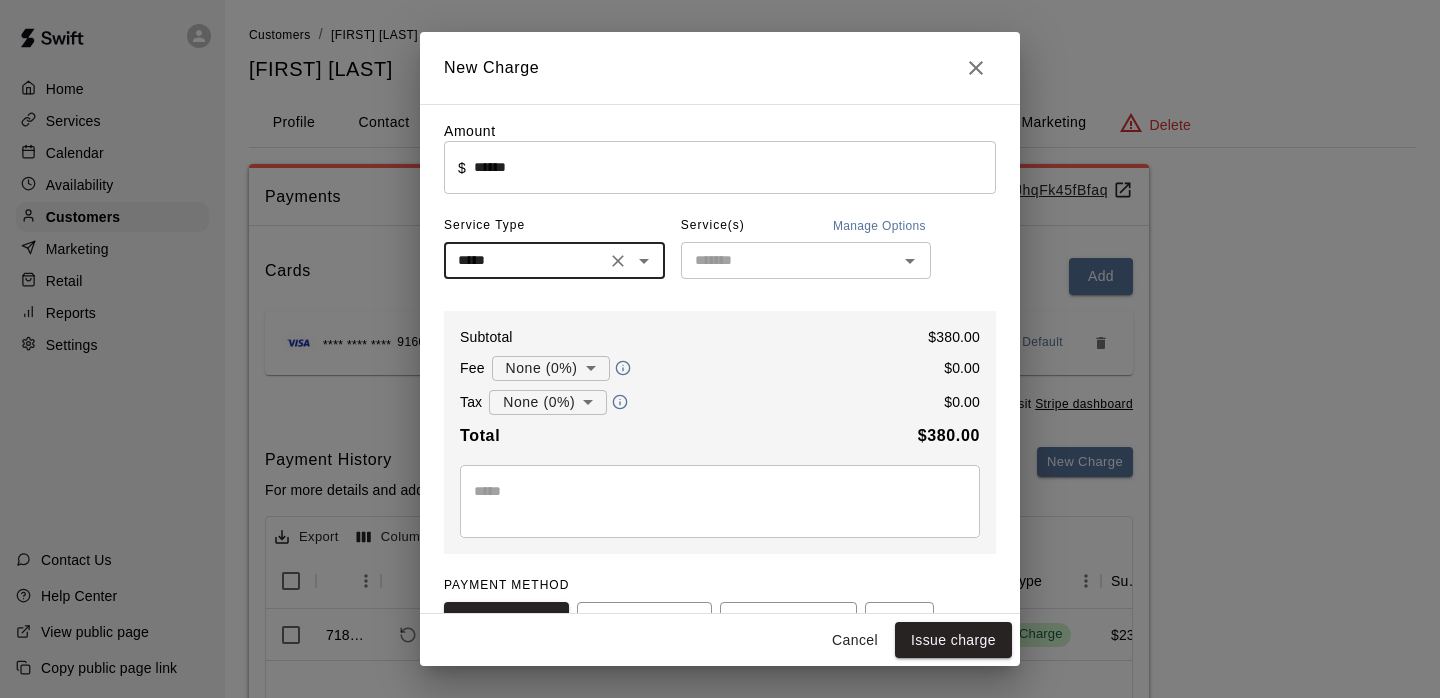 click at bounding box center [789, 260] 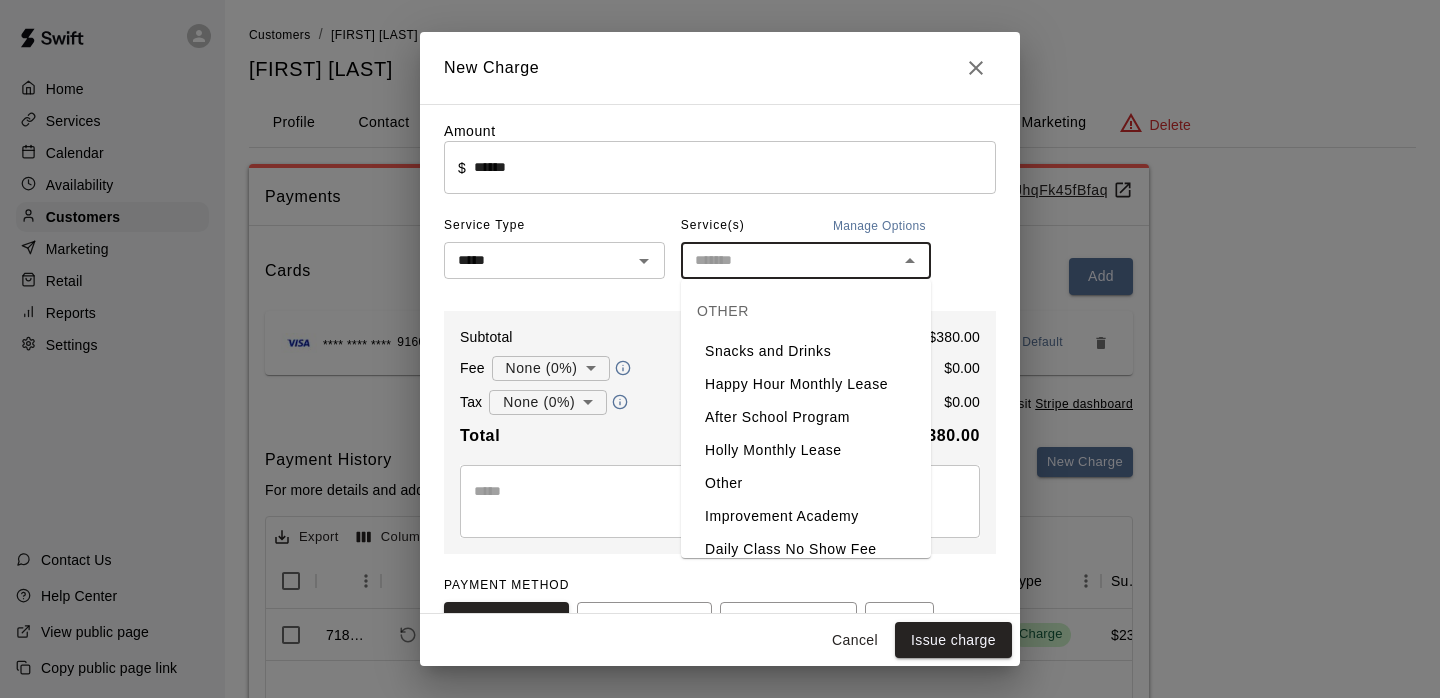 click on "After School Program" at bounding box center (806, 417) 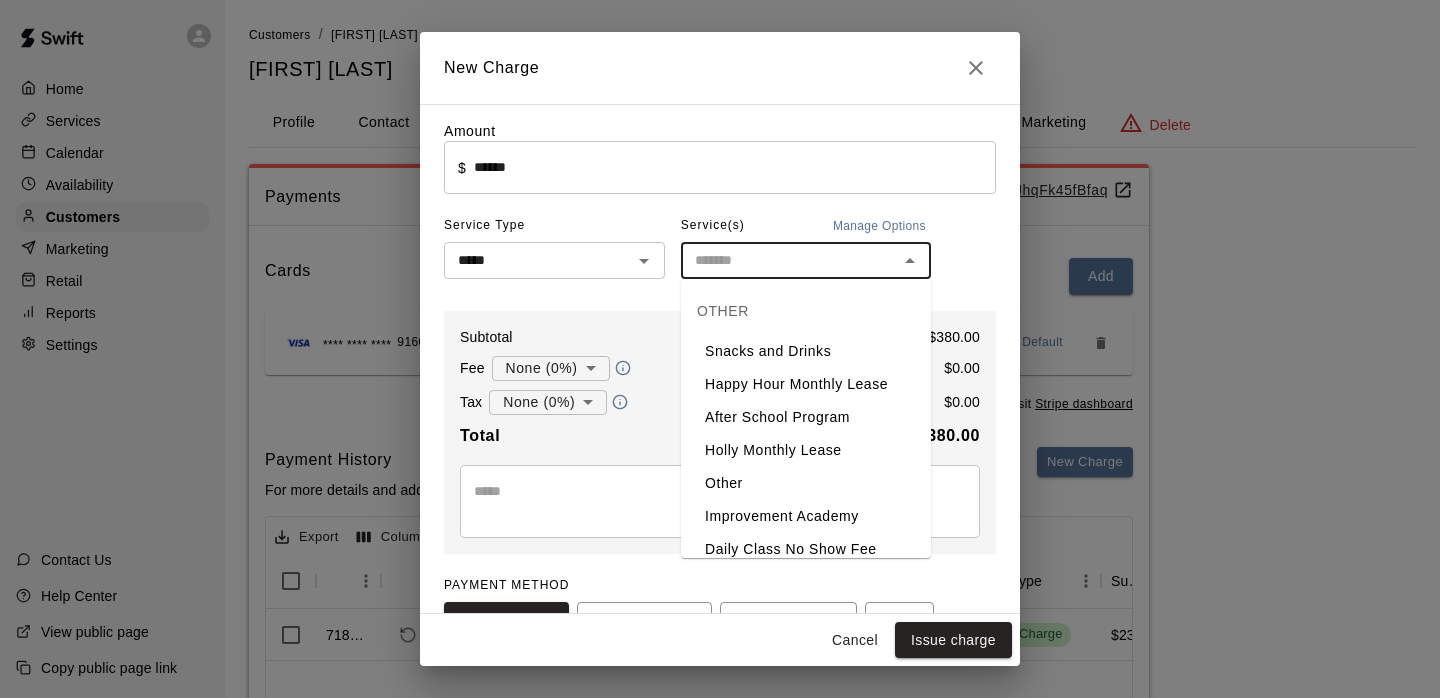 type on "**********" 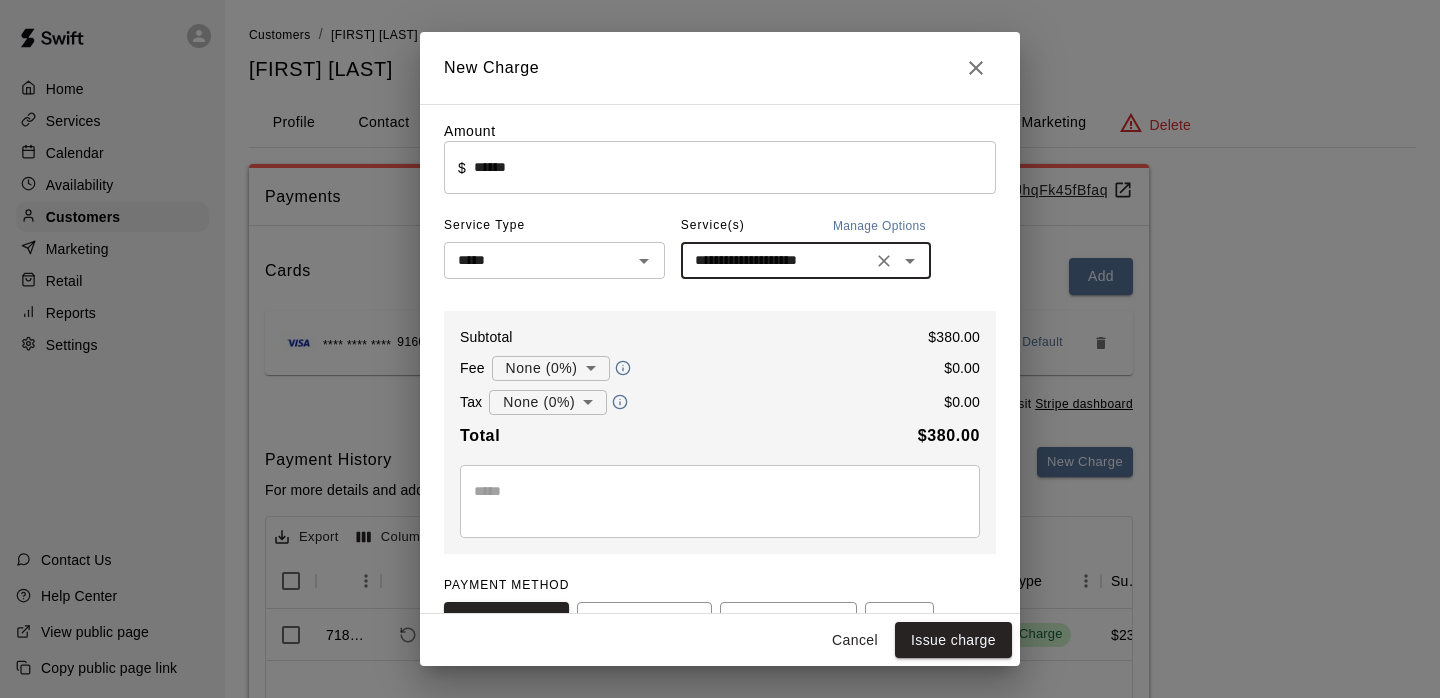 click at bounding box center [720, 501] 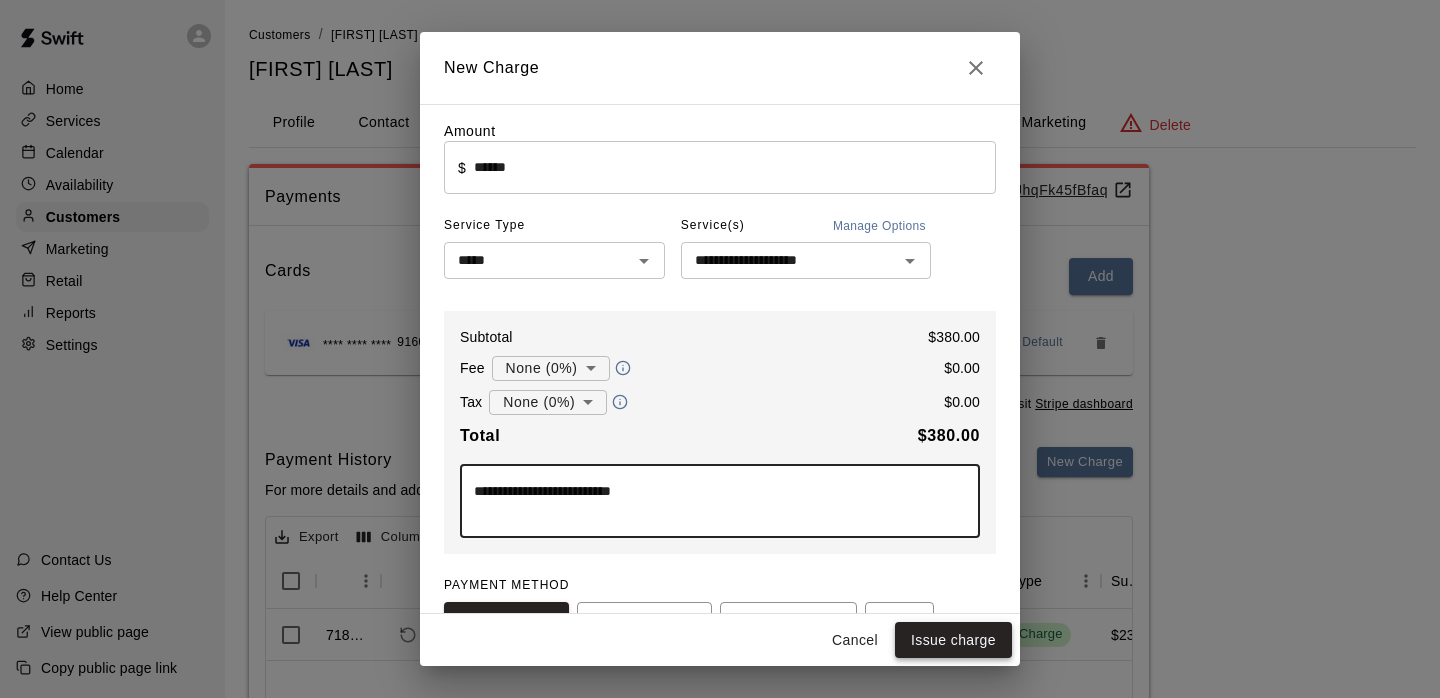 type on "**********" 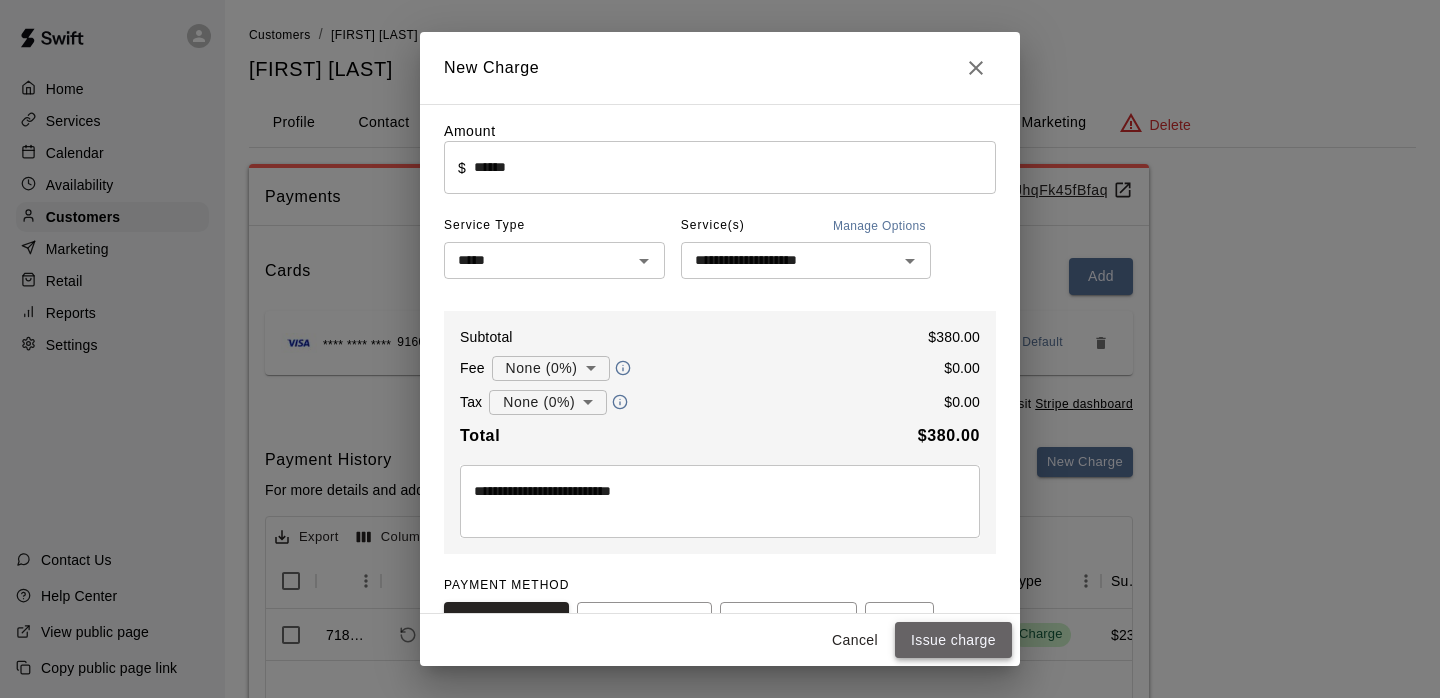 click on "Issue charge" at bounding box center [953, 640] 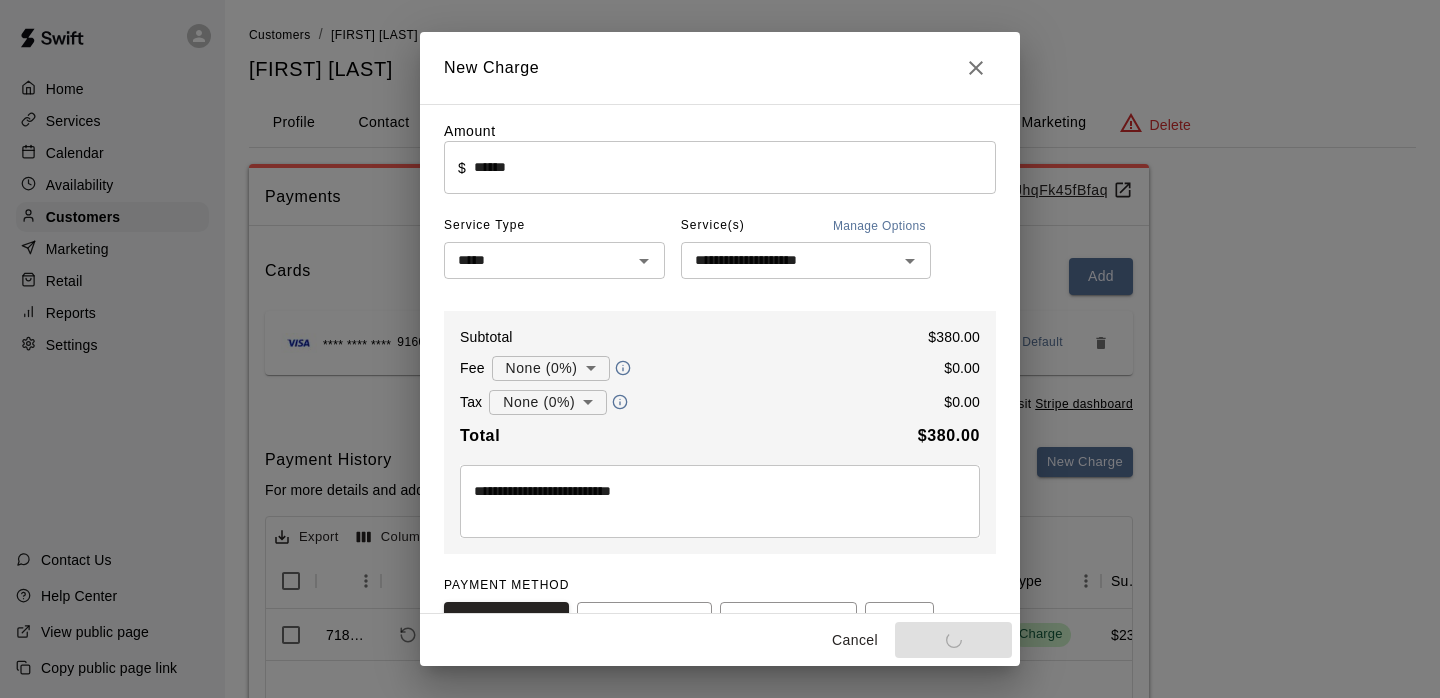 type on "*" 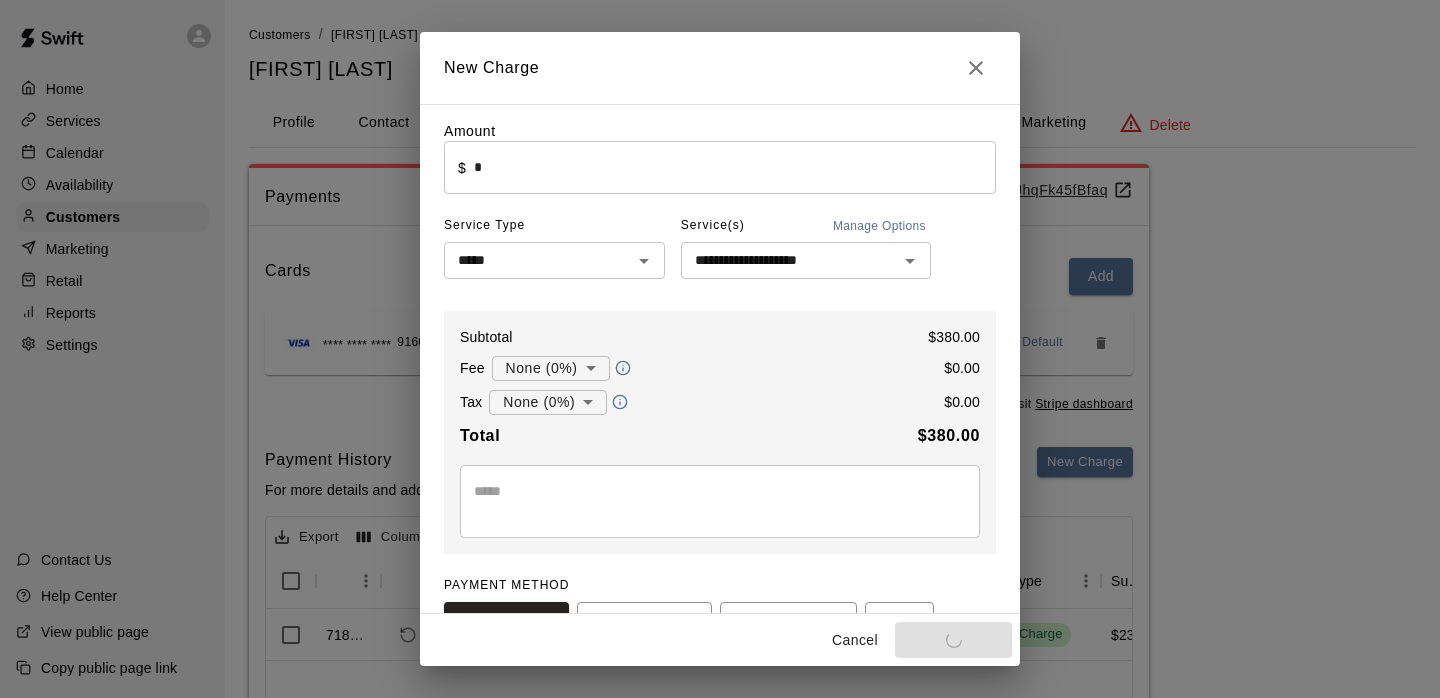 type 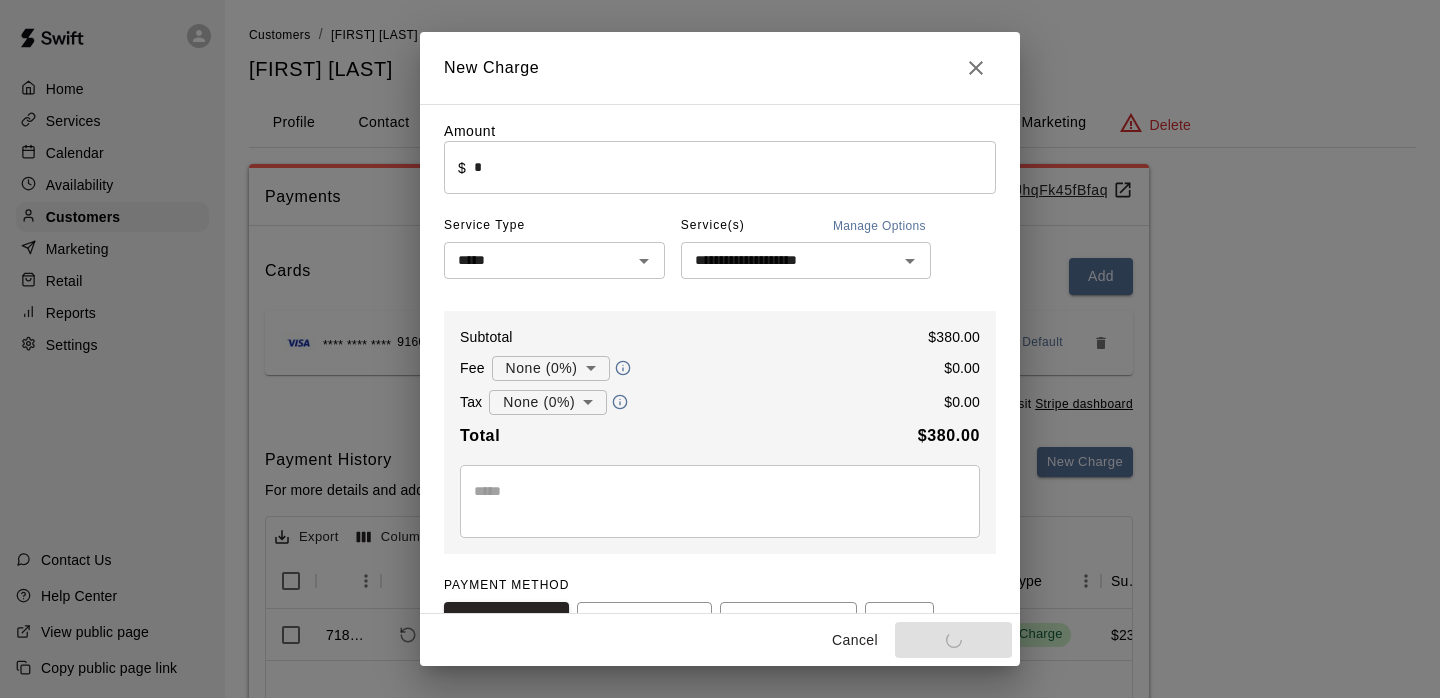 type 